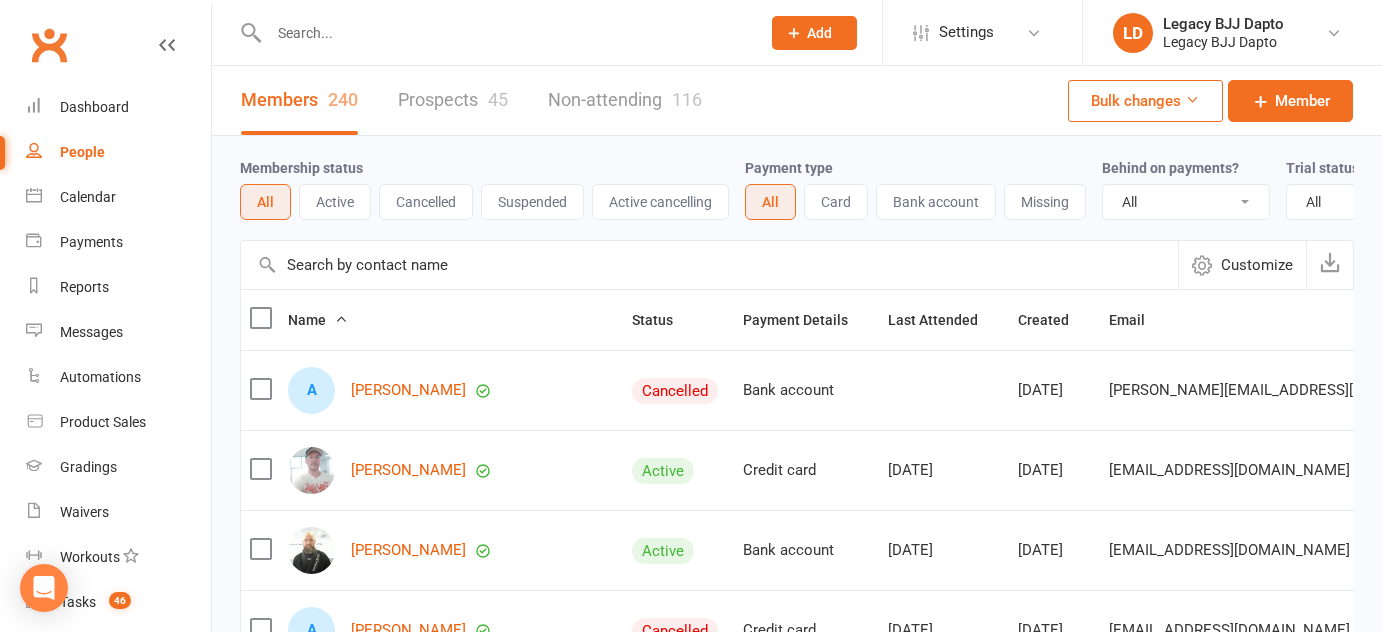 select on "100" 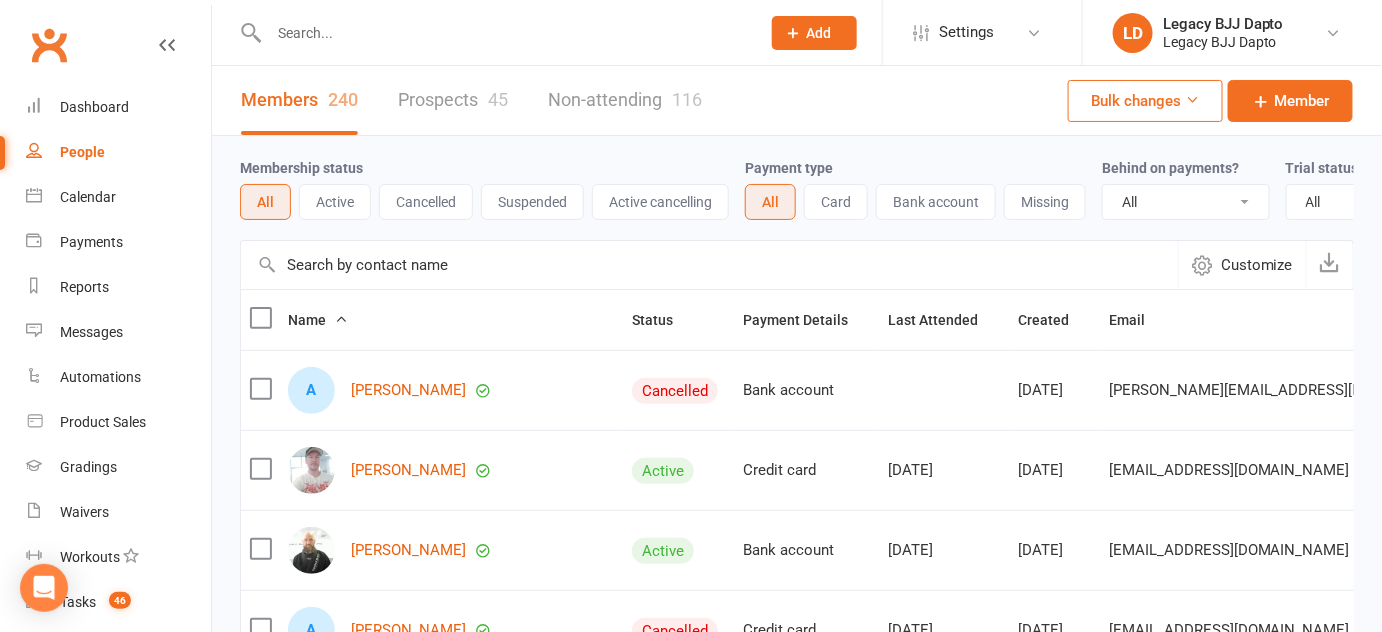 scroll, scrollTop: 0, scrollLeft: 0, axis: both 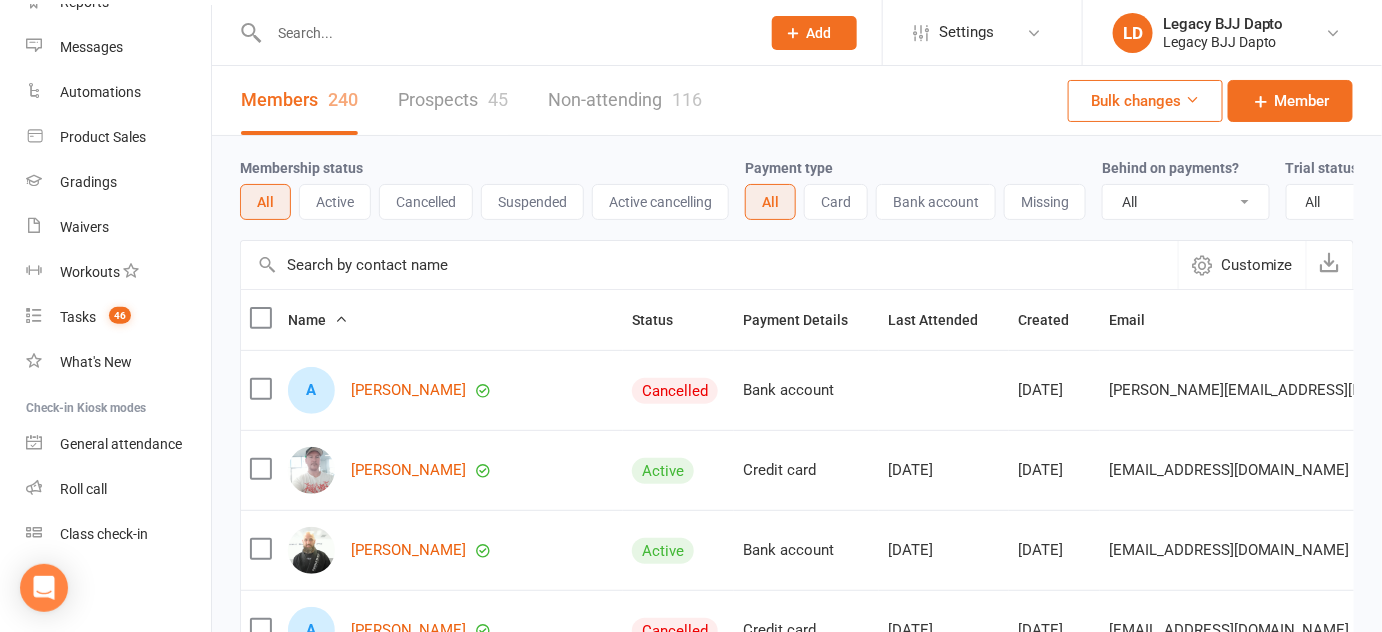 click on "Prospects 45" at bounding box center [453, 100] 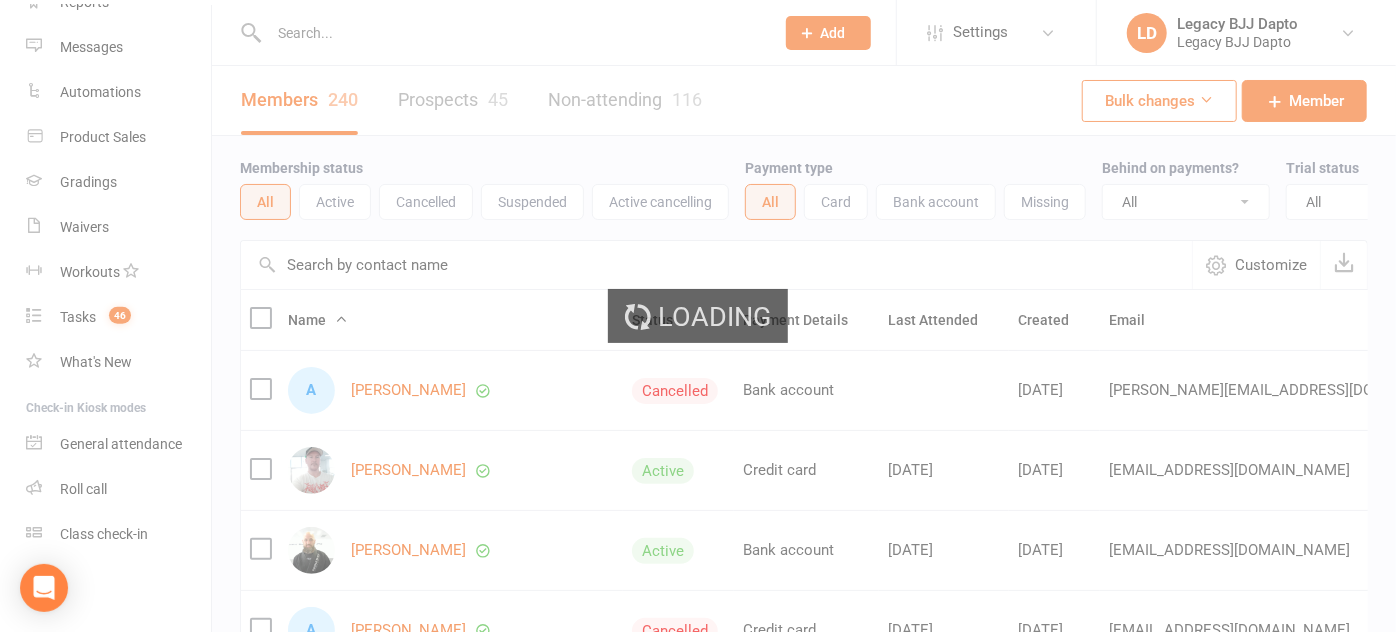 select on "100" 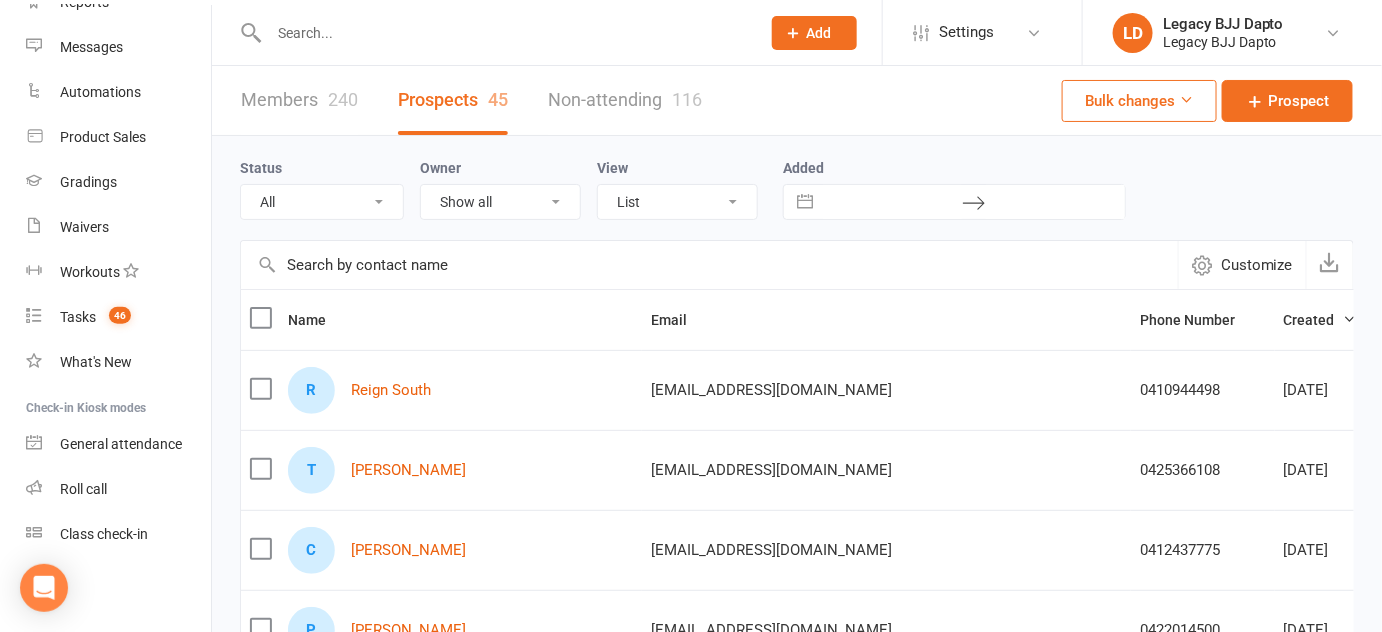 click on "Added" at bounding box center [954, 168] 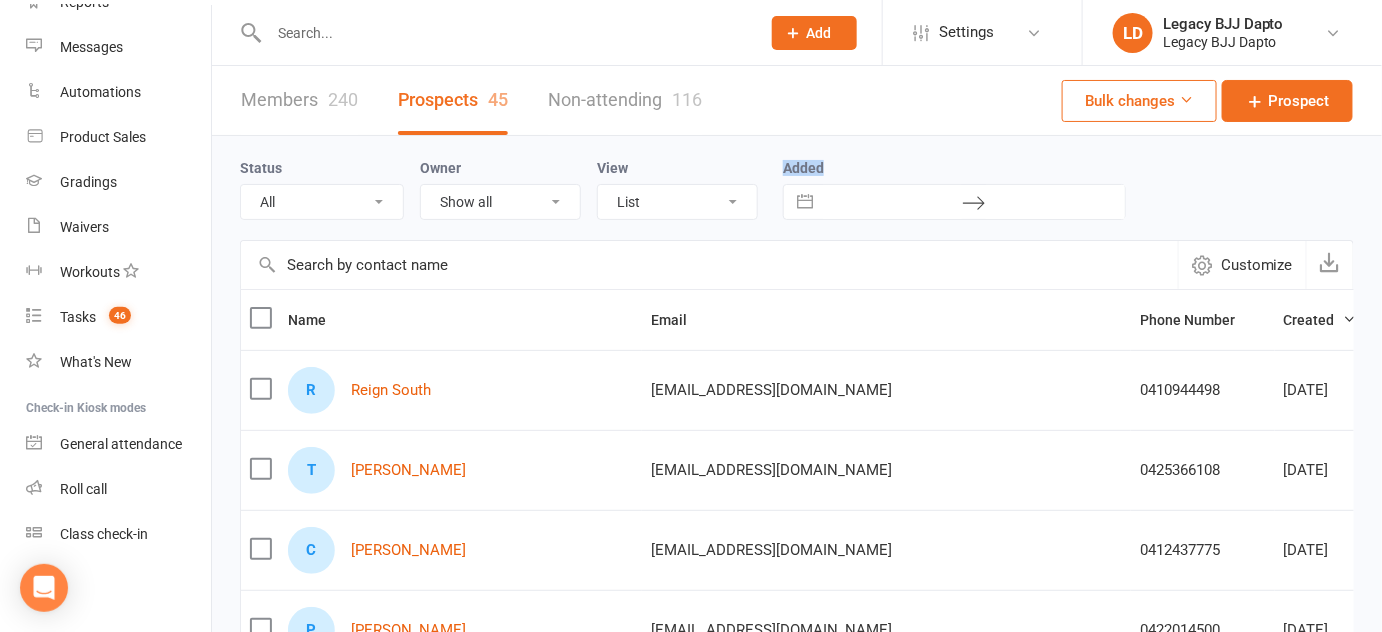 click on "Added" at bounding box center [954, 168] 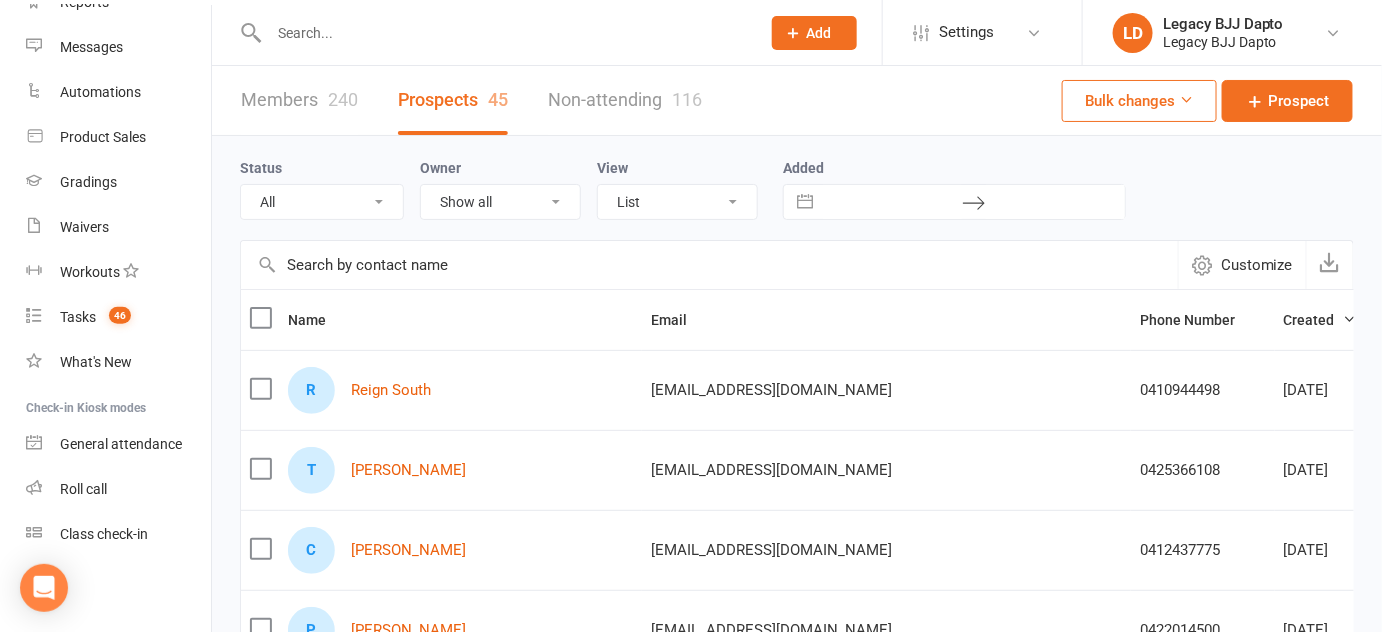 click on "Owner Show all Tiana Taylor-de Jonge Siina-Karoliina Suominen Legacy BJJ Dapto Legacy Association Mario Lima Juan Vezzaro" at bounding box center [508, 188] 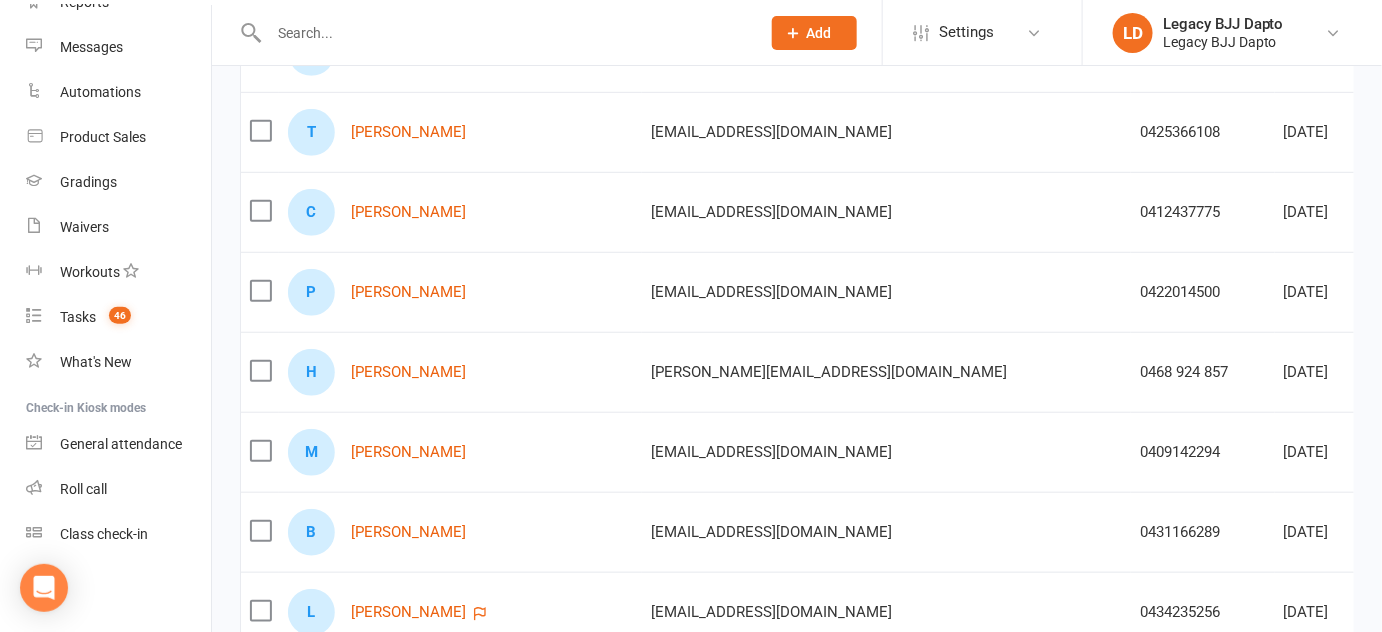 scroll, scrollTop: 338, scrollLeft: 0, axis: vertical 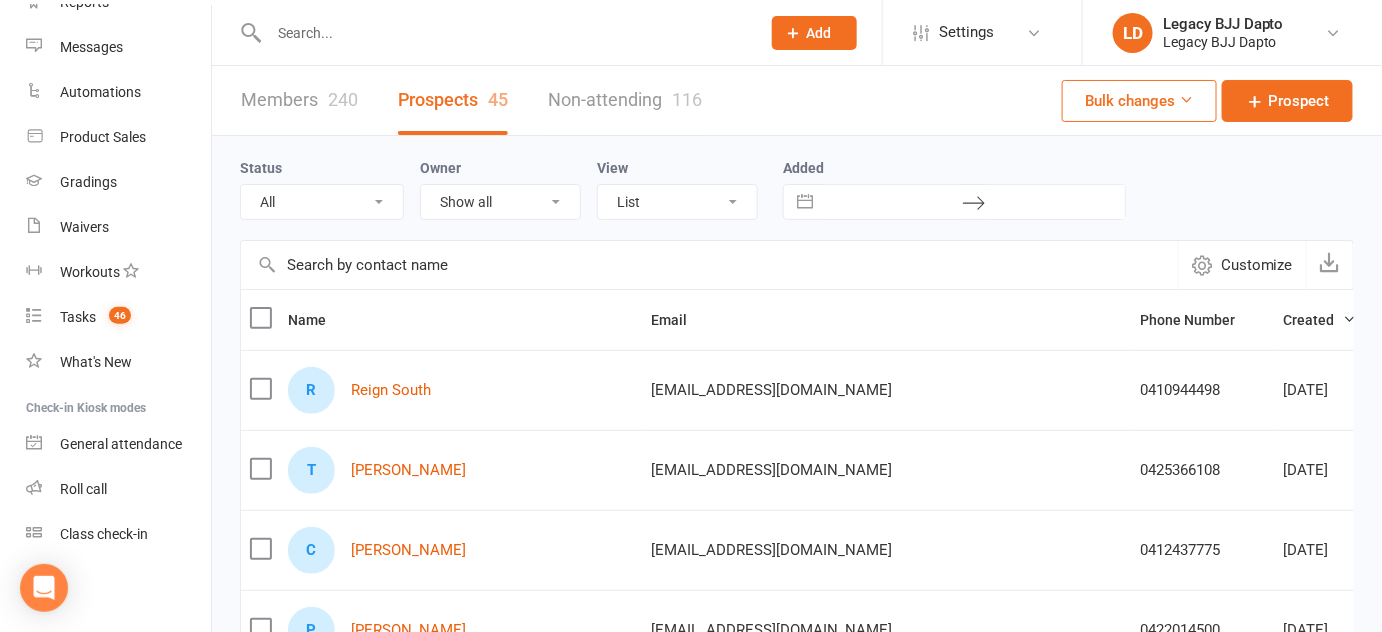 click on "Members 240" at bounding box center (299, 100) 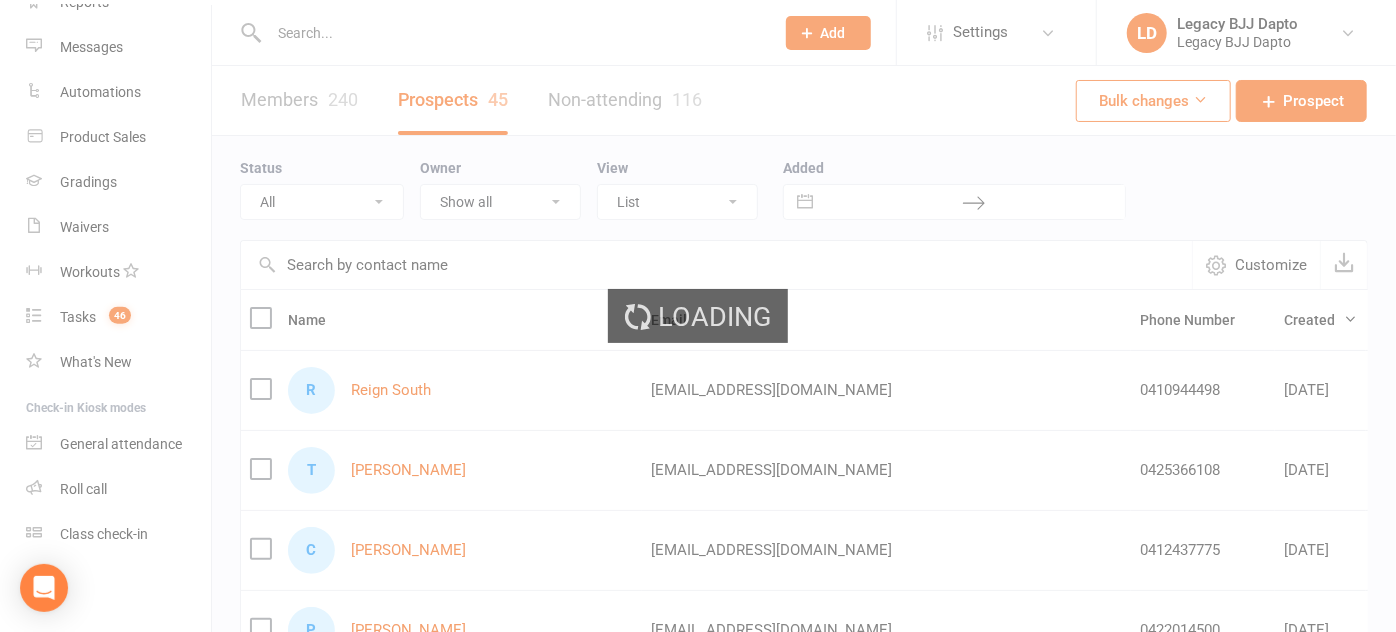 select on "100" 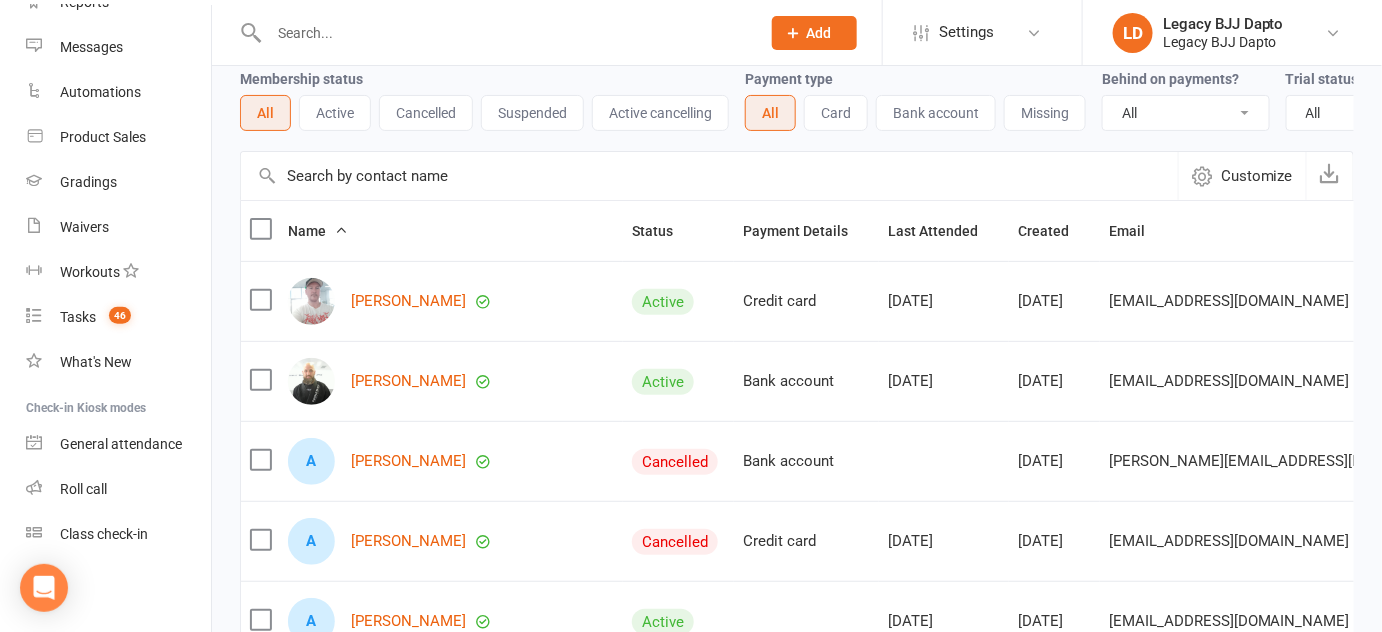 scroll, scrollTop: 87, scrollLeft: 0, axis: vertical 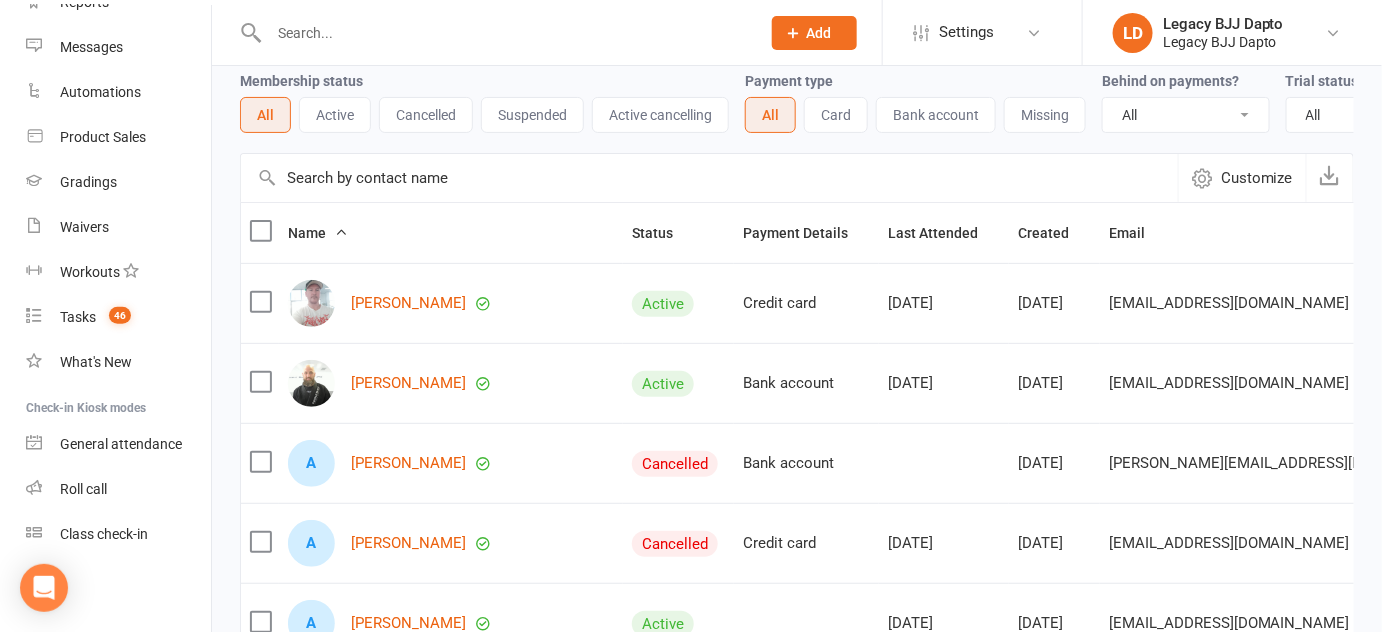 click on "Membership status" at bounding box center [301, 81] 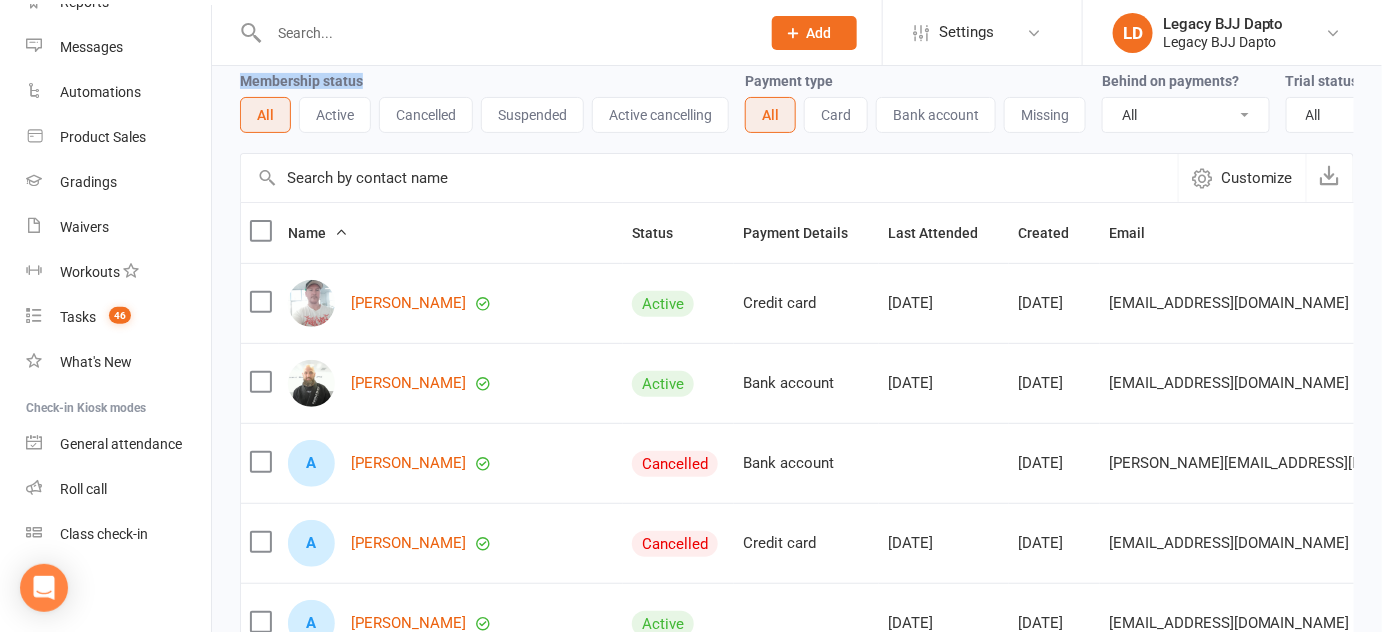 drag, startPoint x: 349, startPoint y: 80, endPoint x: 276, endPoint y: 76, distance: 73.109505 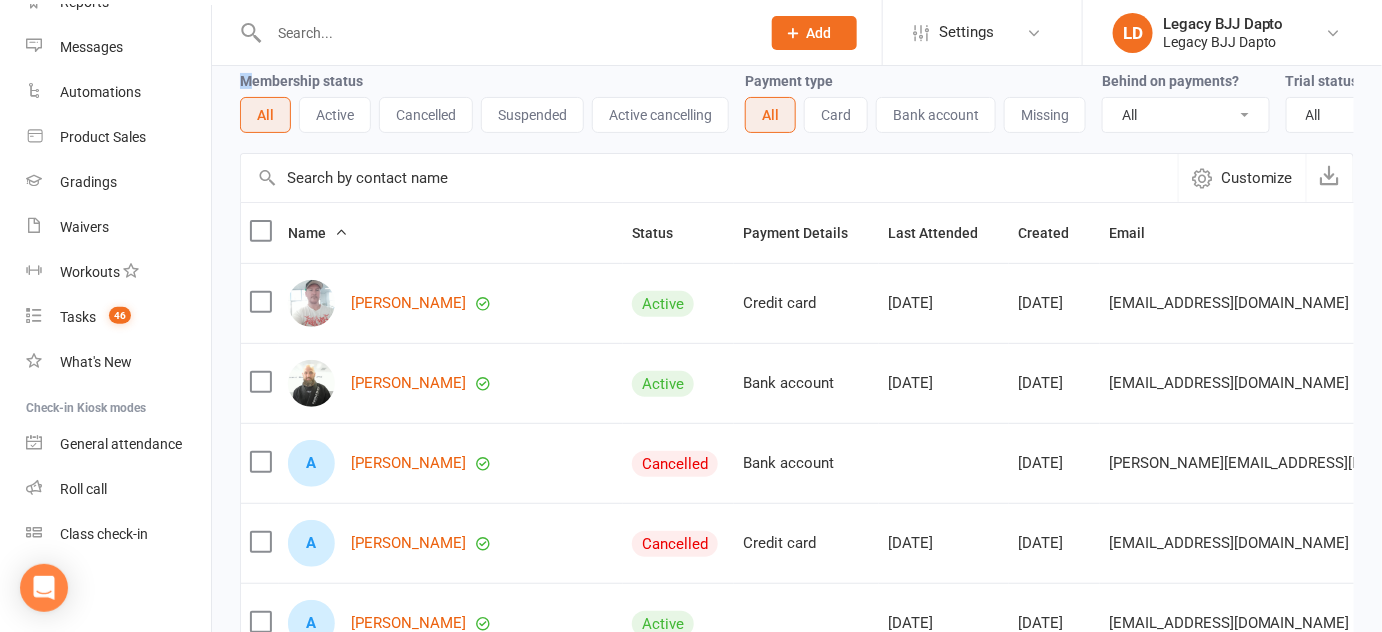 drag, startPoint x: 276, startPoint y: 76, endPoint x: 324, endPoint y: 72, distance: 48.166378 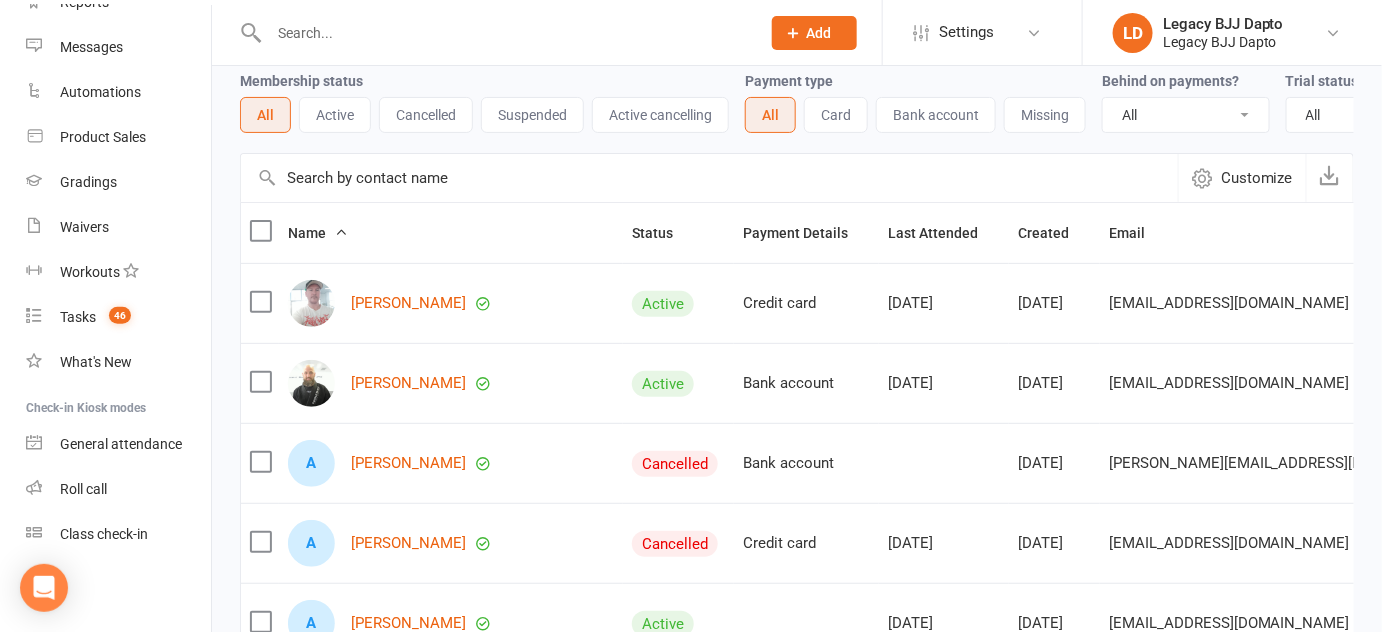 click on "Membership status All Active Cancelled Suspended Active cancelling" at bounding box center [492, 101] 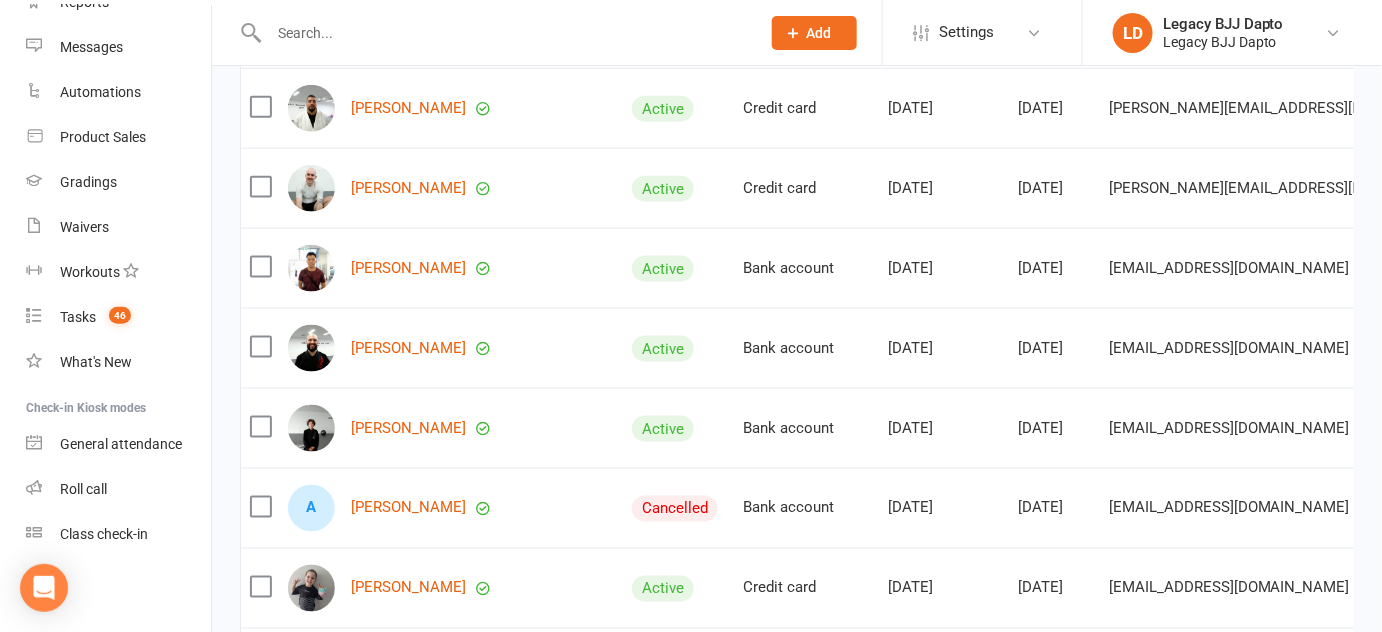 click on "Andy Zhao" at bounding box center [451, 268] 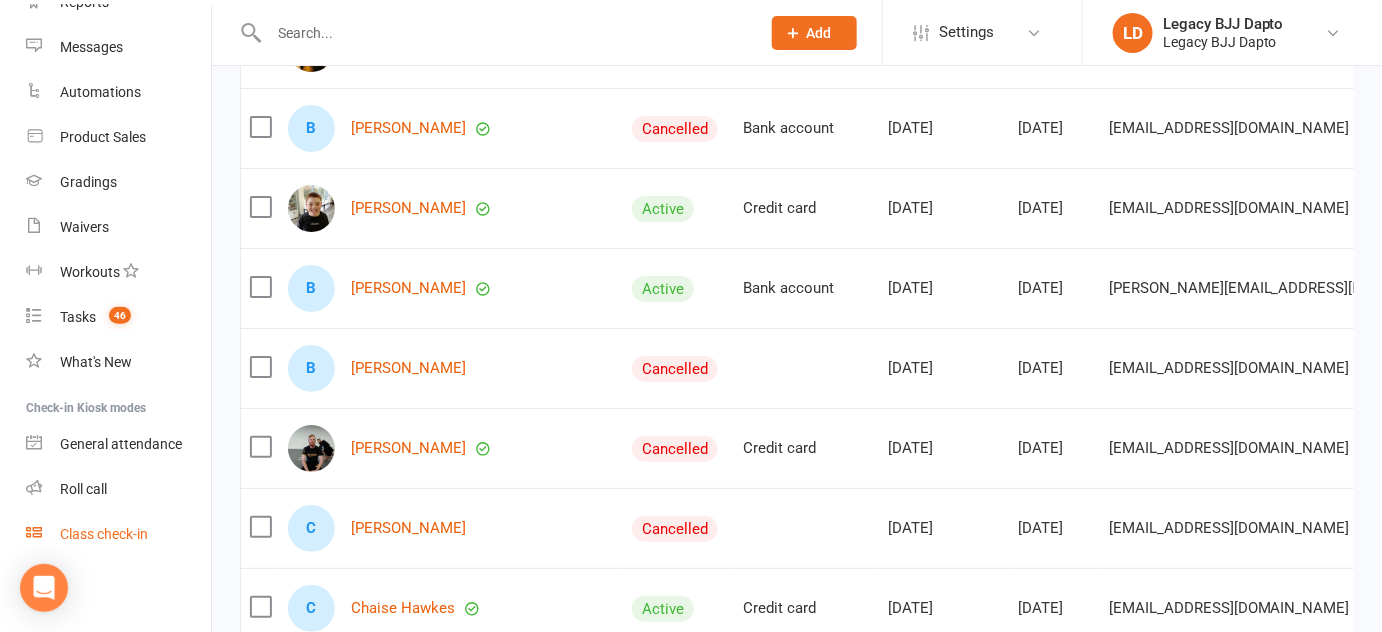 scroll, scrollTop: 2520, scrollLeft: 0, axis: vertical 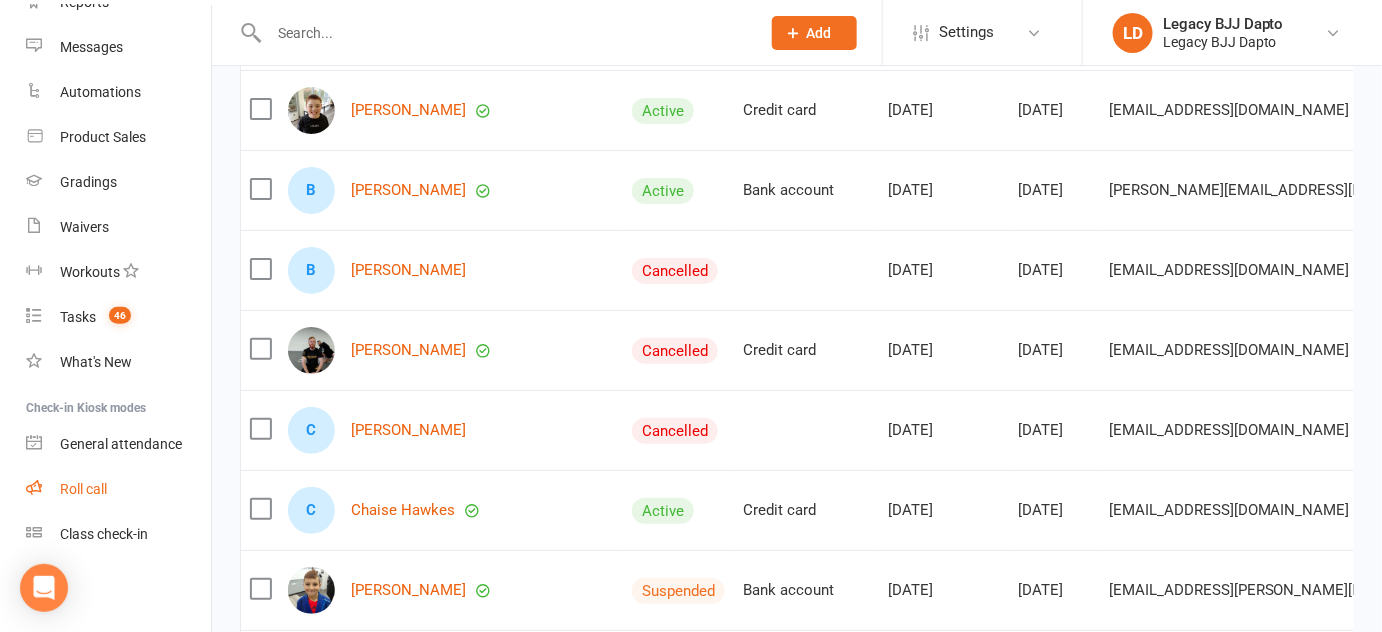 click on "Roll call" at bounding box center (83, 489) 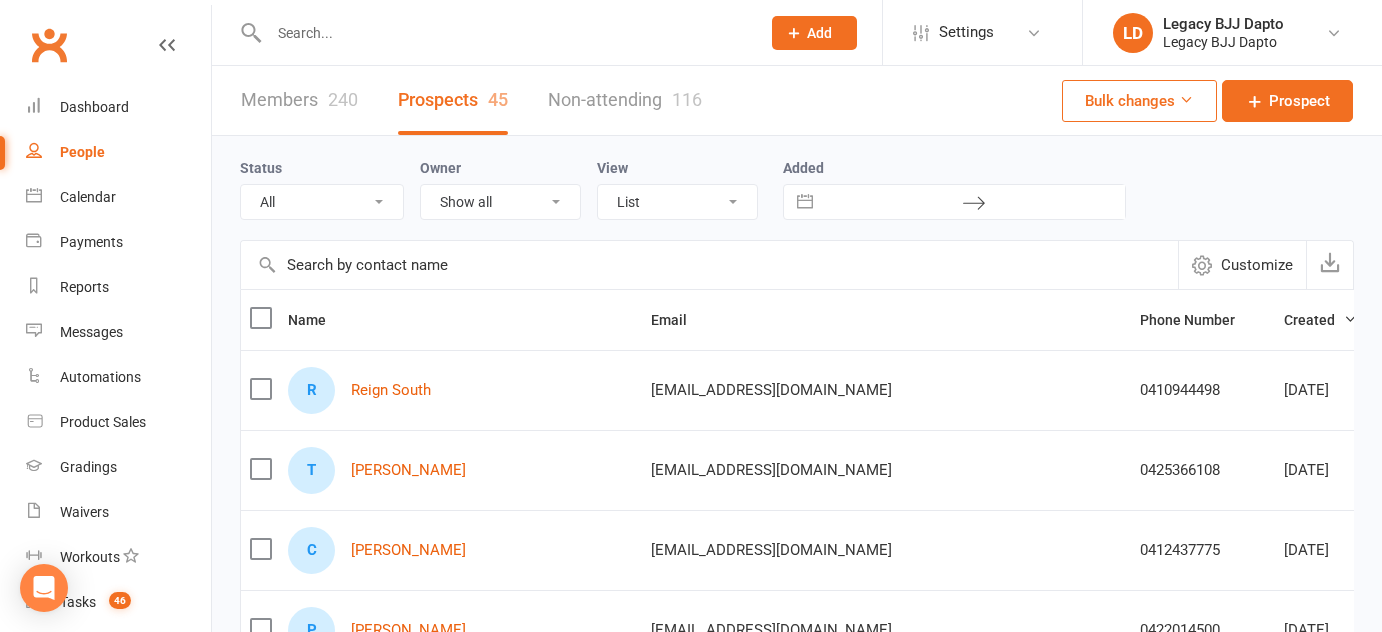 select on "100" 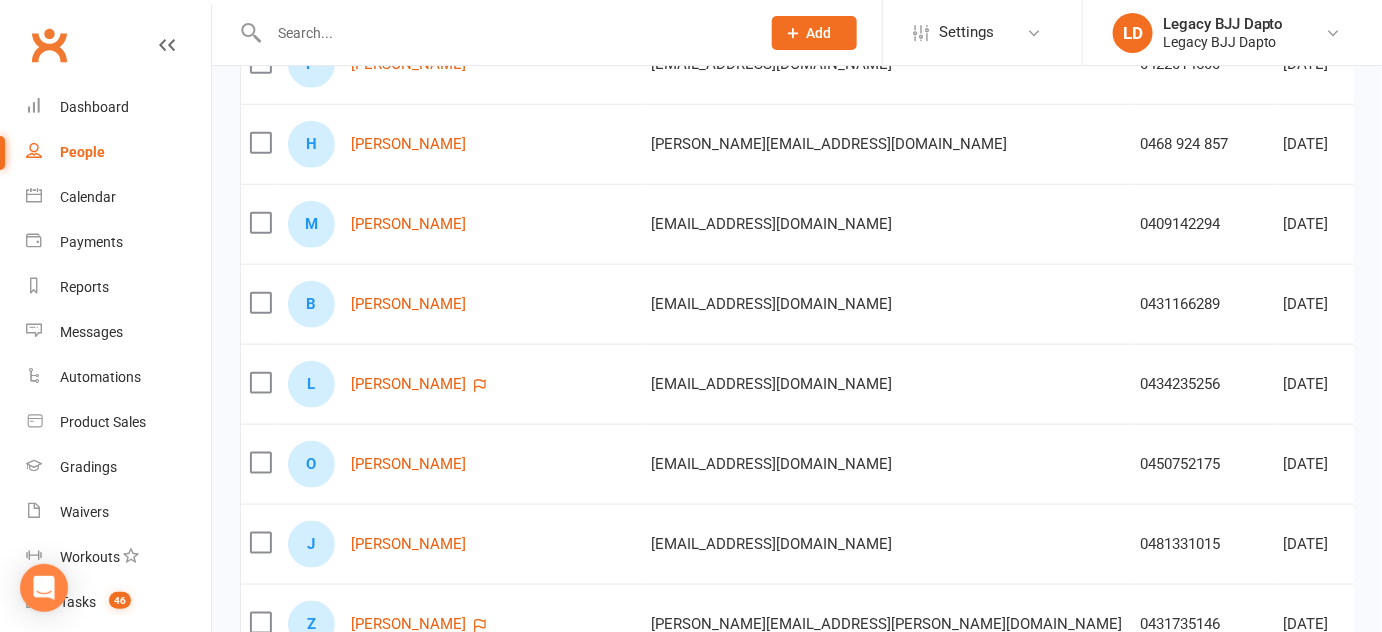 scroll, scrollTop: 0, scrollLeft: 0, axis: both 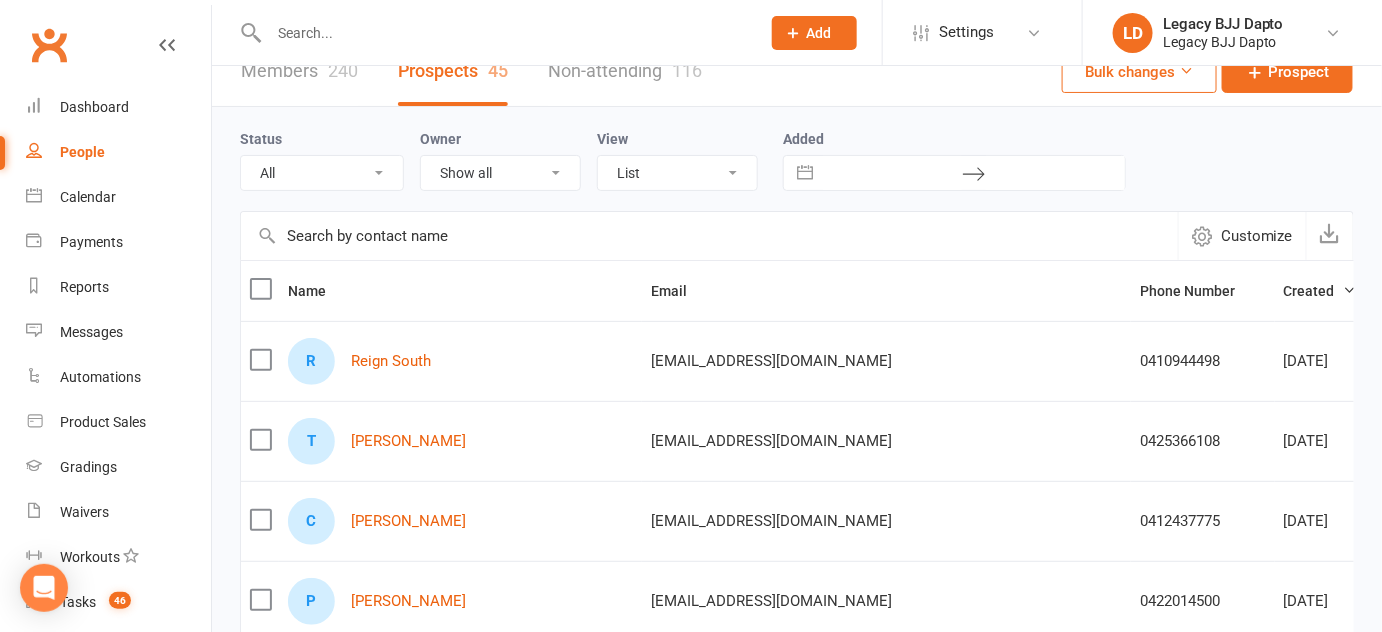 click on "Members 240" at bounding box center [299, 71] 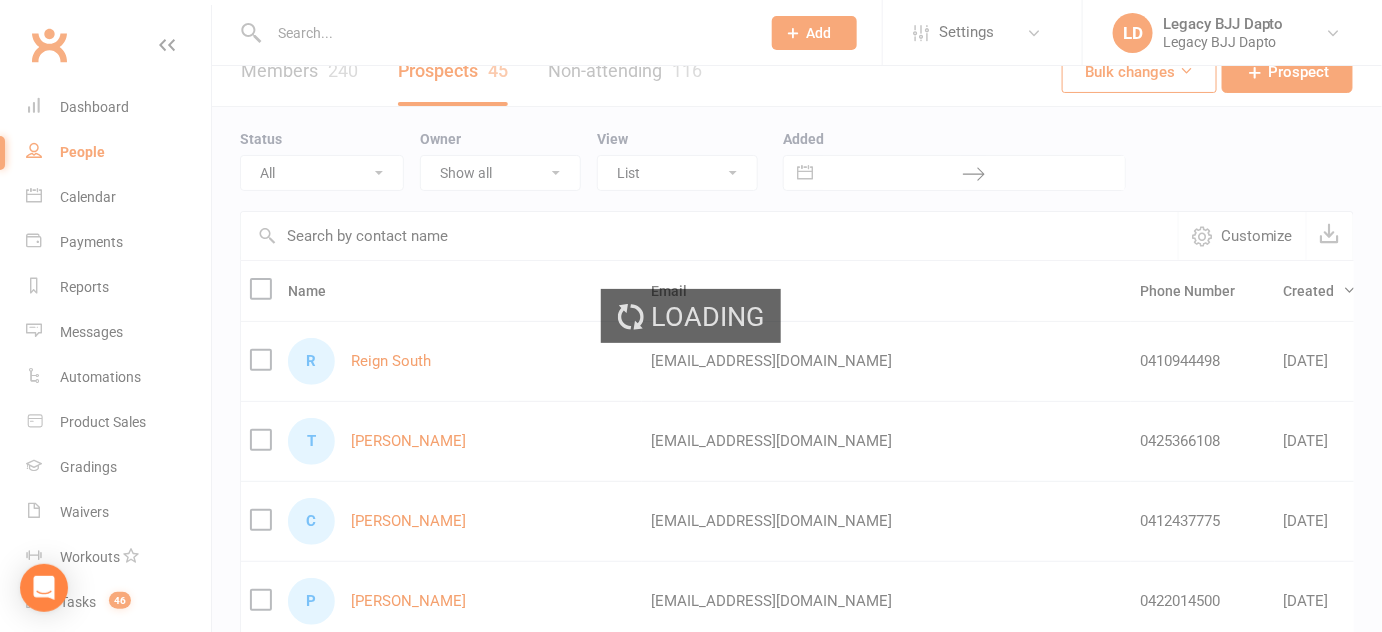 select on "100" 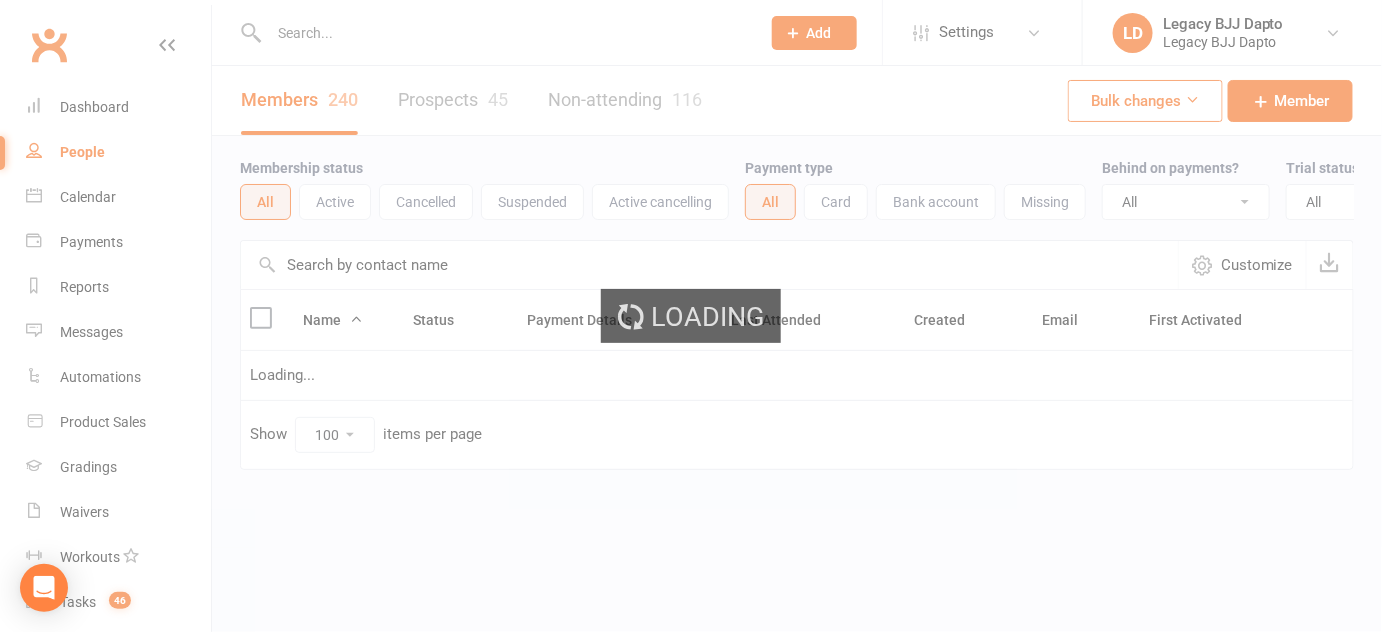 scroll, scrollTop: 0, scrollLeft: 0, axis: both 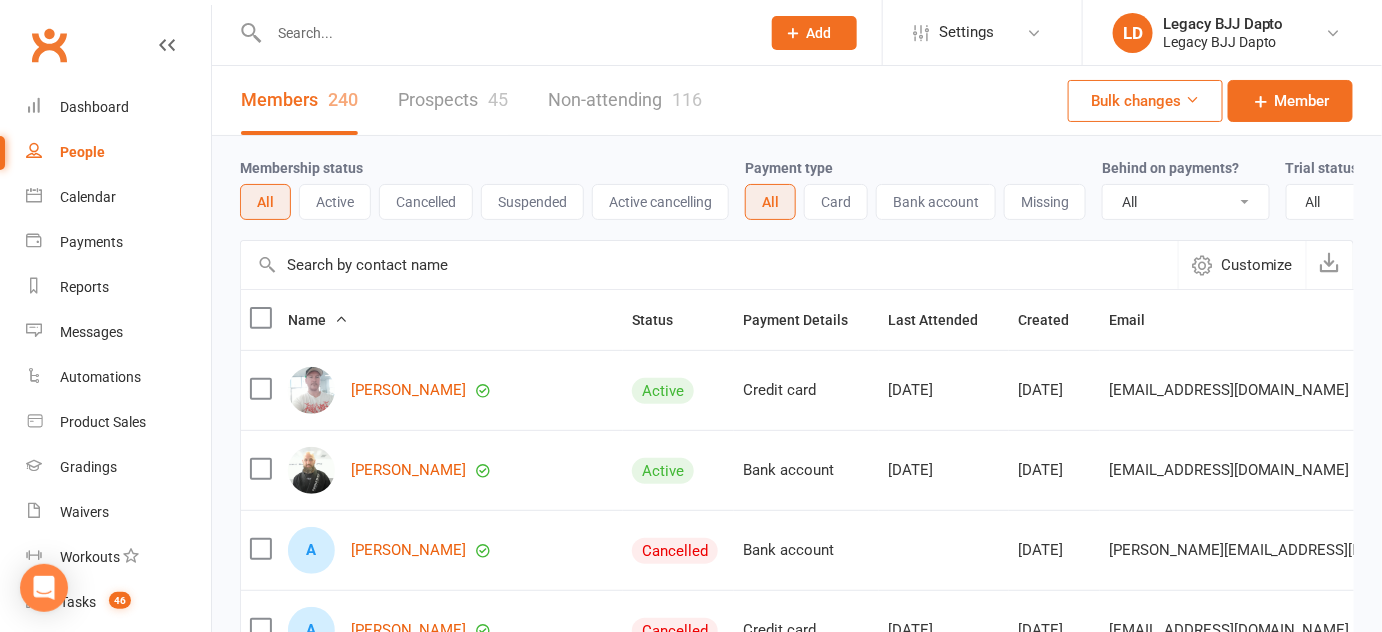 click on "Prospects 45" at bounding box center [453, 100] 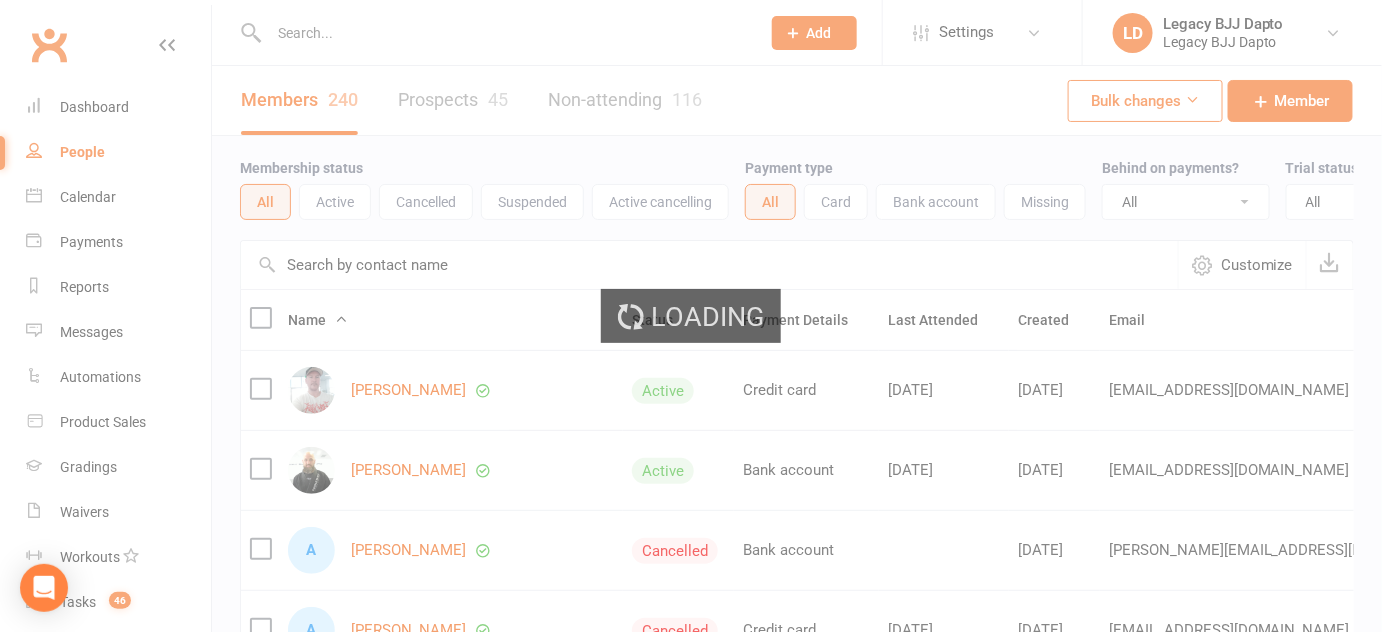 select on "100" 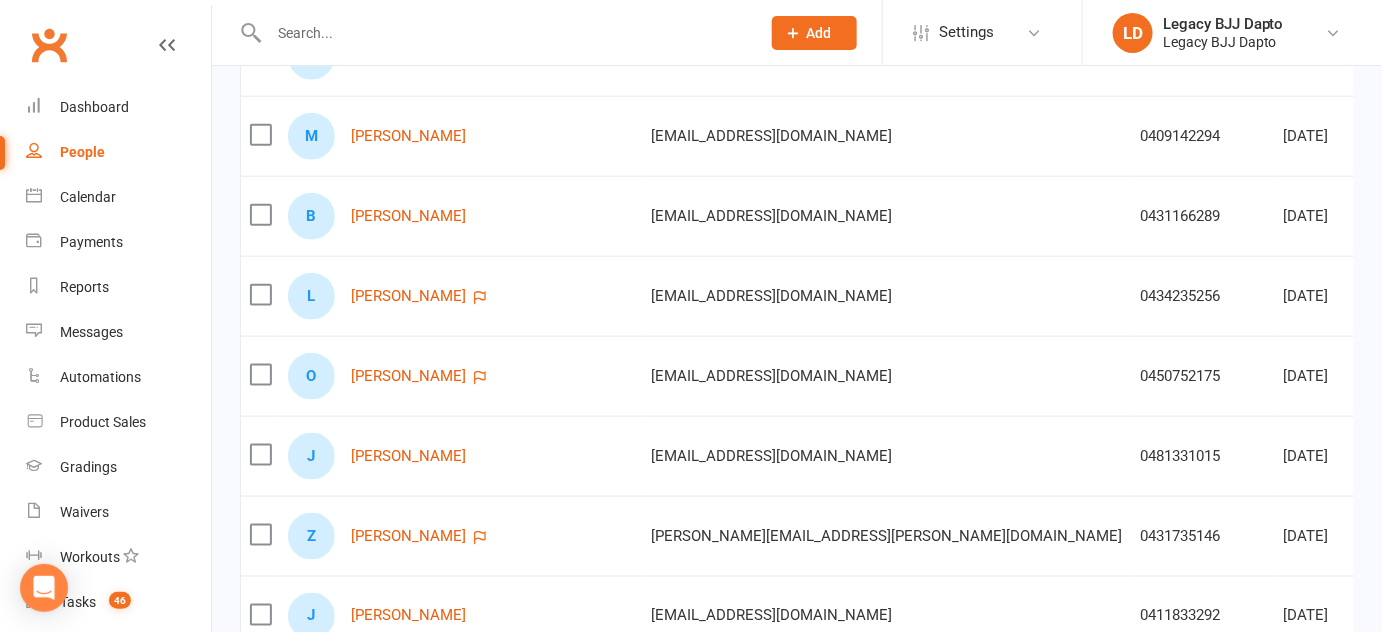 scroll, scrollTop: 658, scrollLeft: 0, axis: vertical 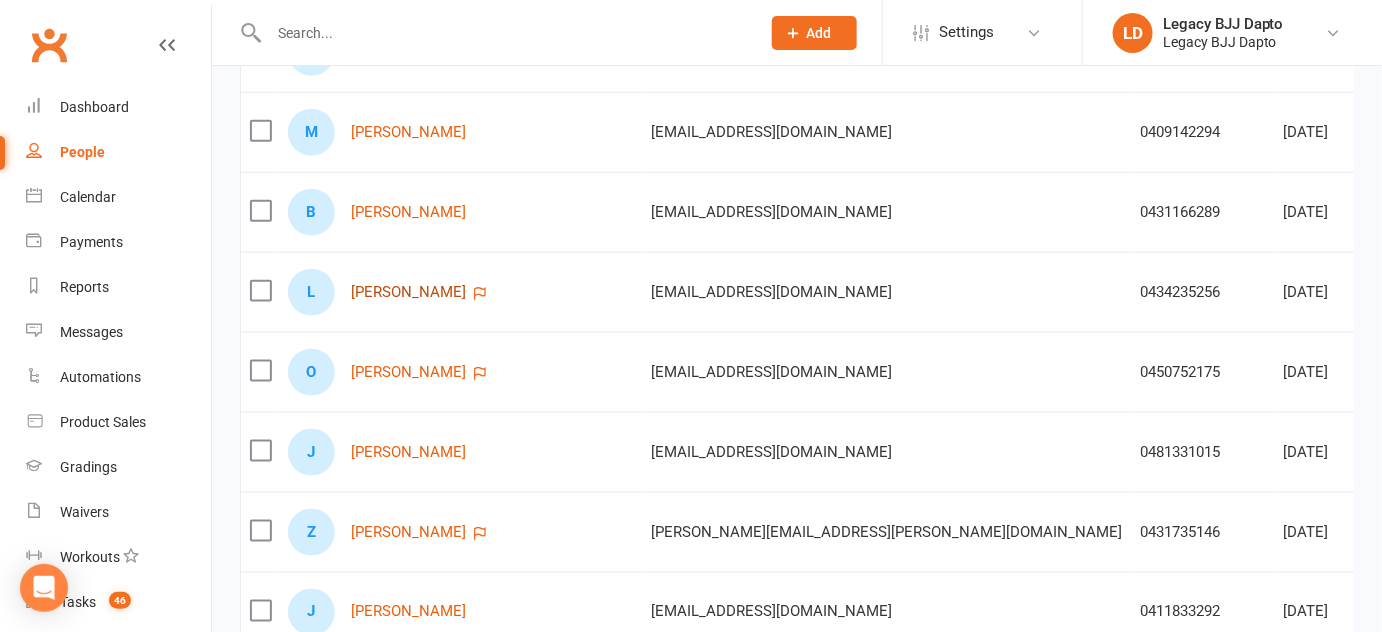 click on "Lauren Dixon" at bounding box center (408, 292) 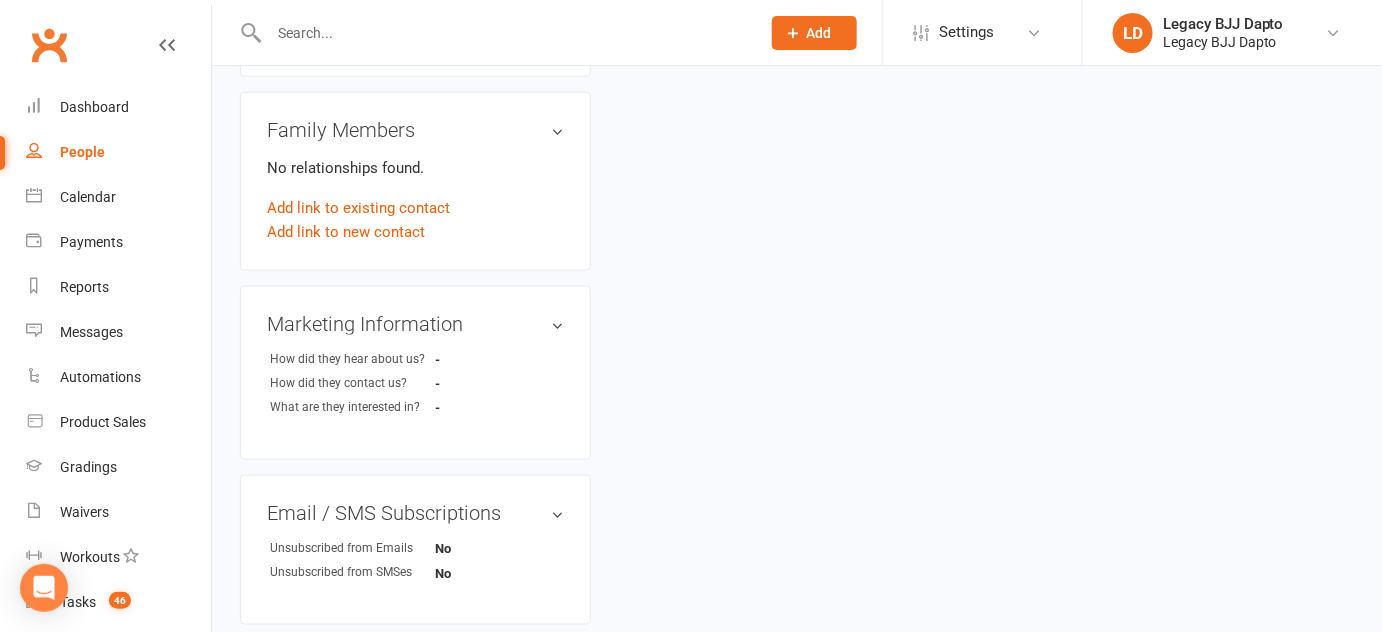scroll, scrollTop: 0, scrollLeft: 0, axis: both 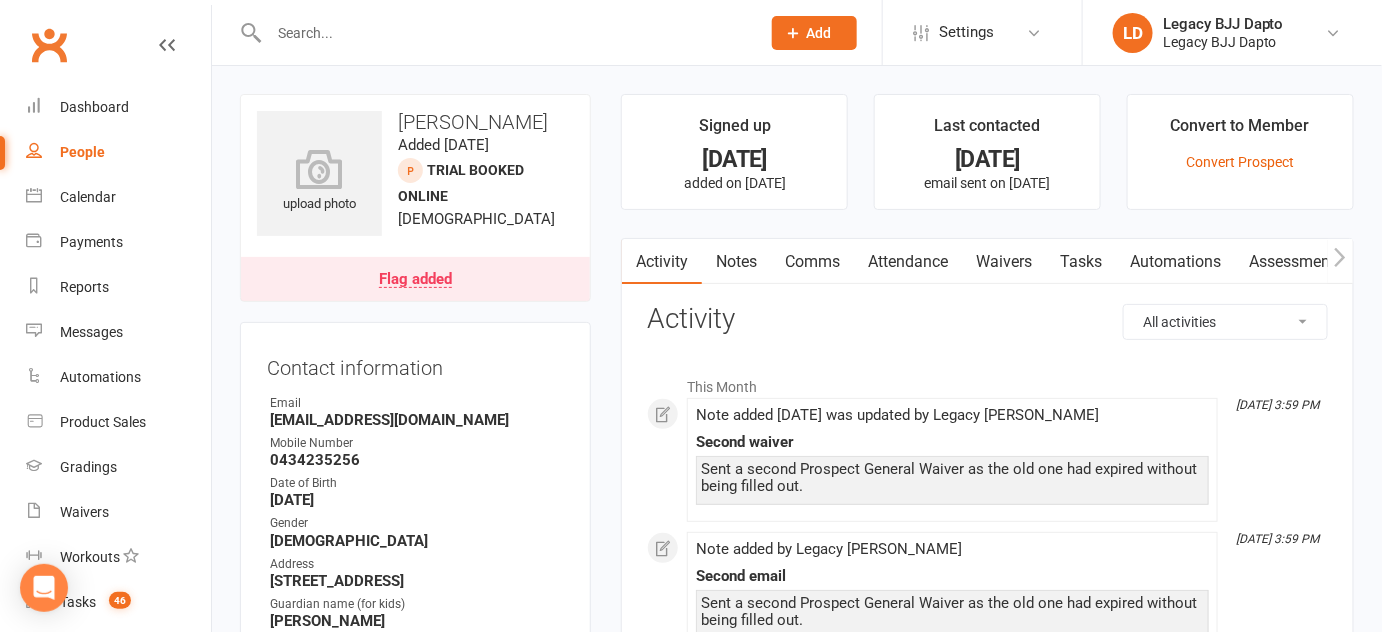 click on "Waivers" at bounding box center (1004, 262) 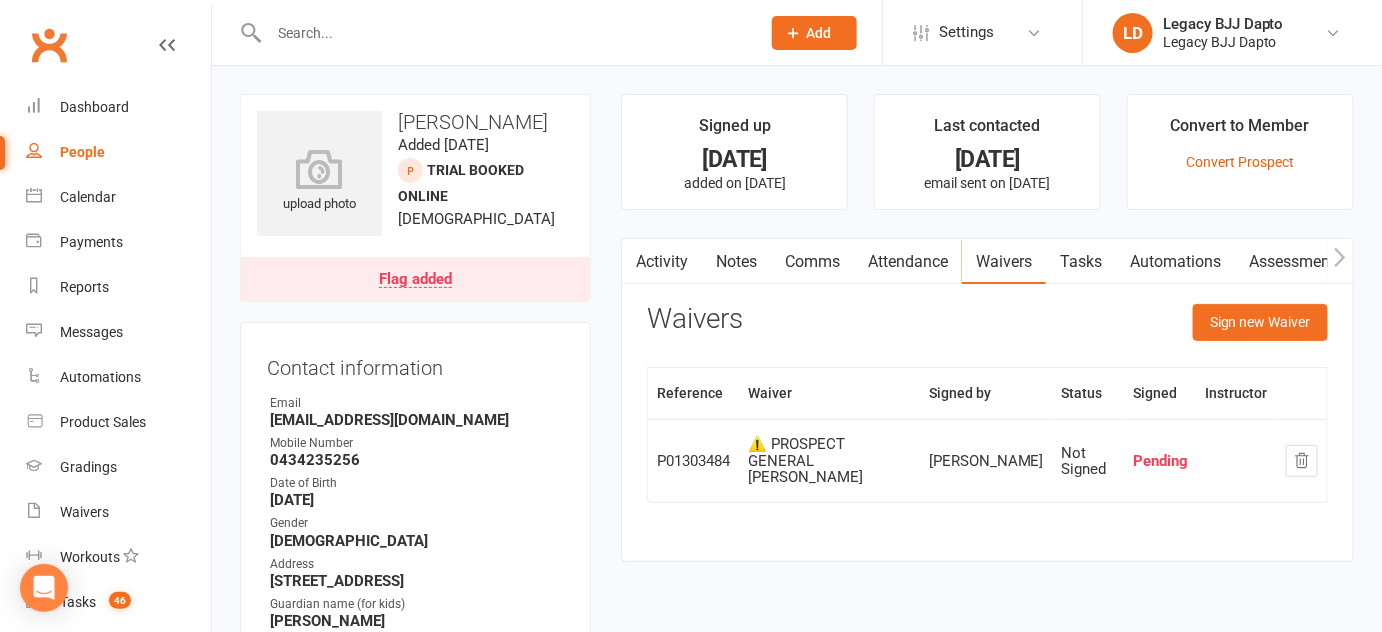 click at bounding box center (634, 261) 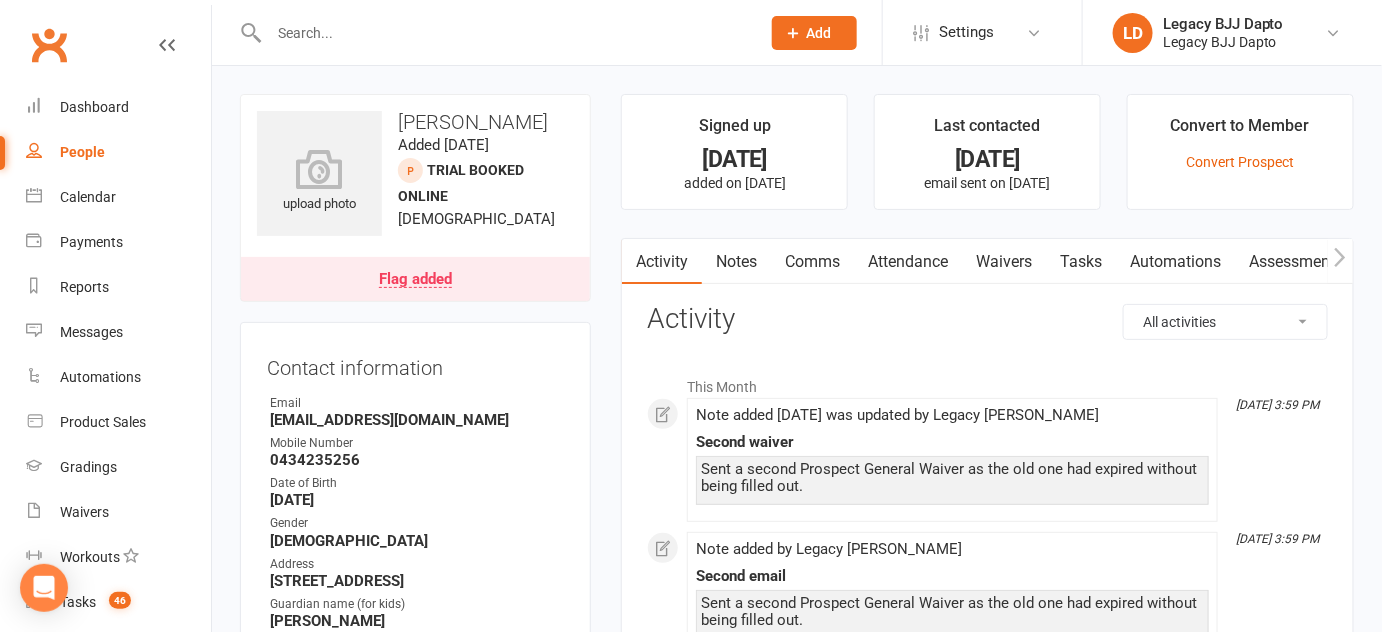 click on "Waivers" at bounding box center (1004, 262) 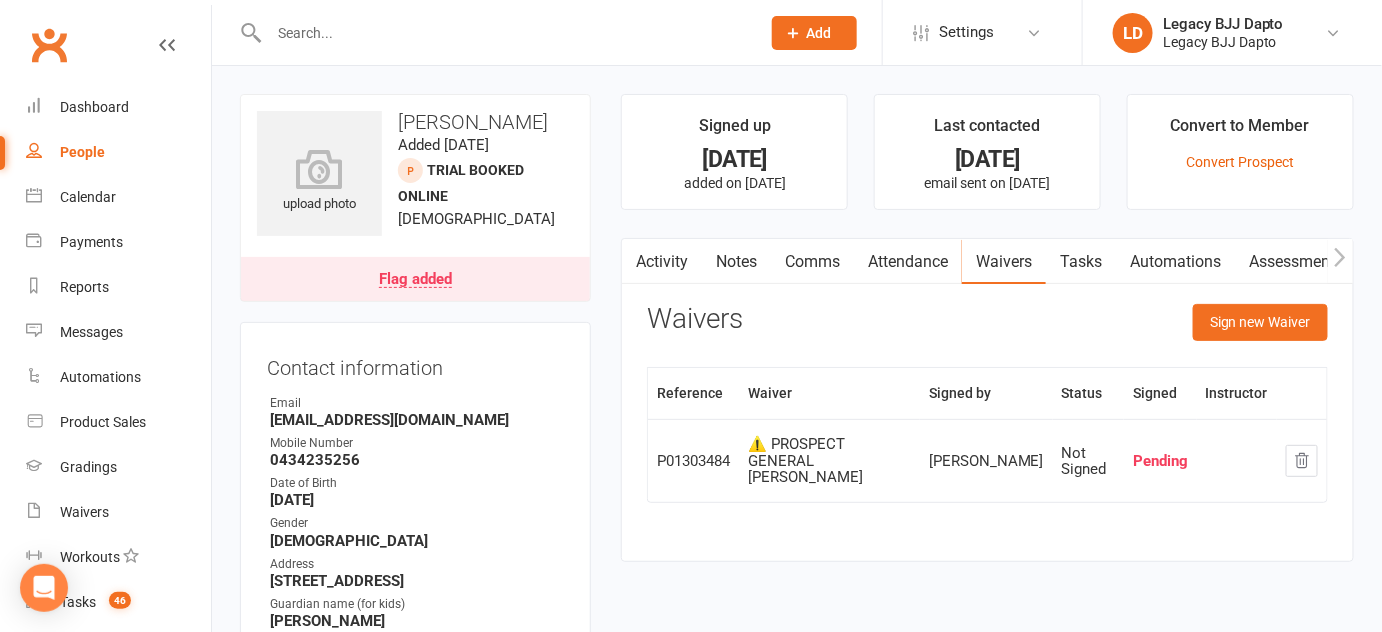 click on "Activity" at bounding box center (662, 262) 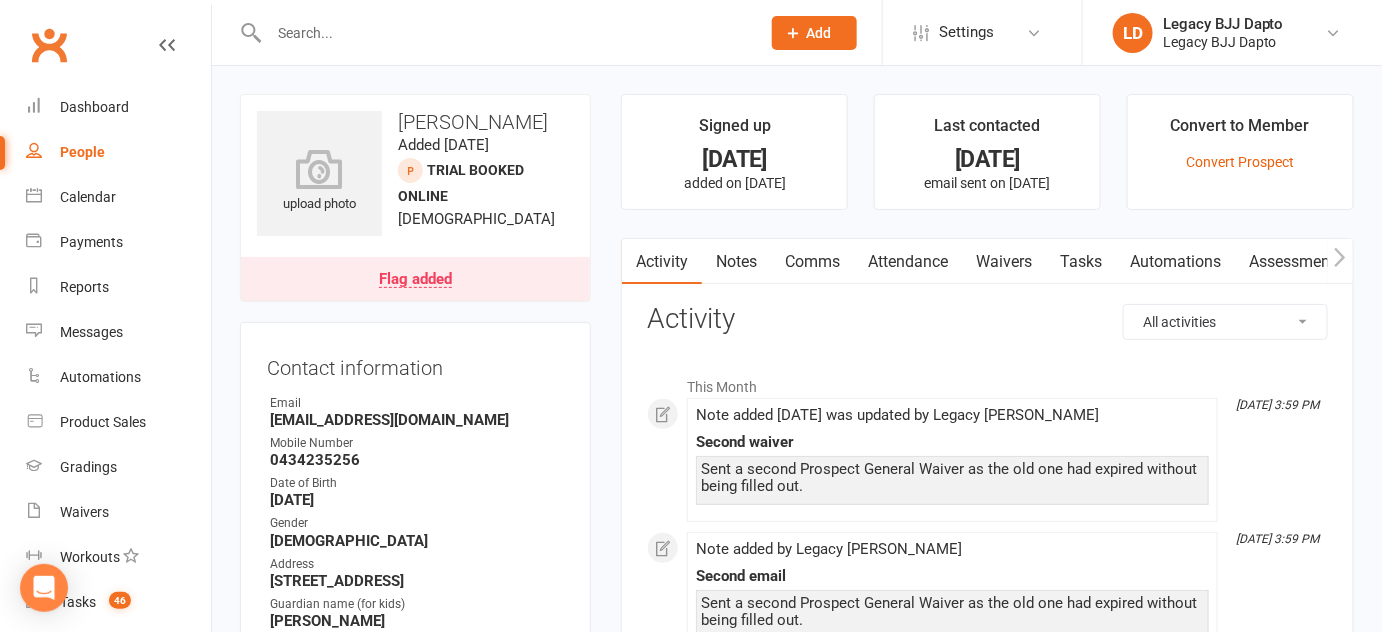 click on "People" at bounding box center (82, 152) 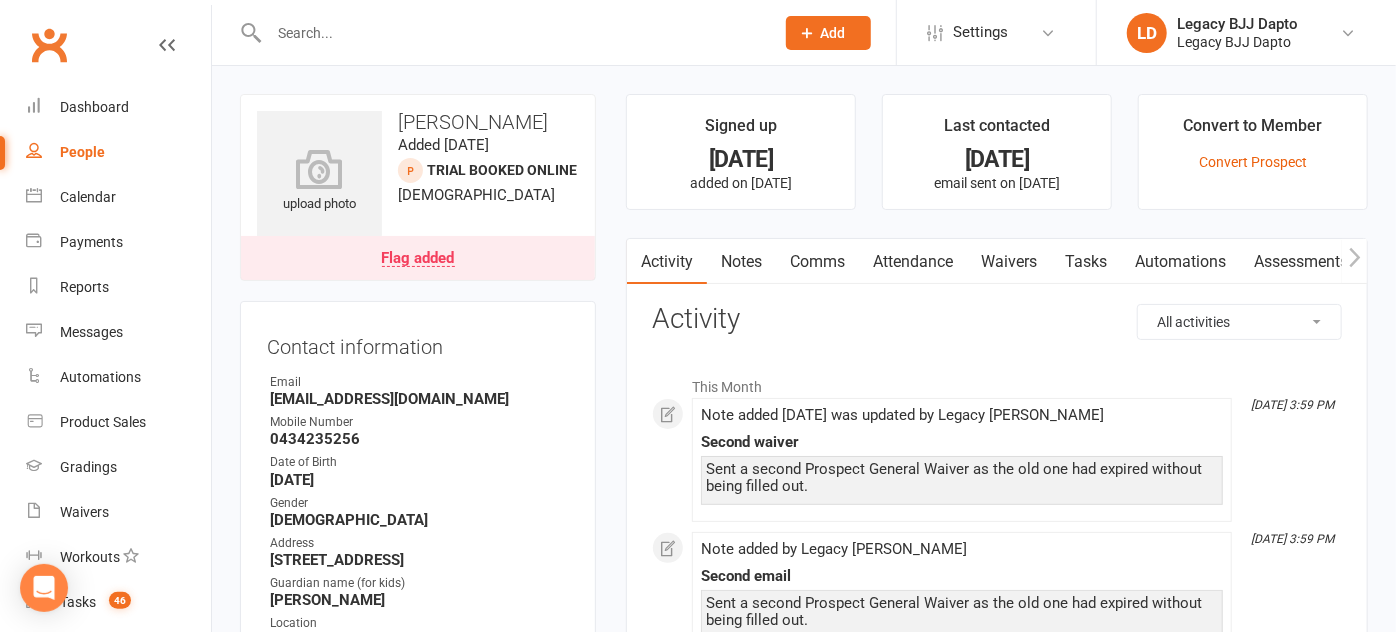 select on "100" 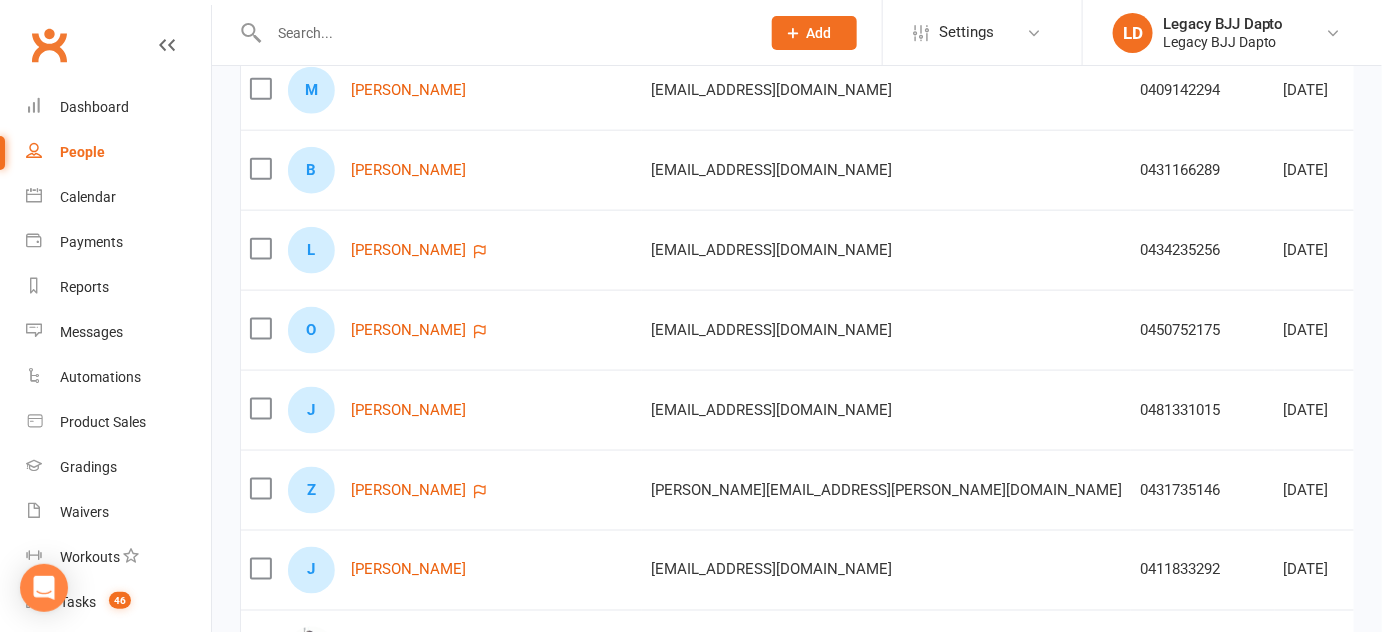 scroll, scrollTop: 701, scrollLeft: 0, axis: vertical 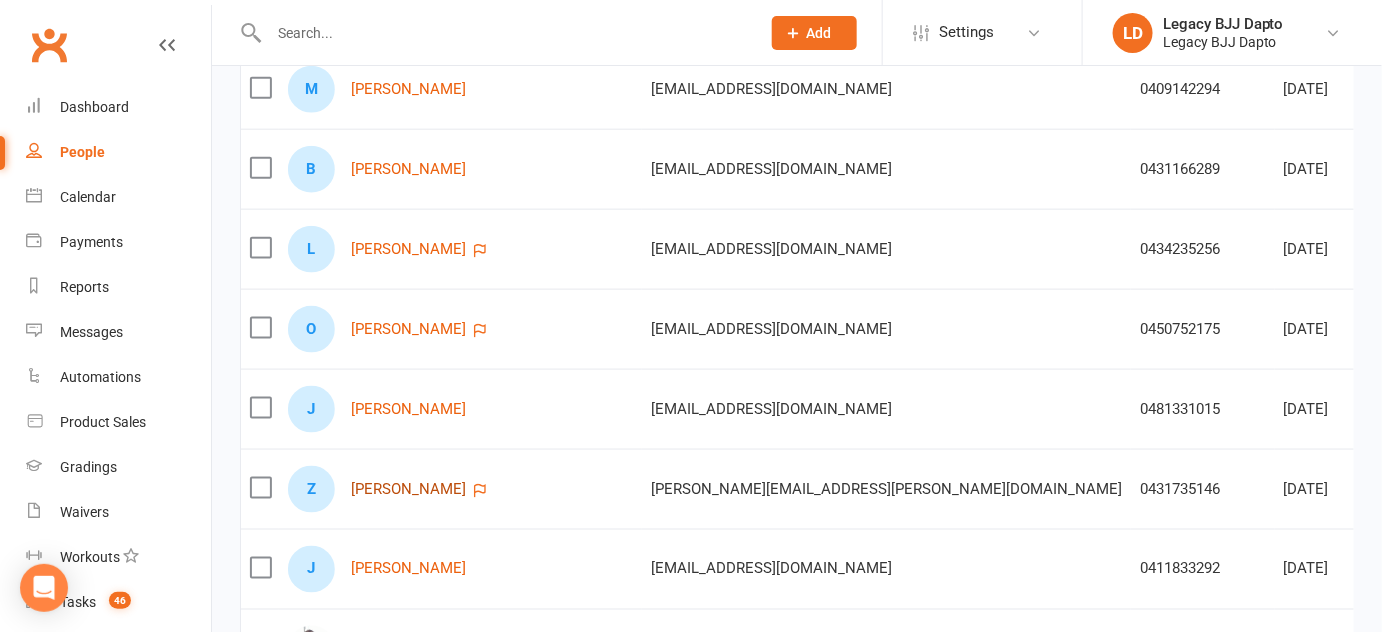 click on "Zander Rennex" at bounding box center [408, 489] 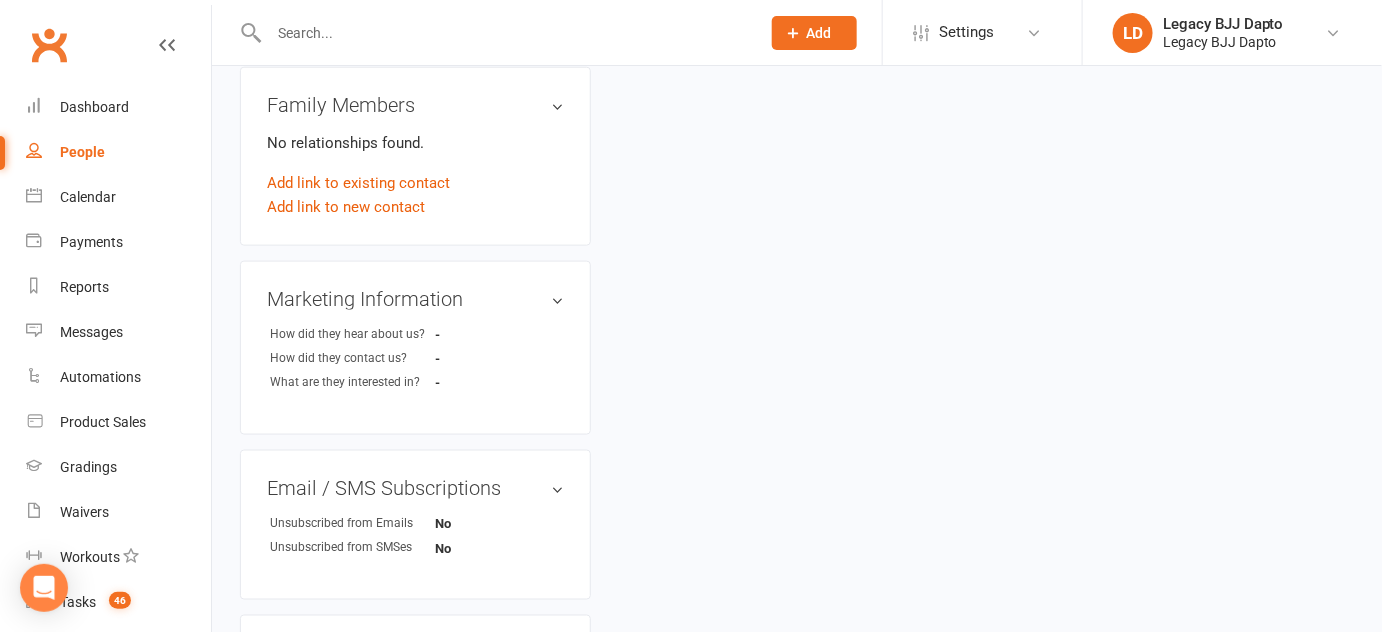 scroll, scrollTop: 0, scrollLeft: 0, axis: both 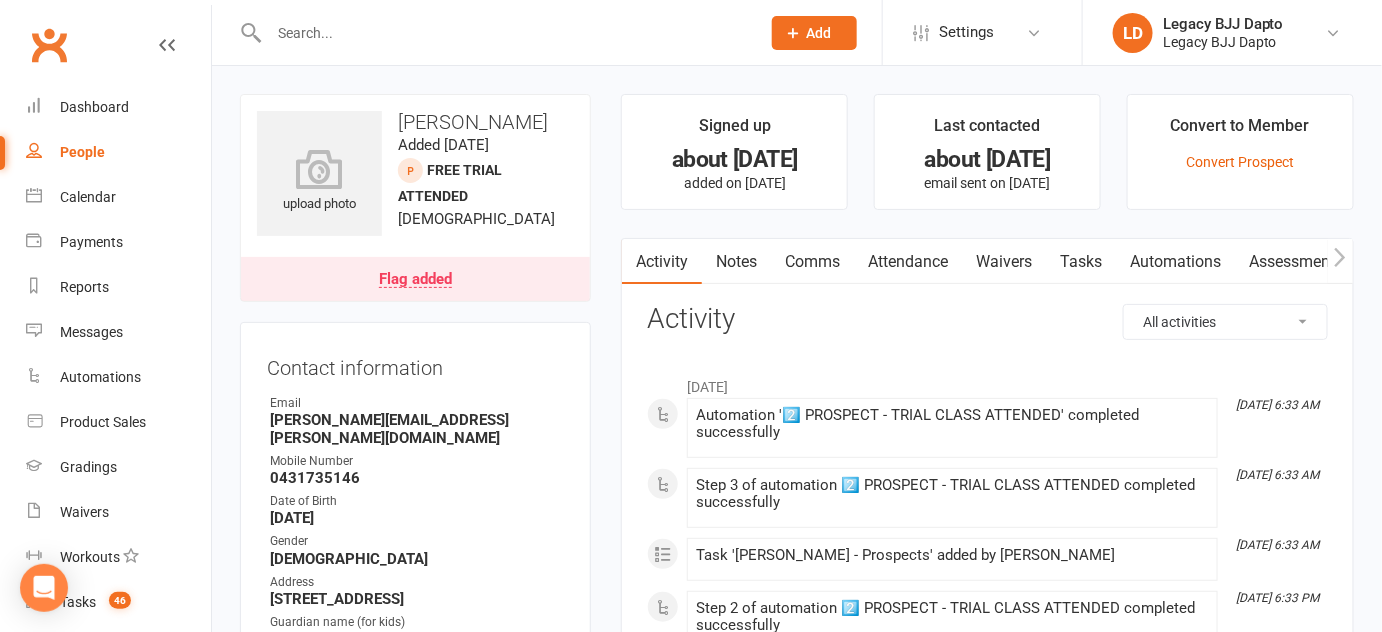 click on "Waivers" at bounding box center [1004, 262] 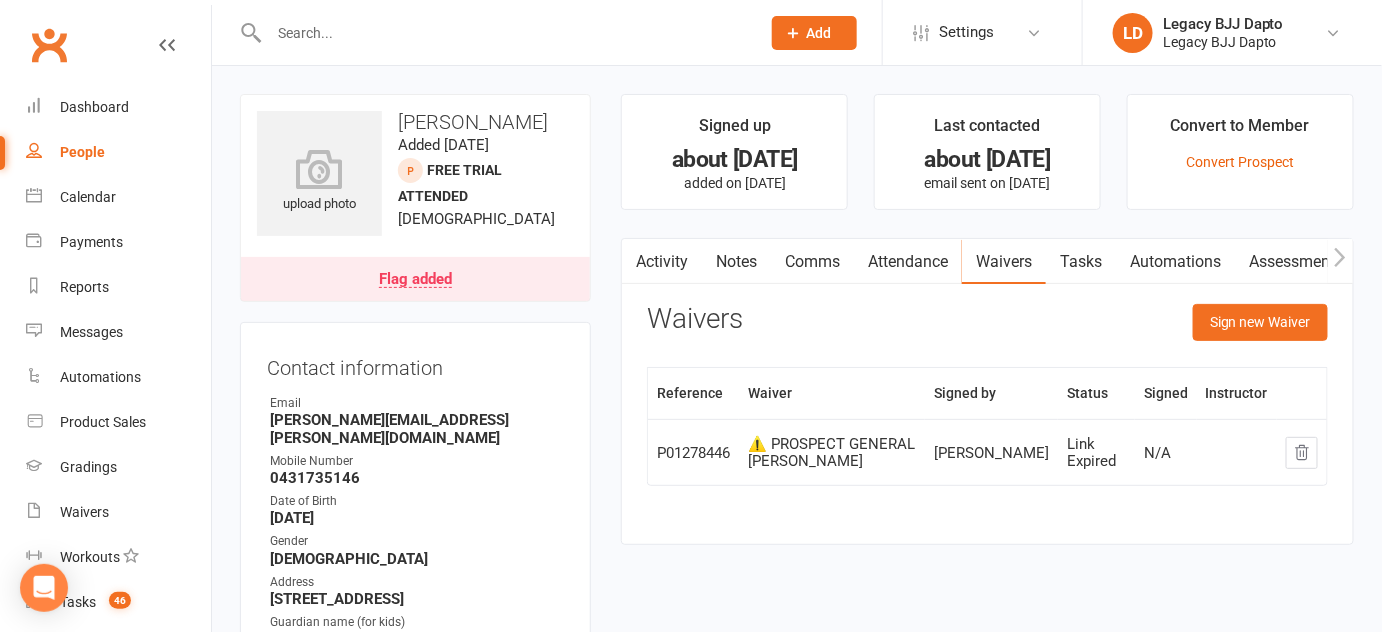 click on "People" at bounding box center (118, 152) 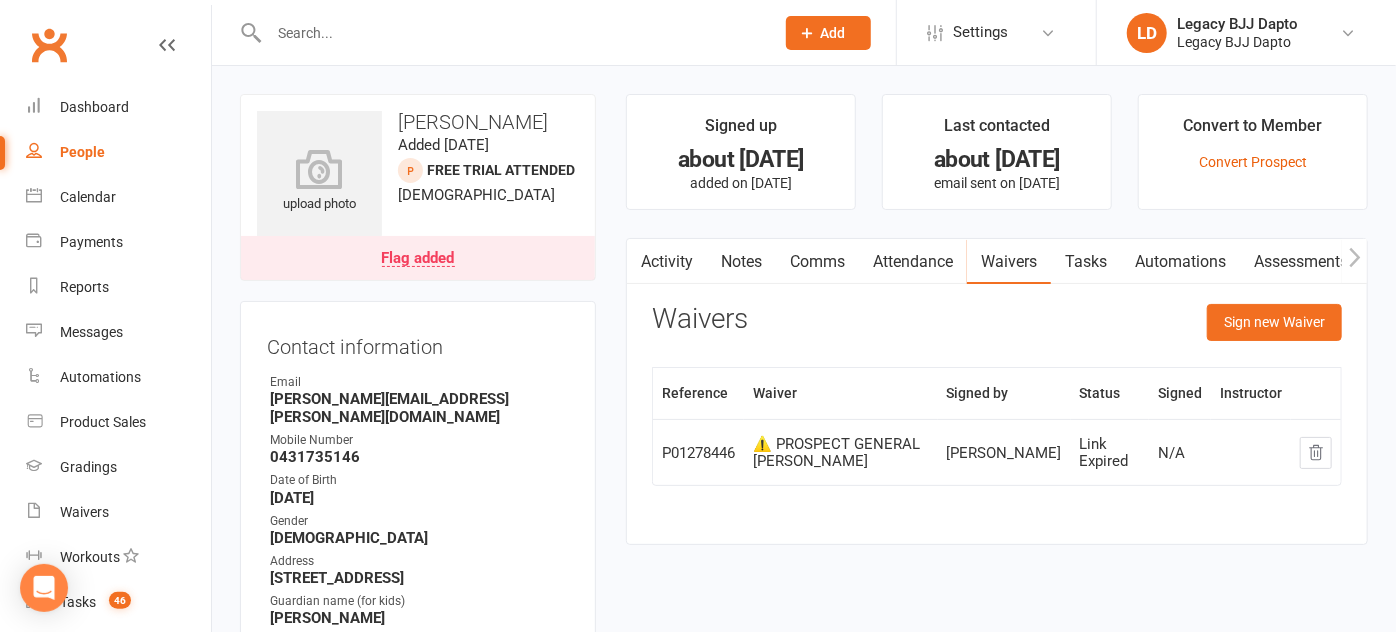 select on "100" 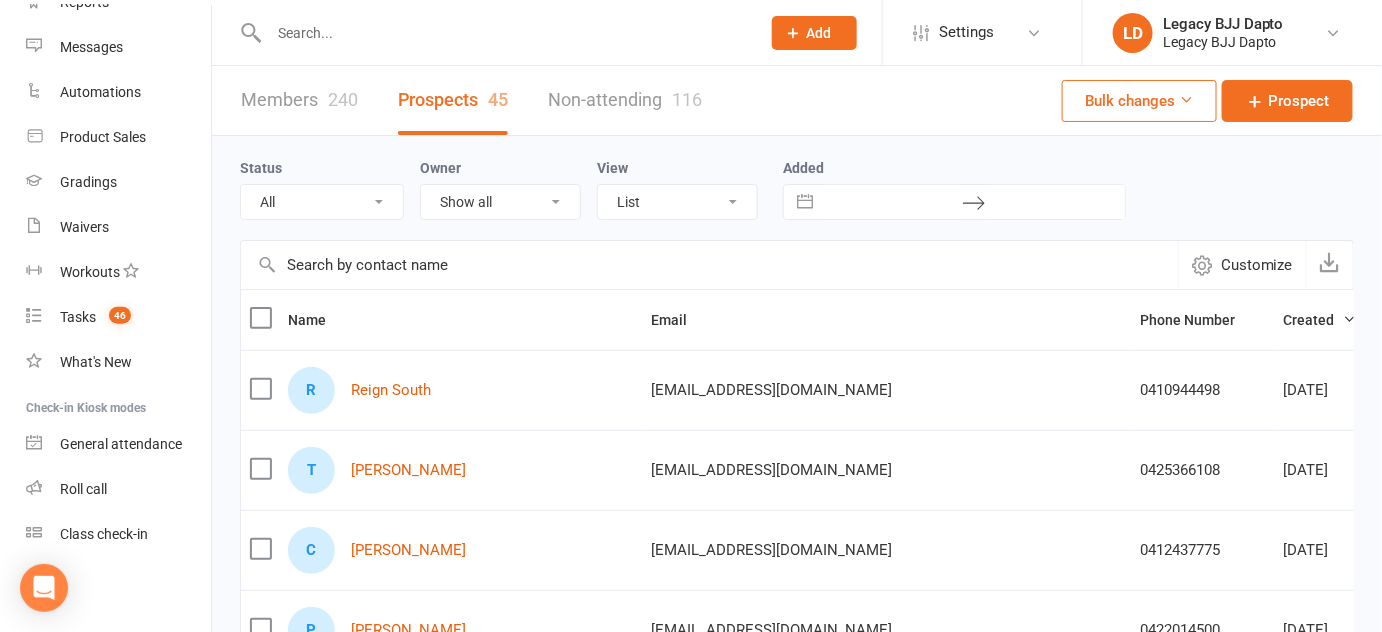 scroll, scrollTop: 284, scrollLeft: 0, axis: vertical 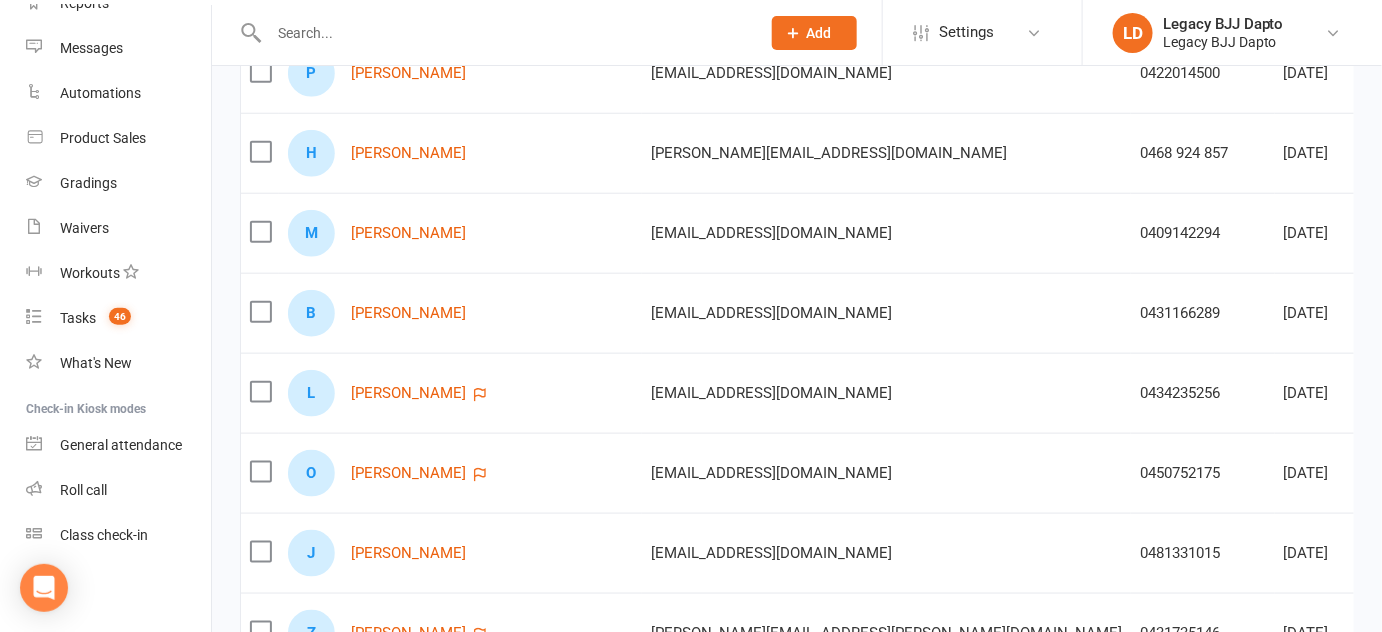 click on "H" at bounding box center [311, 153] 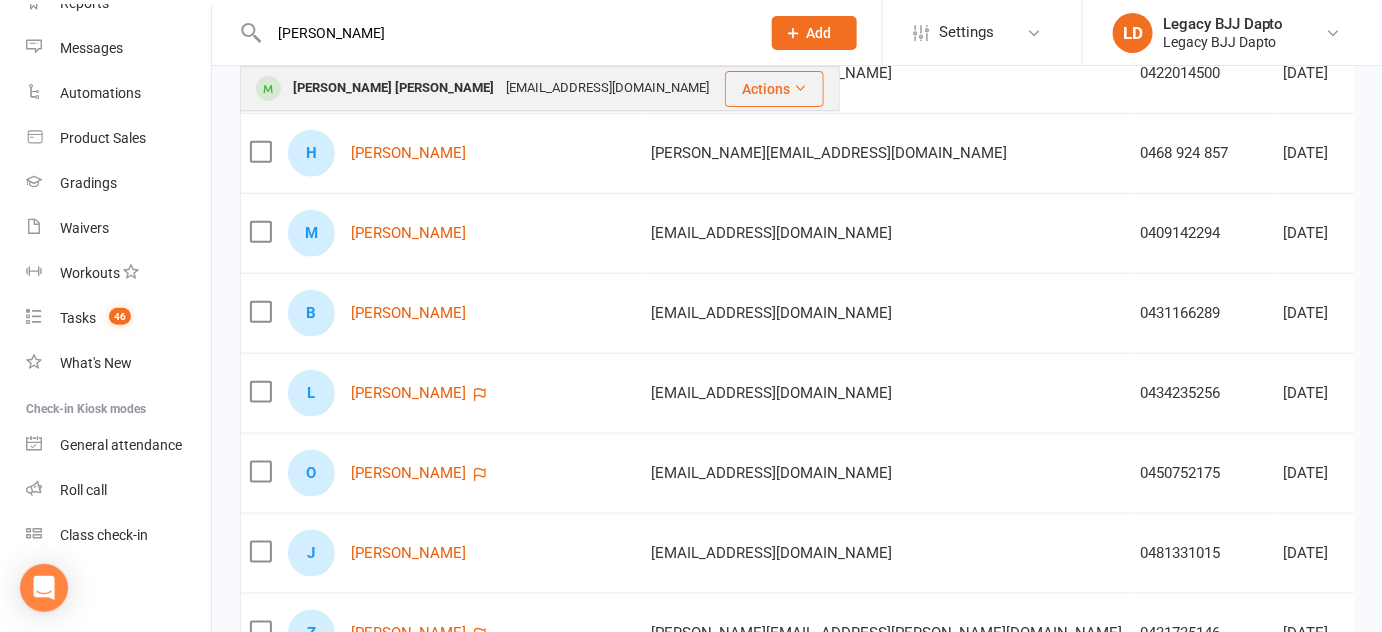 type on "ryken" 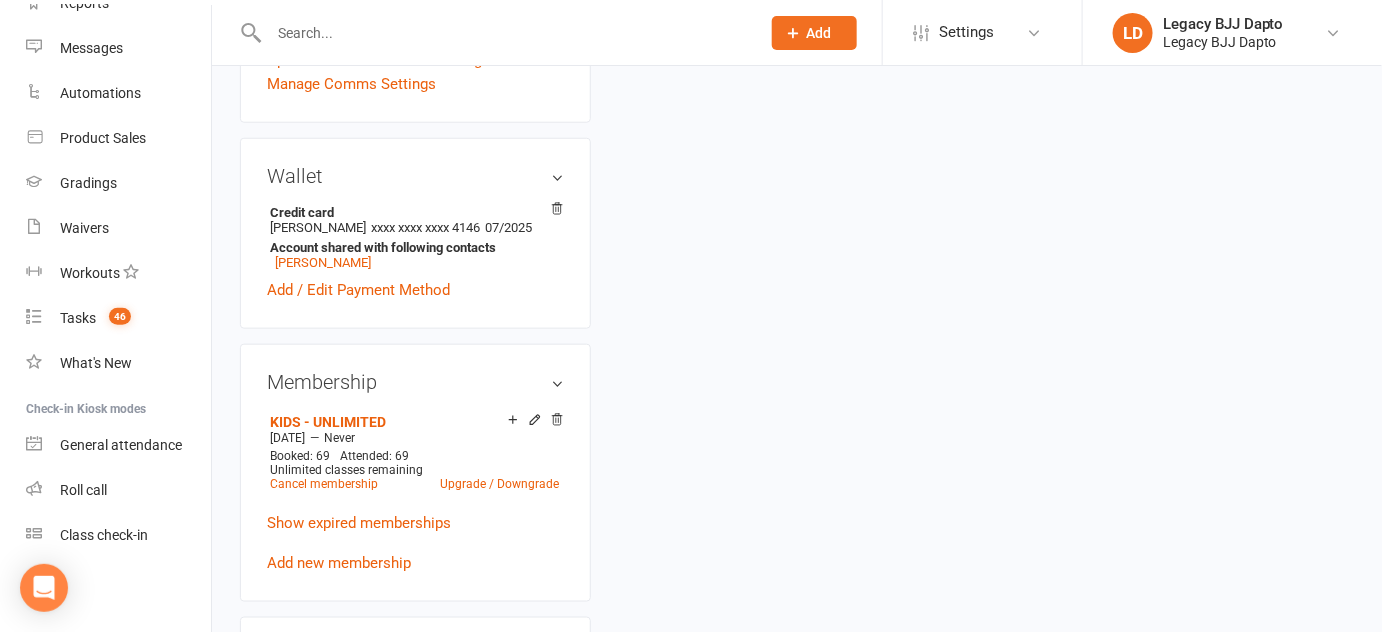 scroll, scrollTop: 0, scrollLeft: 0, axis: both 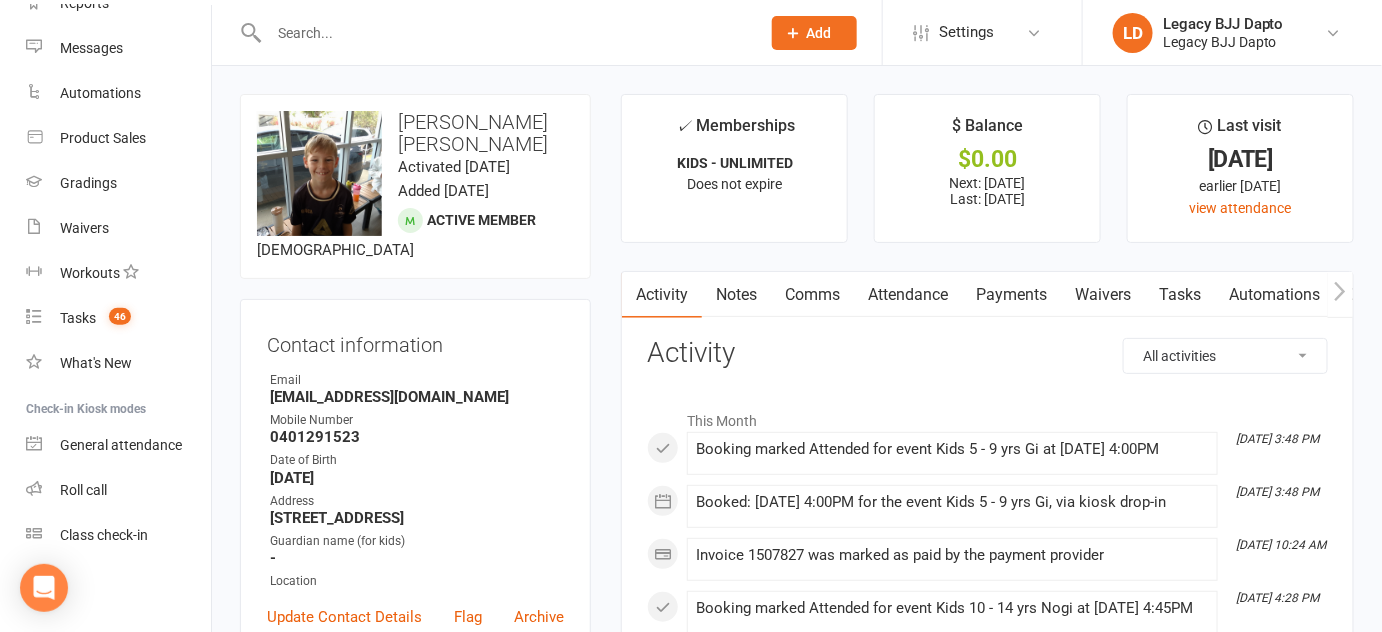 click on "Attendance" at bounding box center (908, 295) 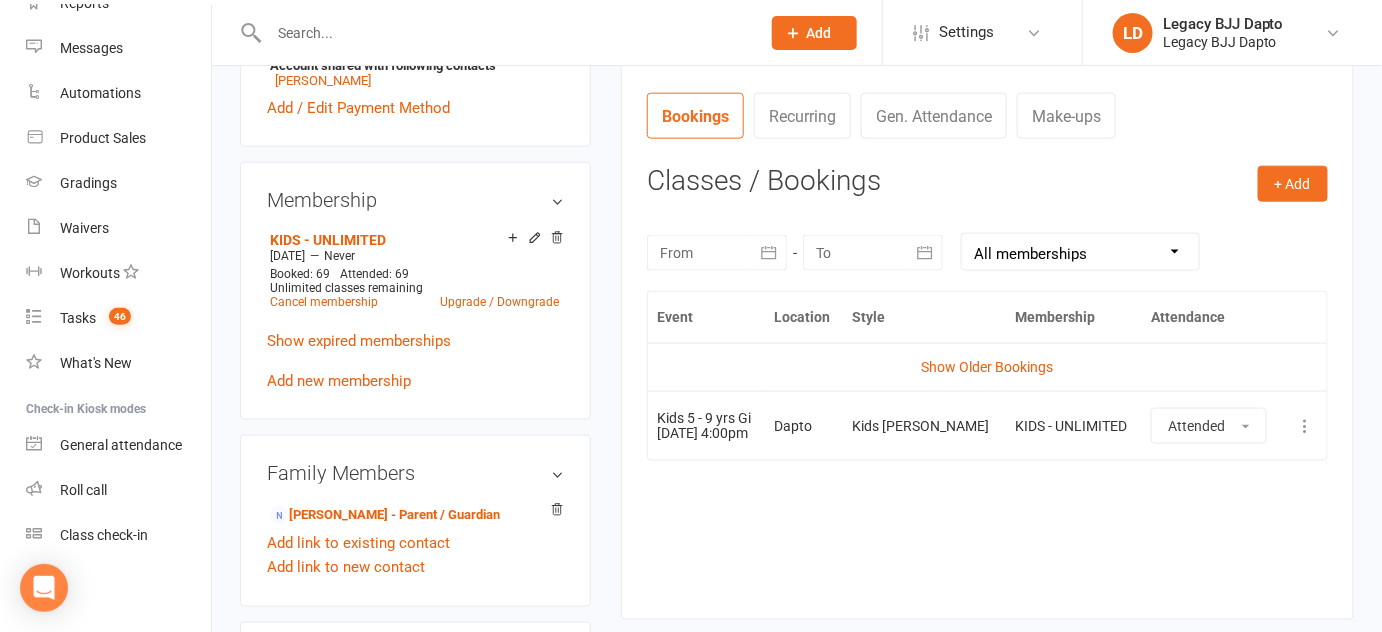 scroll, scrollTop: 839, scrollLeft: 0, axis: vertical 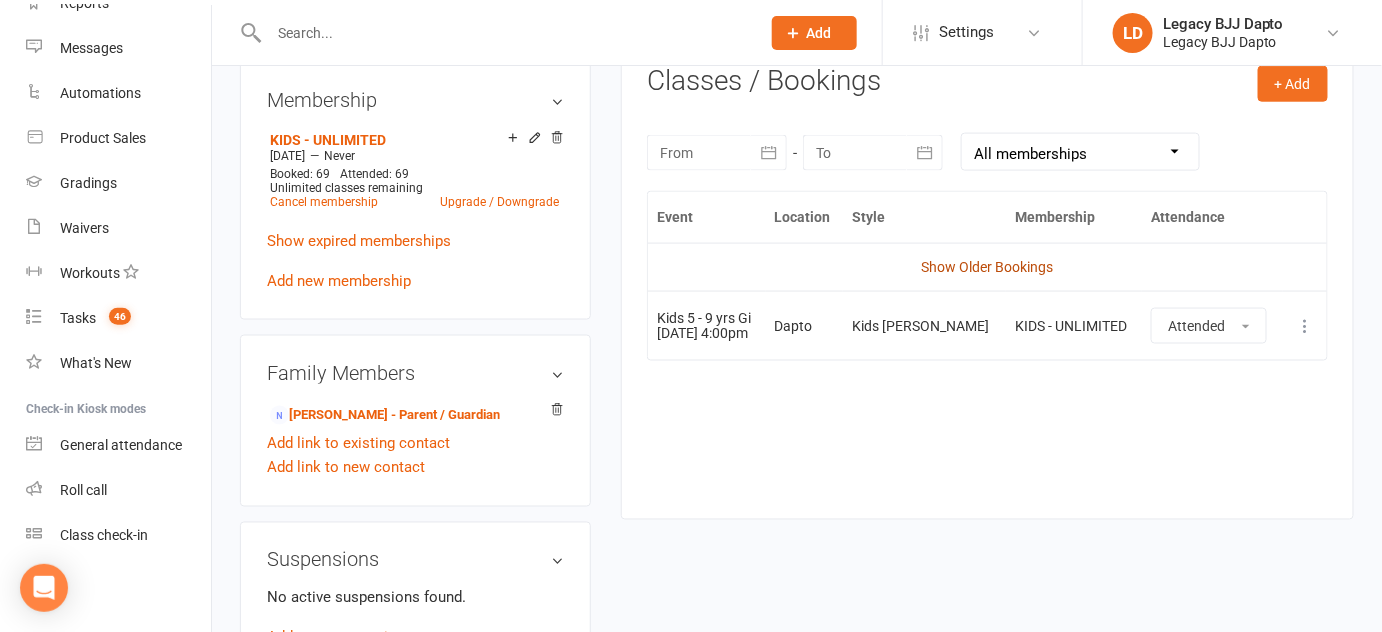 click on "Show Older Bookings" at bounding box center [987, 267] 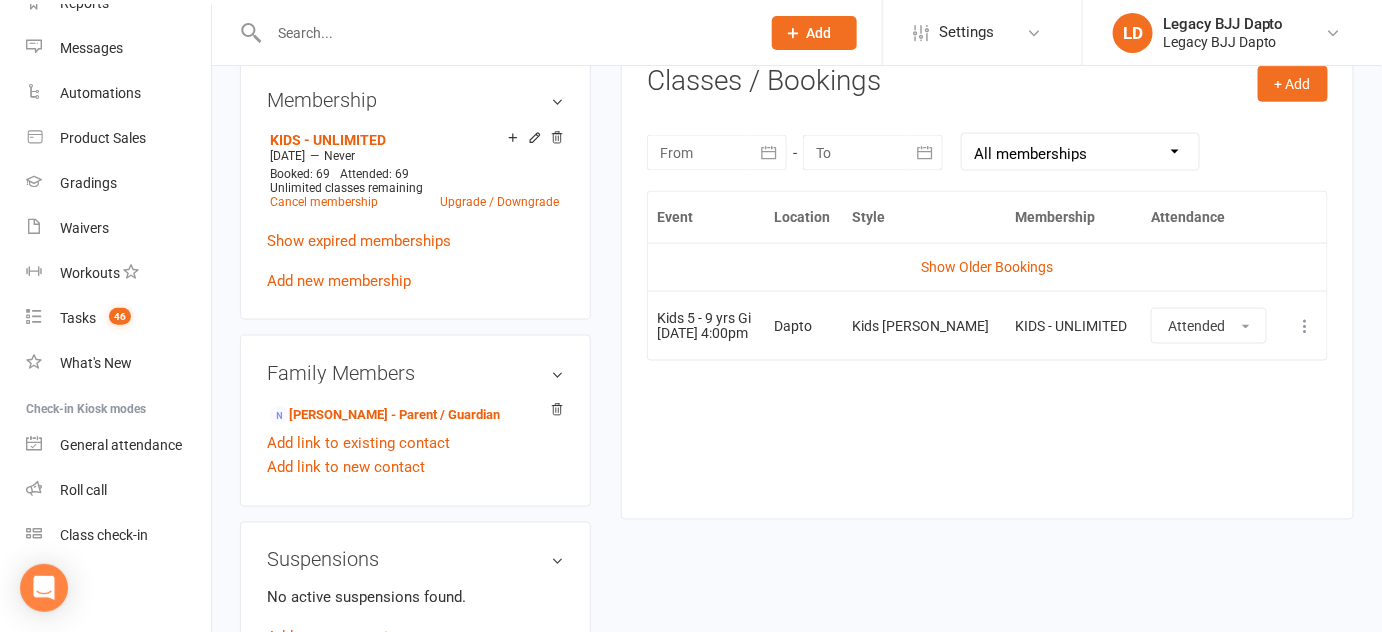 click on "Show Older Bookings" at bounding box center (987, 267) 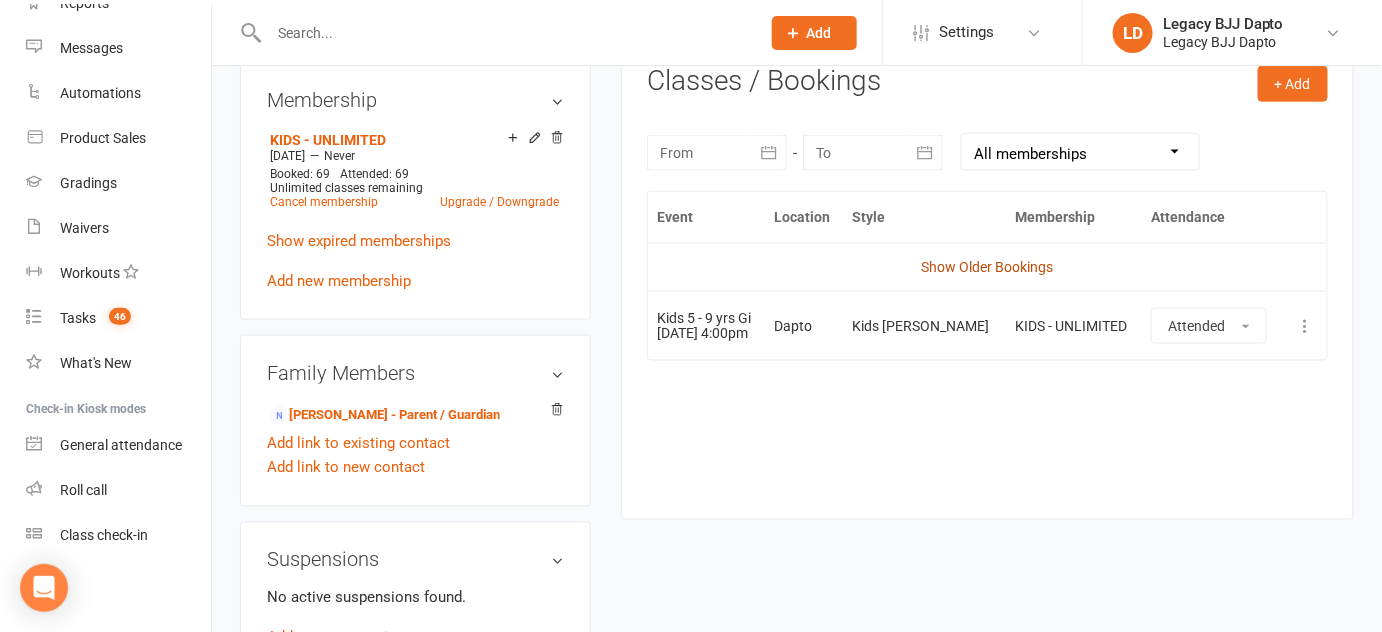 click on "Show Older Bookings" at bounding box center [988, 267] 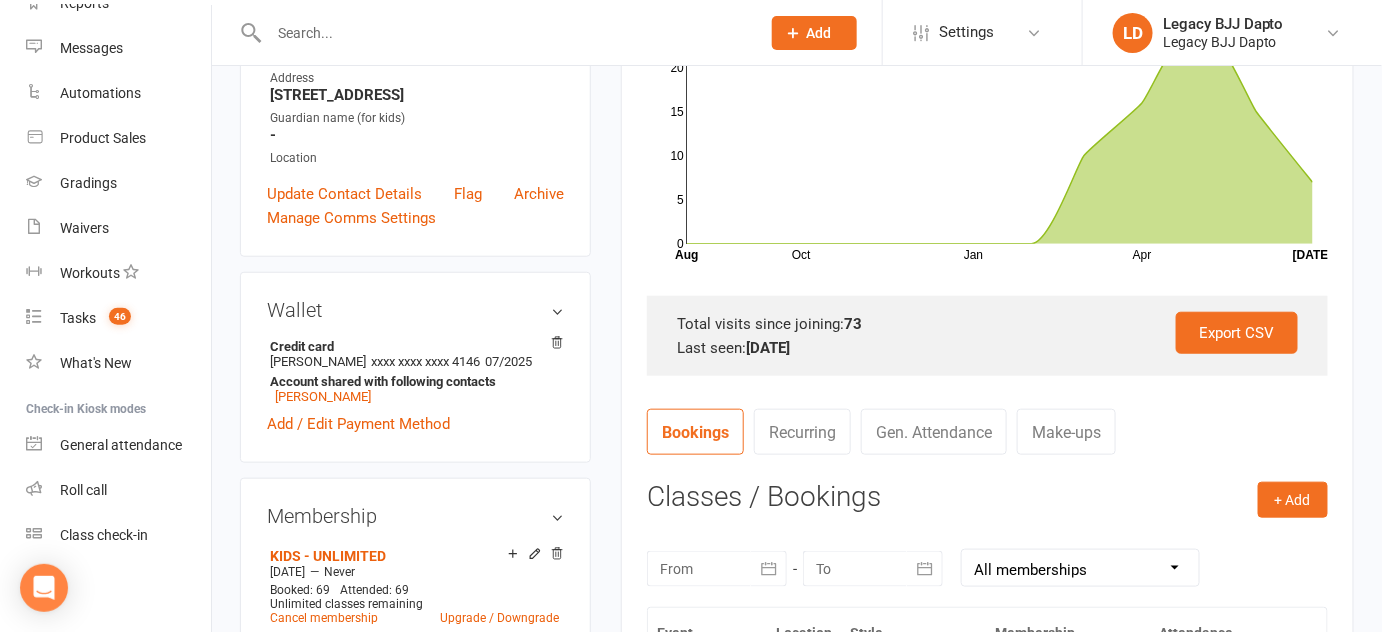 scroll, scrollTop: 0, scrollLeft: 0, axis: both 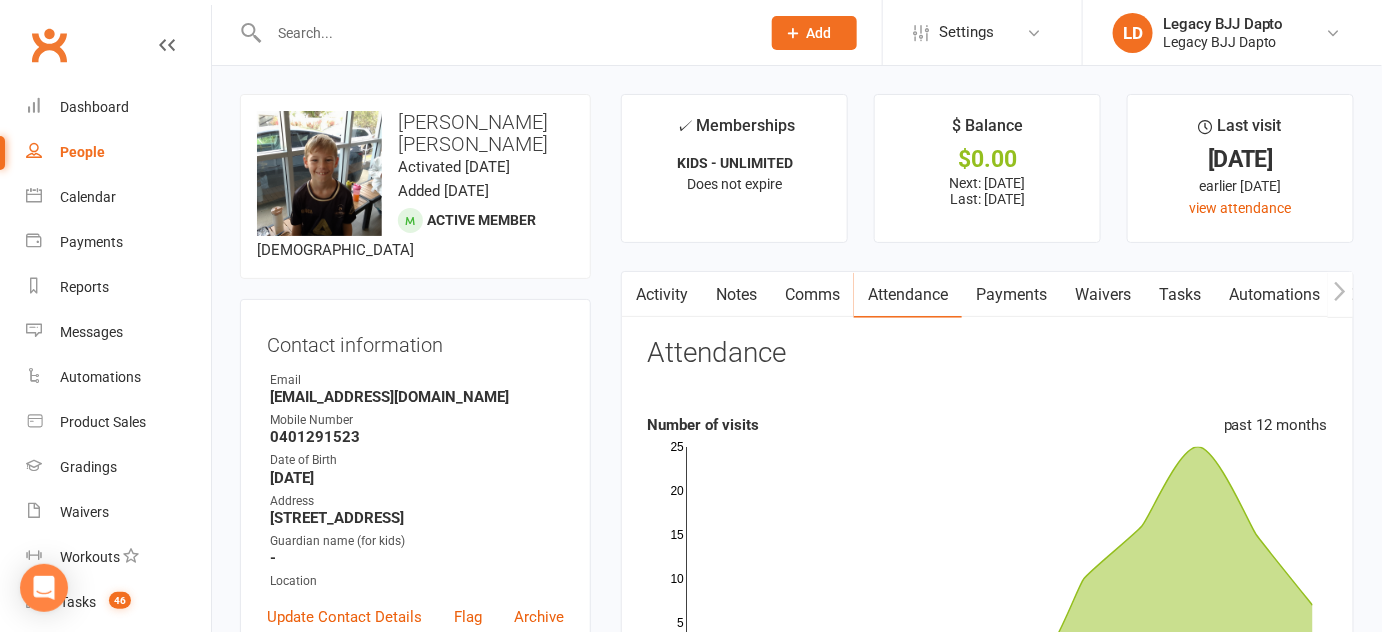click on "People" at bounding box center (82, 152) 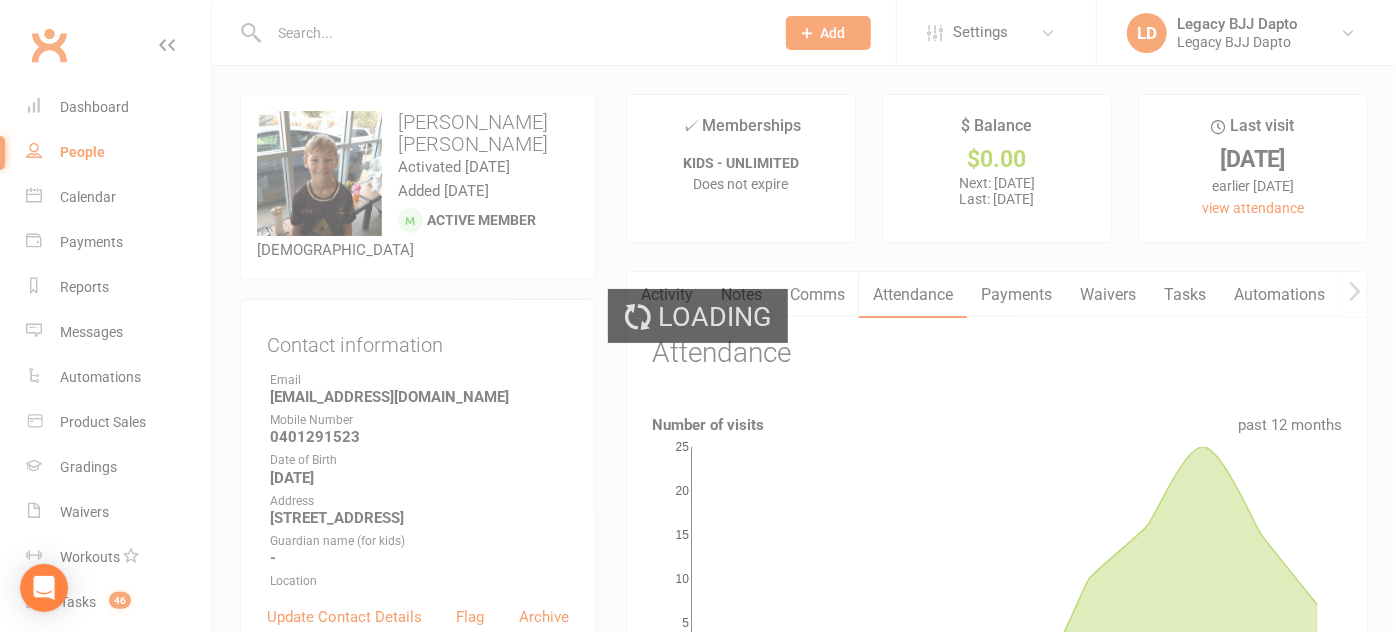 select on "100" 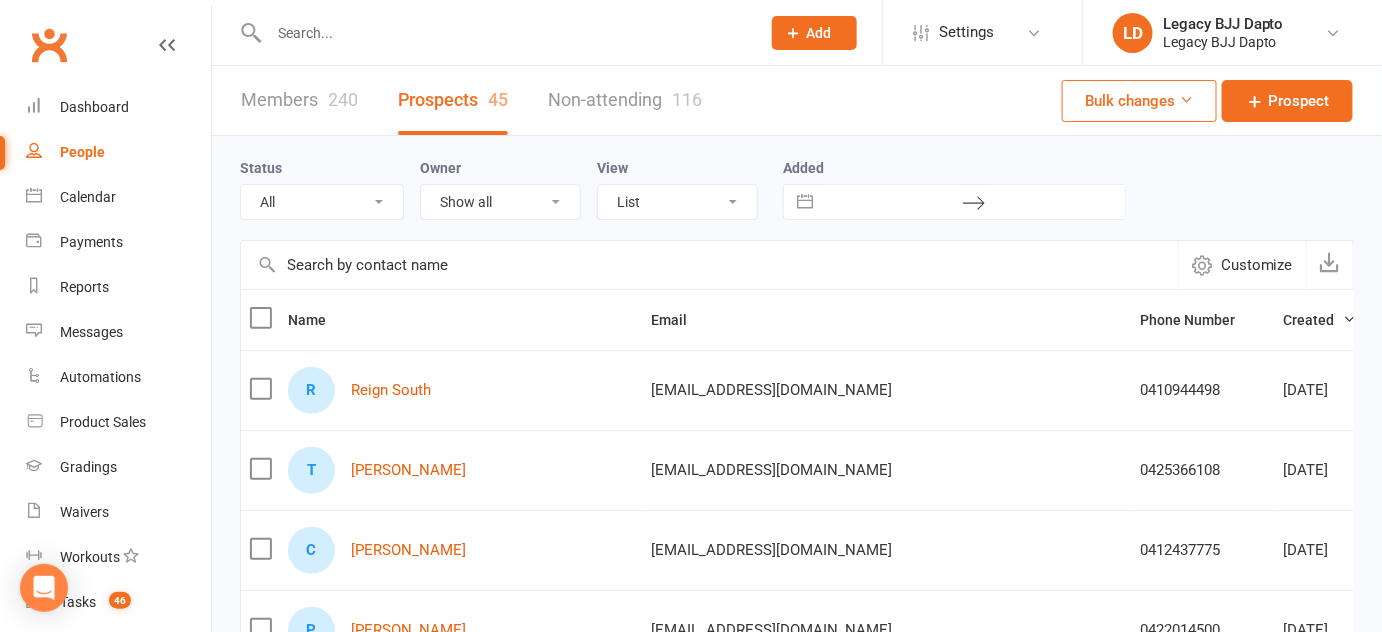 click on "Status All (No status set) (Invalid status) TRIAL BOOKED ONLINE FREE TRIAL ATTENDED FREE TRIAL NO SHOW FOLLOW UP DONE - SIGN UP FORM SENT FREE TRIAL WEEK COMPLETED NOT INTERESTED VISITOR ONLY" at bounding box center [330, 188] 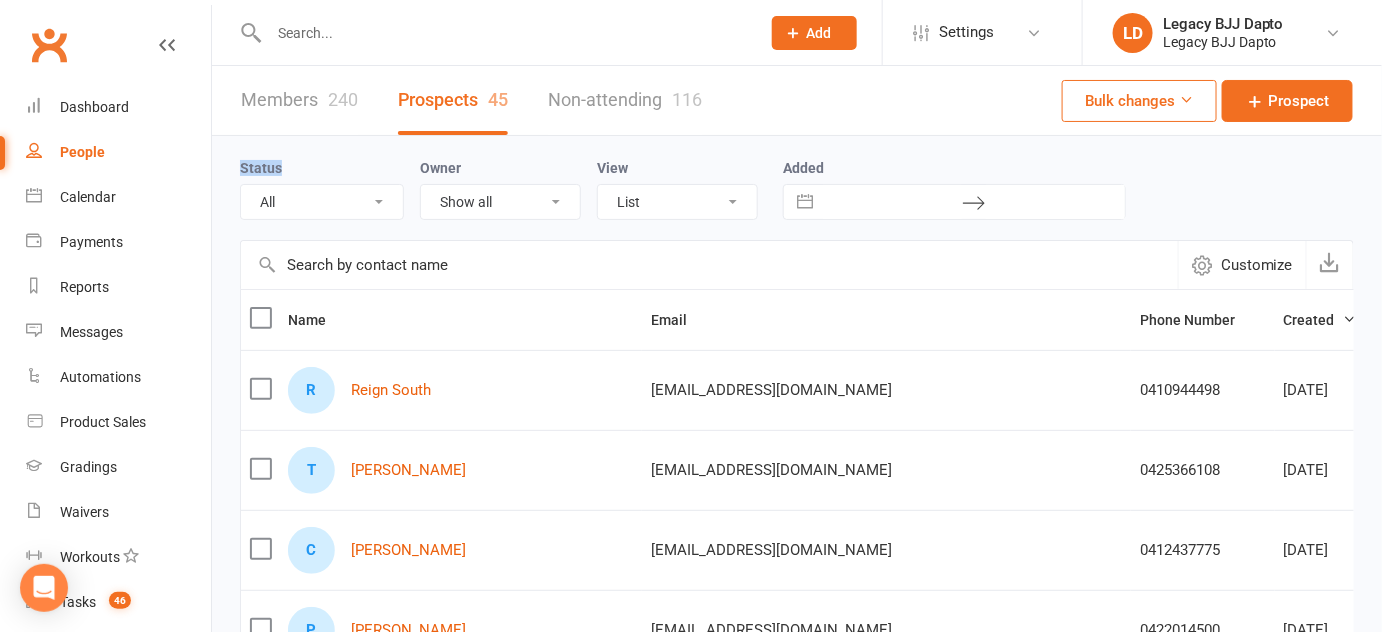 click on "Status" at bounding box center [261, 168] 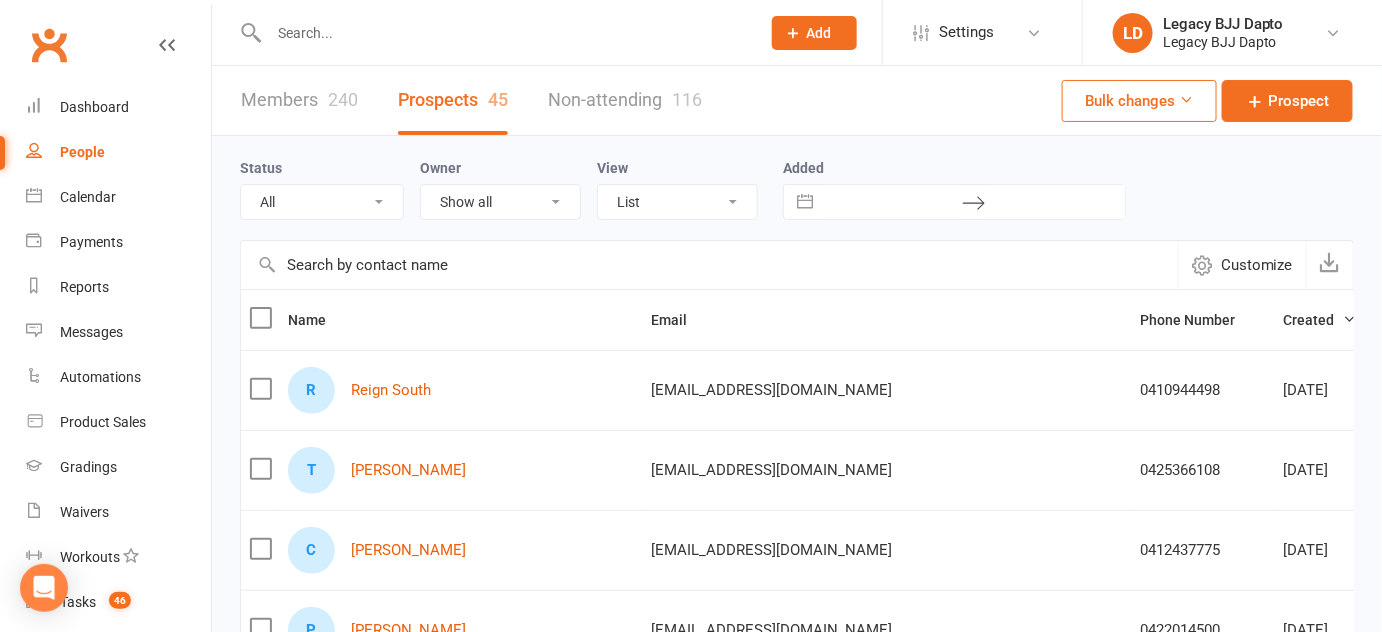 click on "Owner" at bounding box center [440, 168] 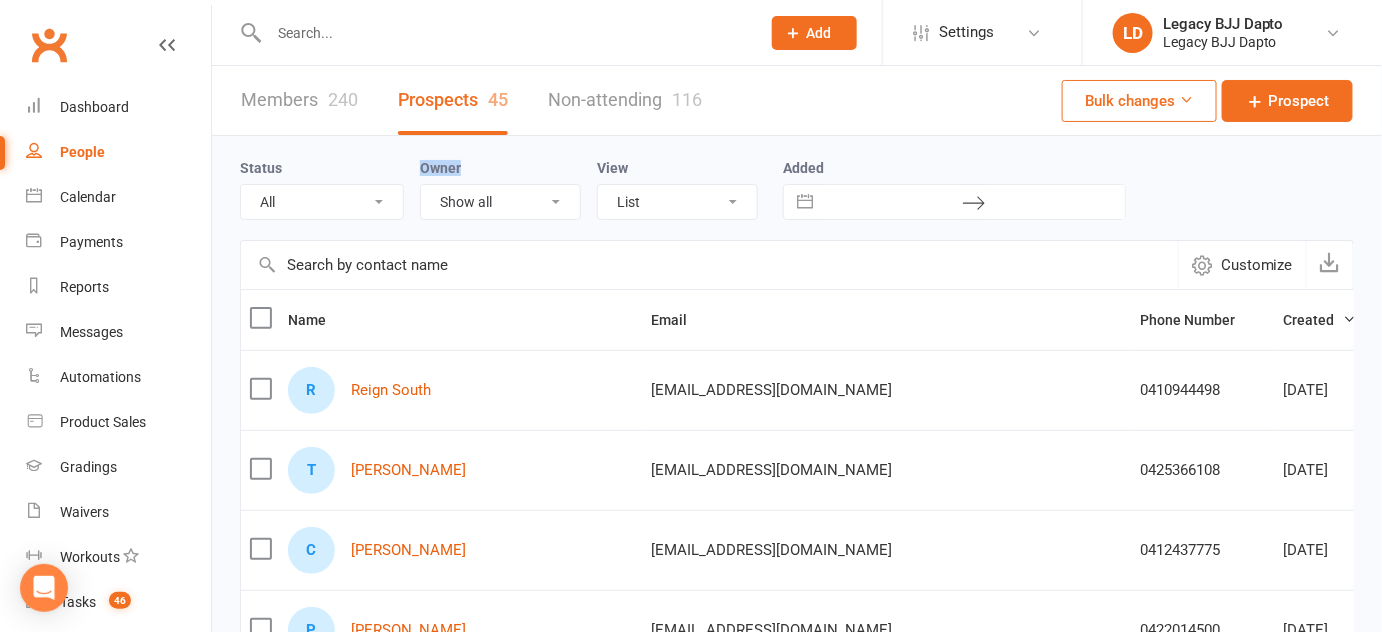 click on "Owner" at bounding box center [440, 168] 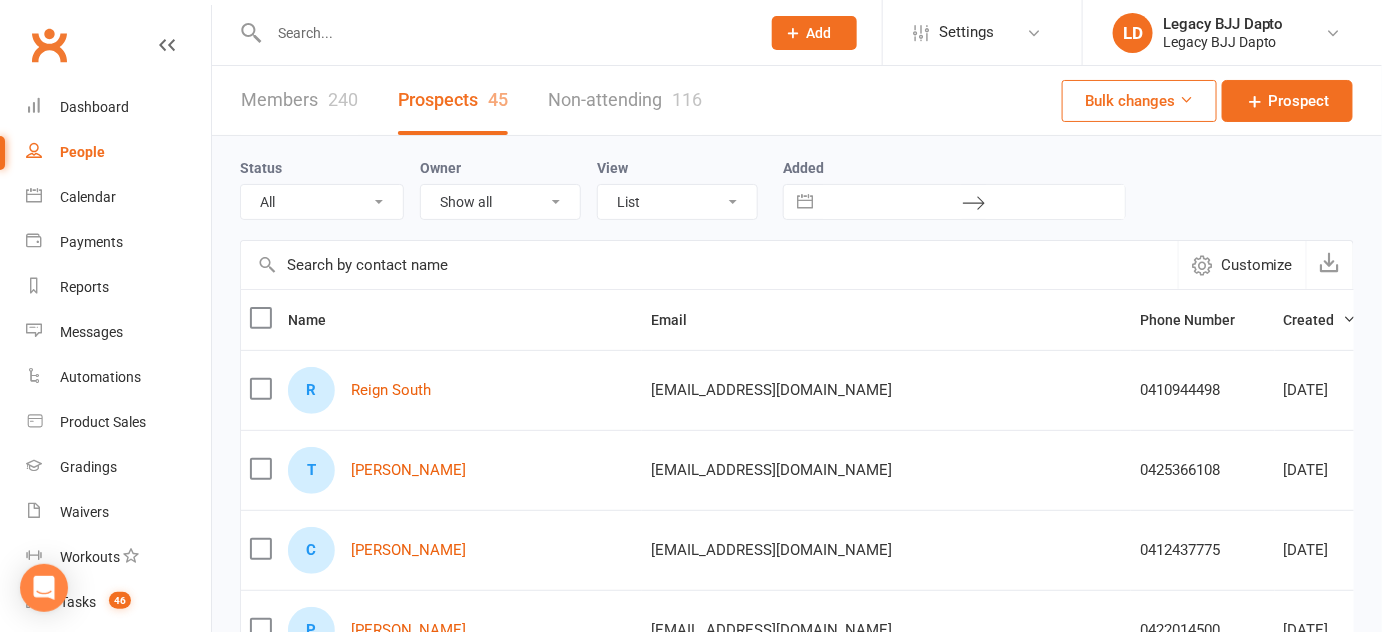 click on "Status All (No status set) (Invalid status) TRIAL BOOKED ONLINE FREE TRIAL ATTENDED FREE TRIAL NO SHOW FOLLOW UP DONE - SIGN UP FORM SENT FREE TRIAL WEEK COMPLETED NOT INTERESTED VISITOR ONLY Owner Show all Tiana Taylor-de Jonge Siina-Karoliina Suominen Legacy BJJ Dapto Legacy Association Mario Lima Juan Vezzaro View List Kanban Added Navigate forward to interact with the calendar and select a date. Press the question mark key to get the keyboard shortcuts for changing dates. Navigate backward to interact with the calendar and select a date. Press the question mark key to get the keyboard shortcuts for changing dates." at bounding box center (797, 188) 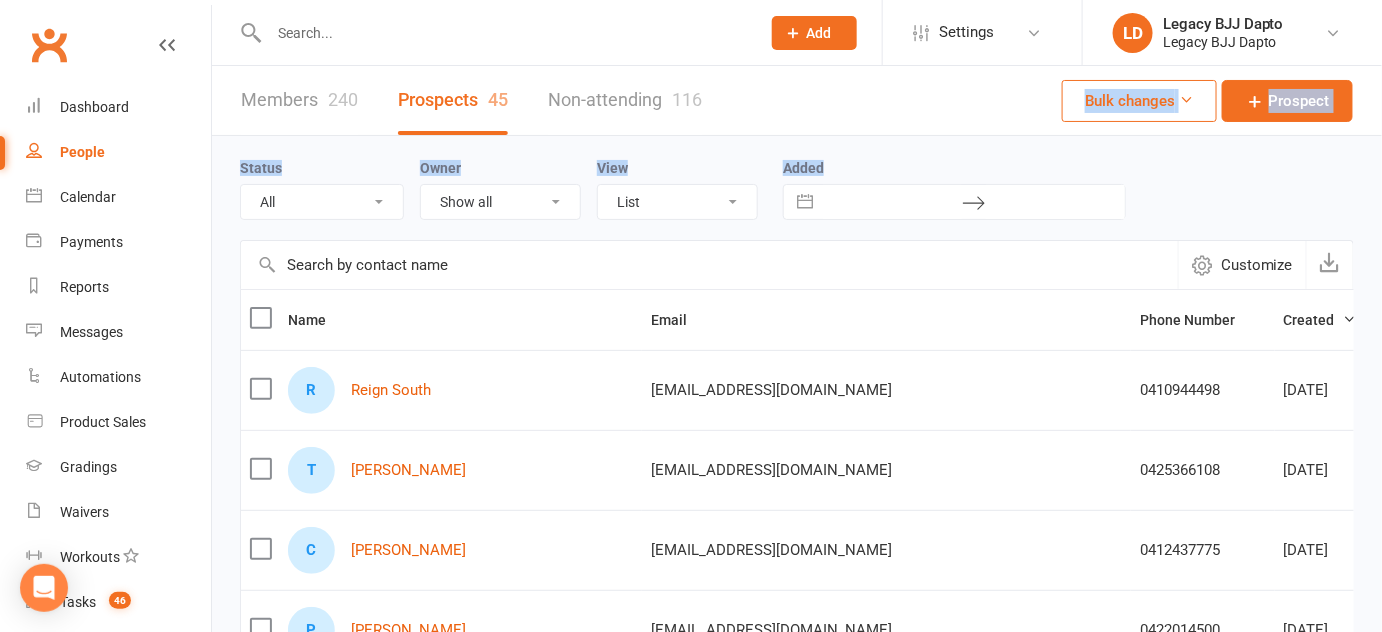 drag, startPoint x: 832, startPoint y: 167, endPoint x: 731, endPoint y: 129, distance: 107.912 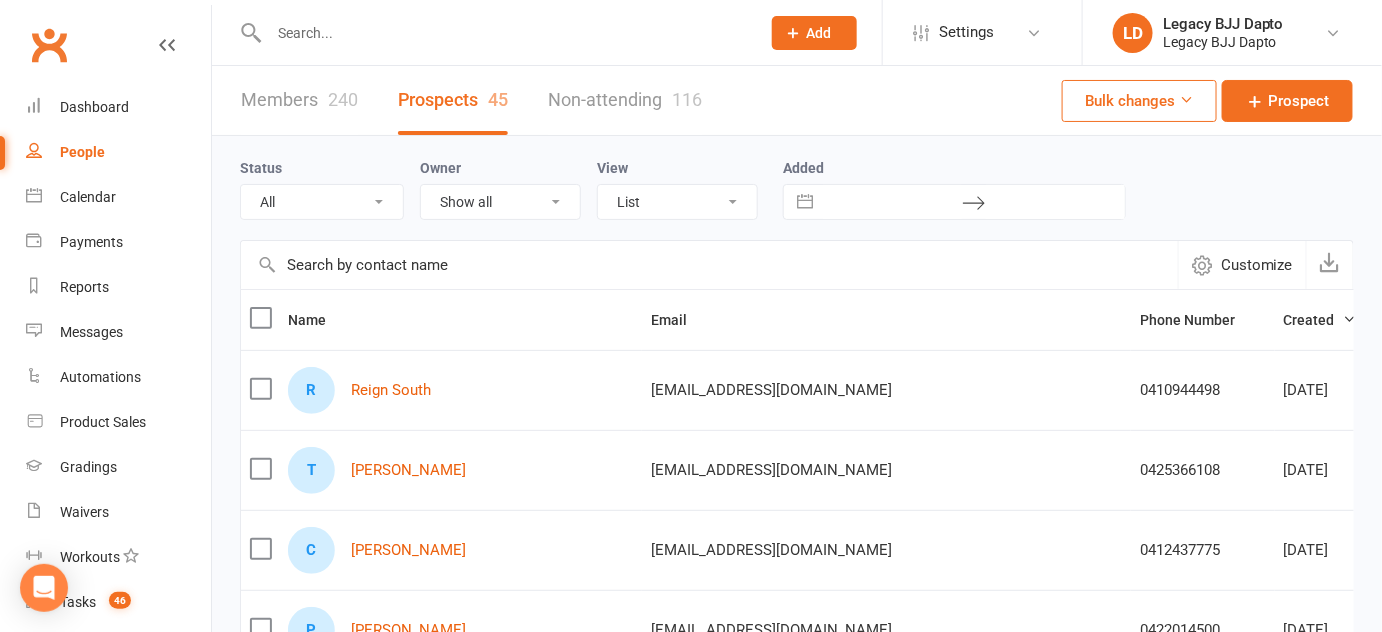 click on "People" at bounding box center (82, 152) 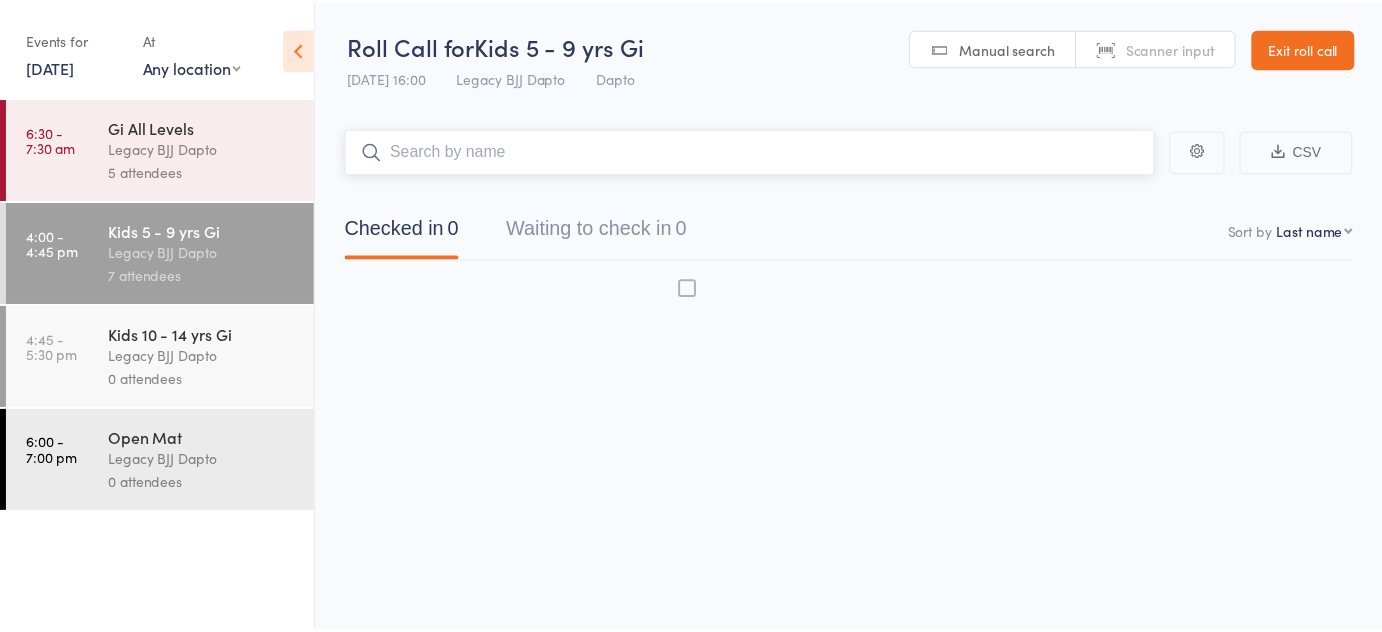 scroll, scrollTop: 0, scrollLeft: 0, axis: both 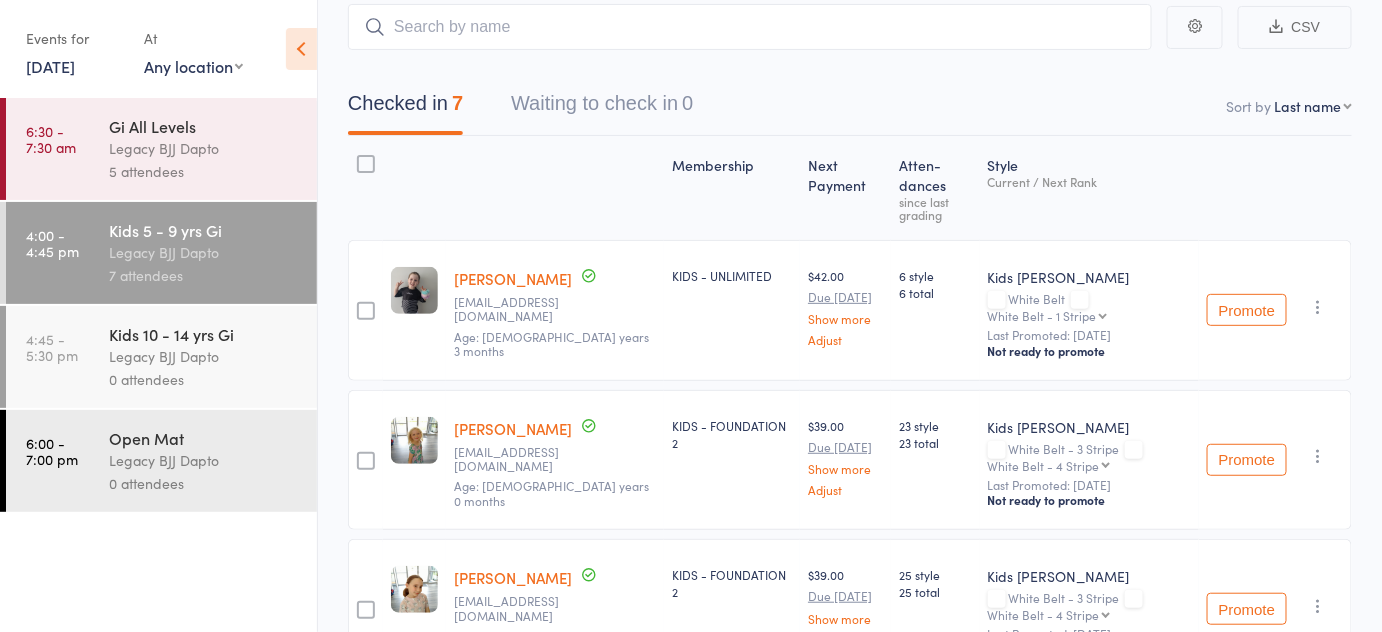 click on "Aura Gillett    Madisoncooney@hotmail.com Age: 4 years 3 months" at bounding box center [555, 310] 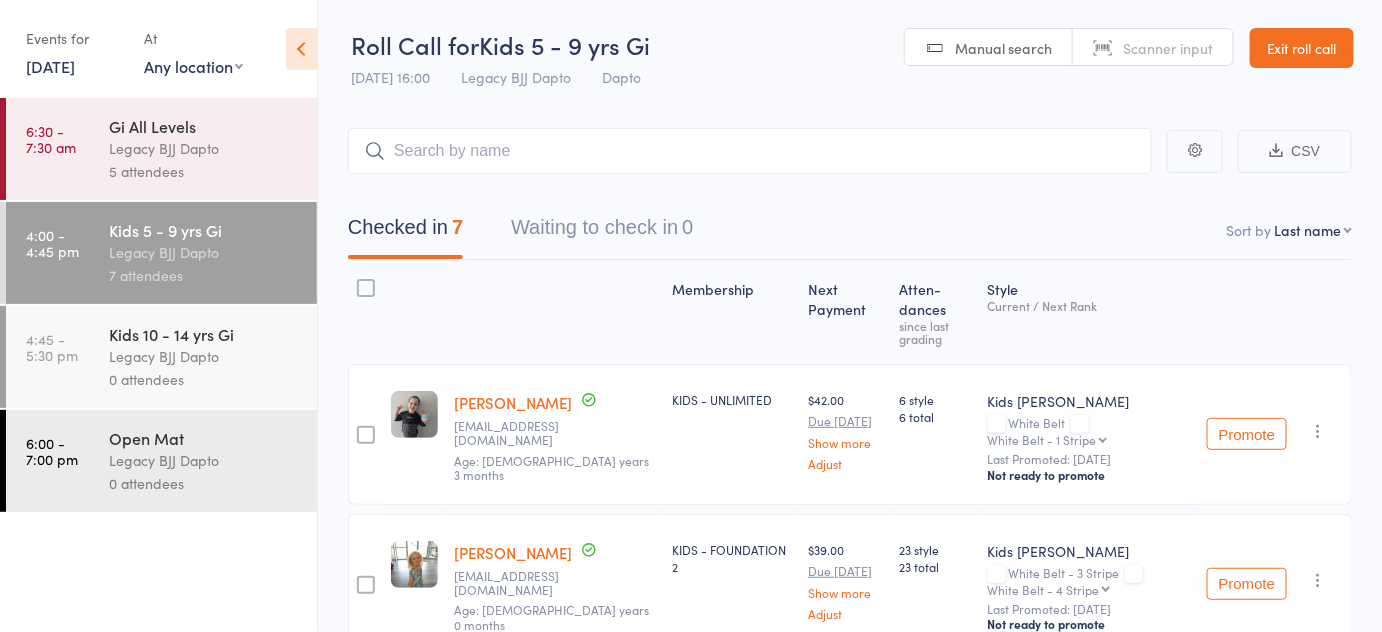 click on "Exit roll call" at bounding box center [1302, 48] 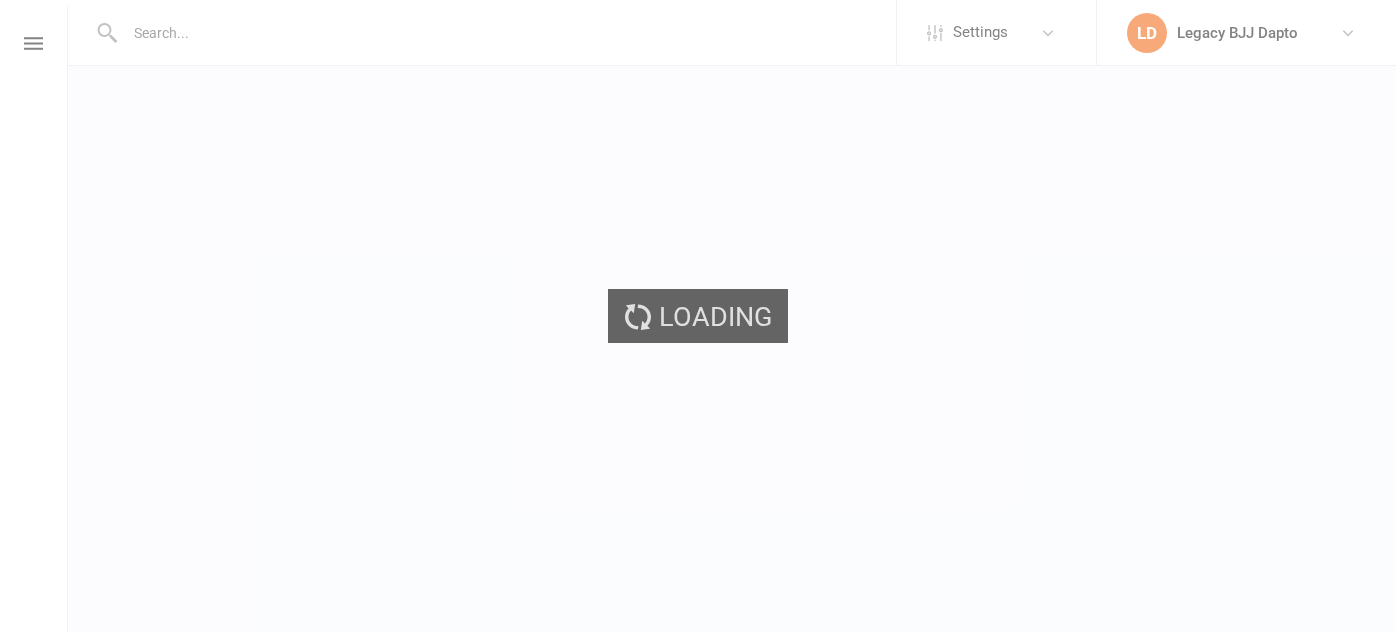 scroll, scrollTop: 0, scrollLeft: 0, axis: both 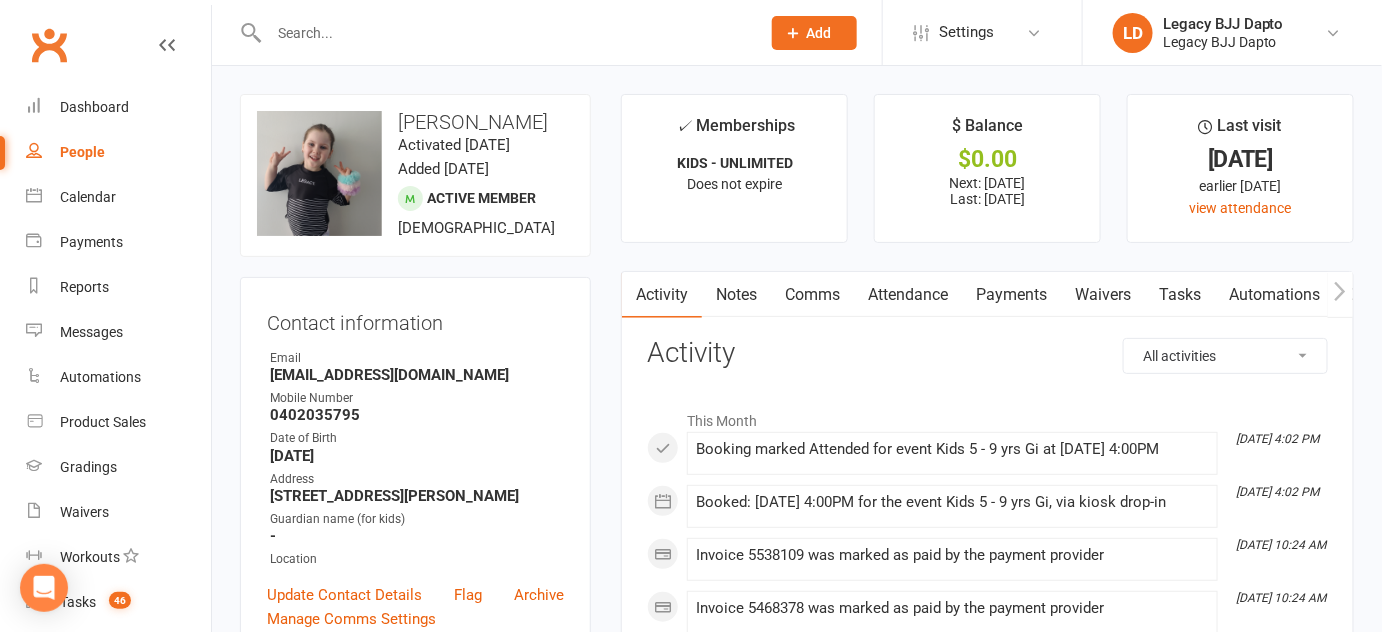 click on "Payments" at bounding box center (1011, 295) 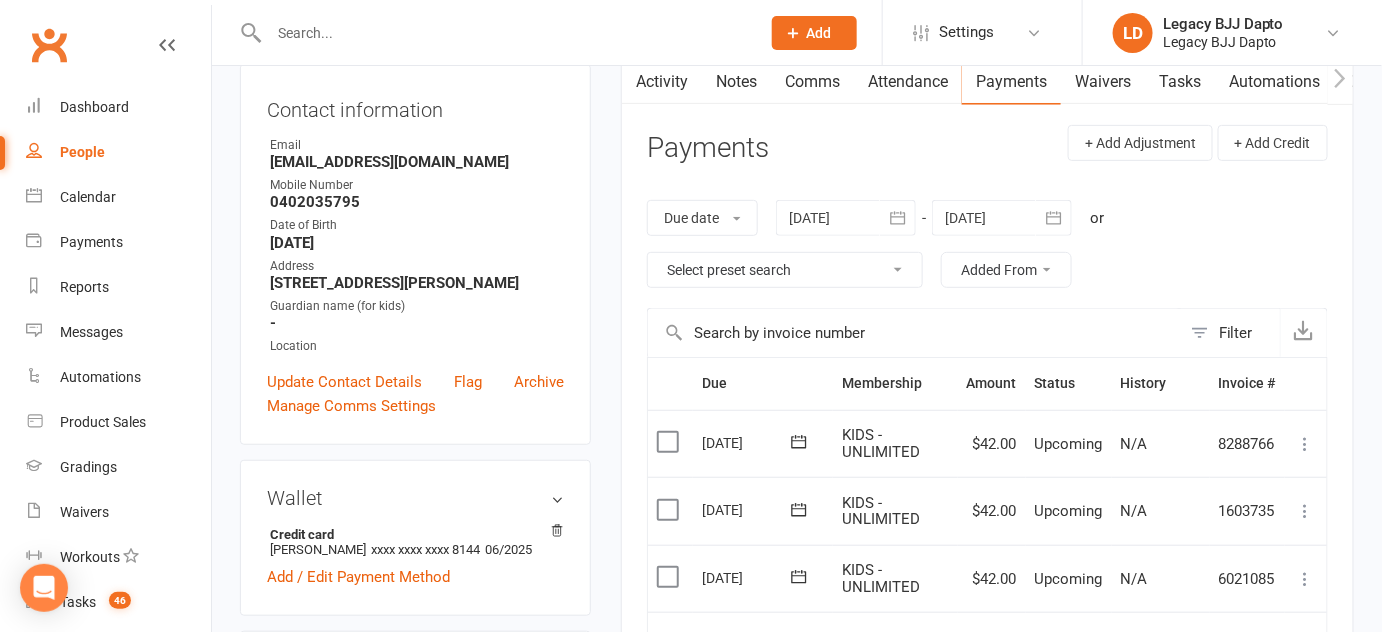 scroll, scrollTop: 208, scrollLeft: 0, axis: vertical 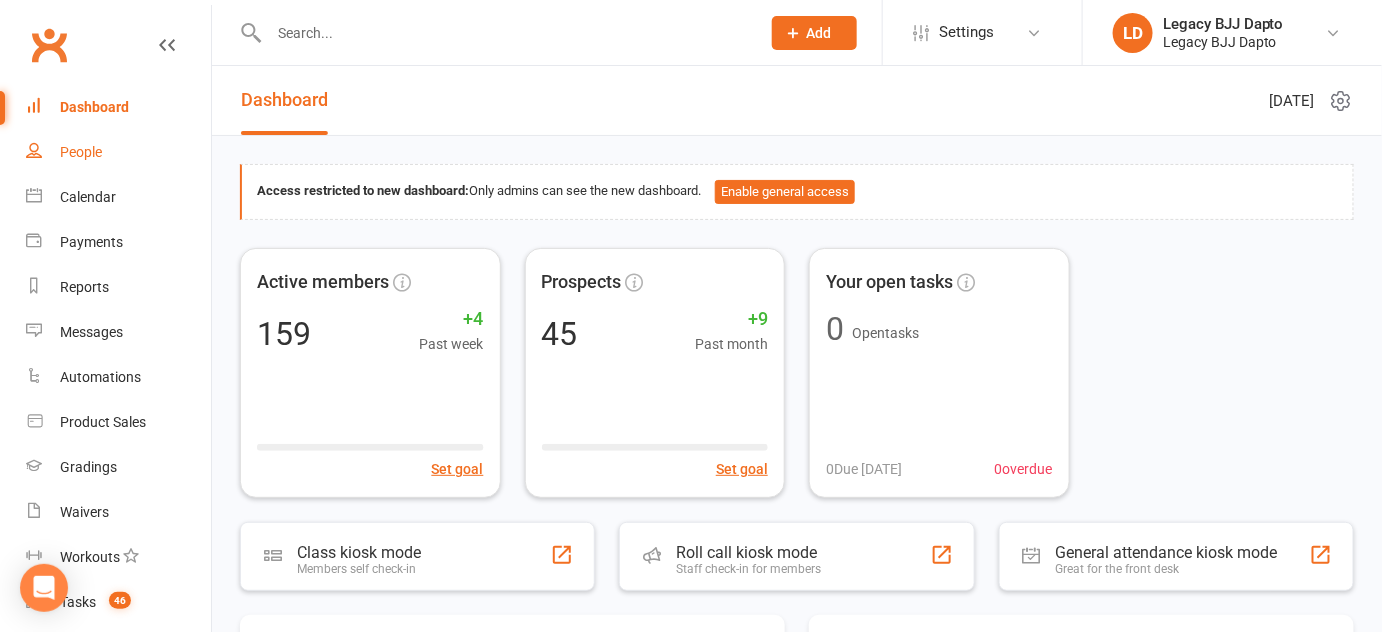 click on "People" at bounding box center [118, 152] 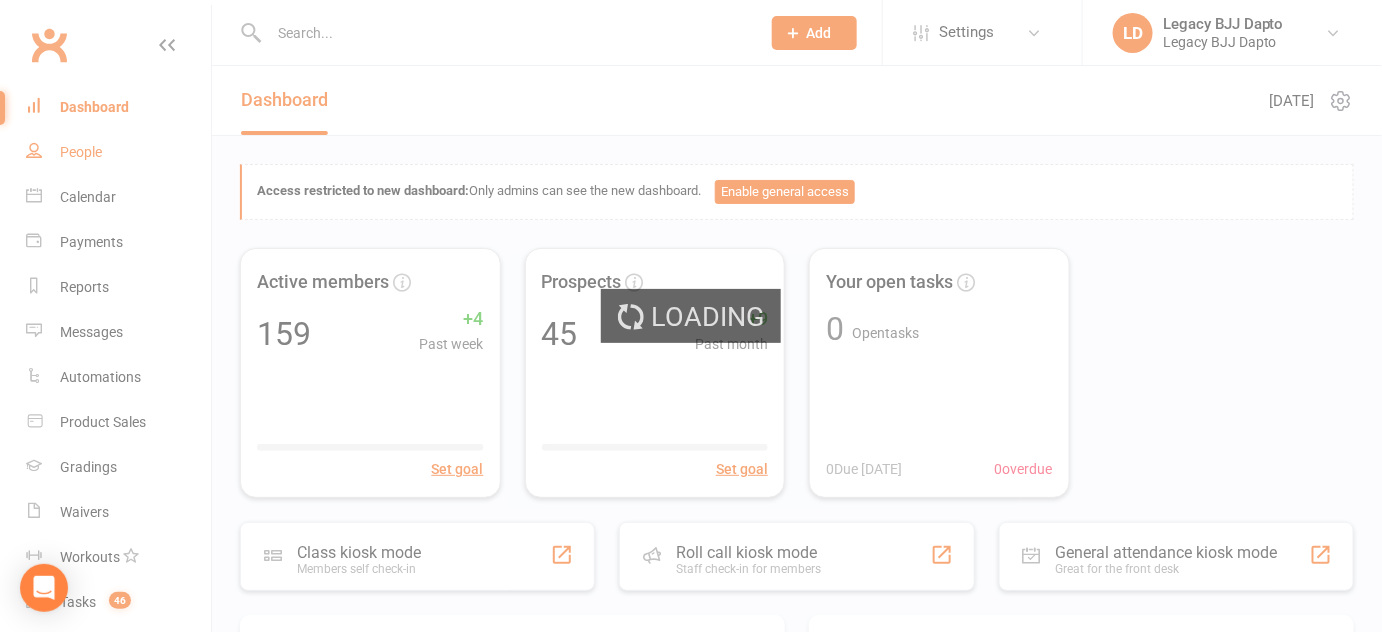 select on "100" 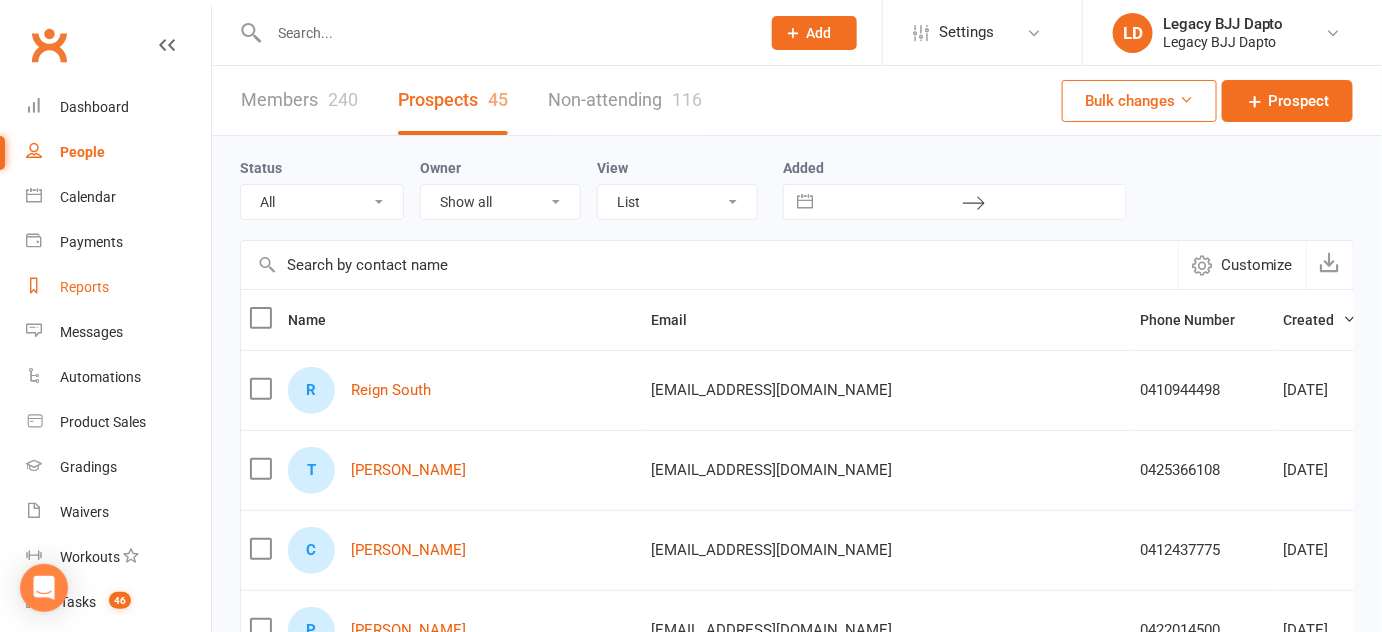click on "Reports" at bounding box center [118, 287] 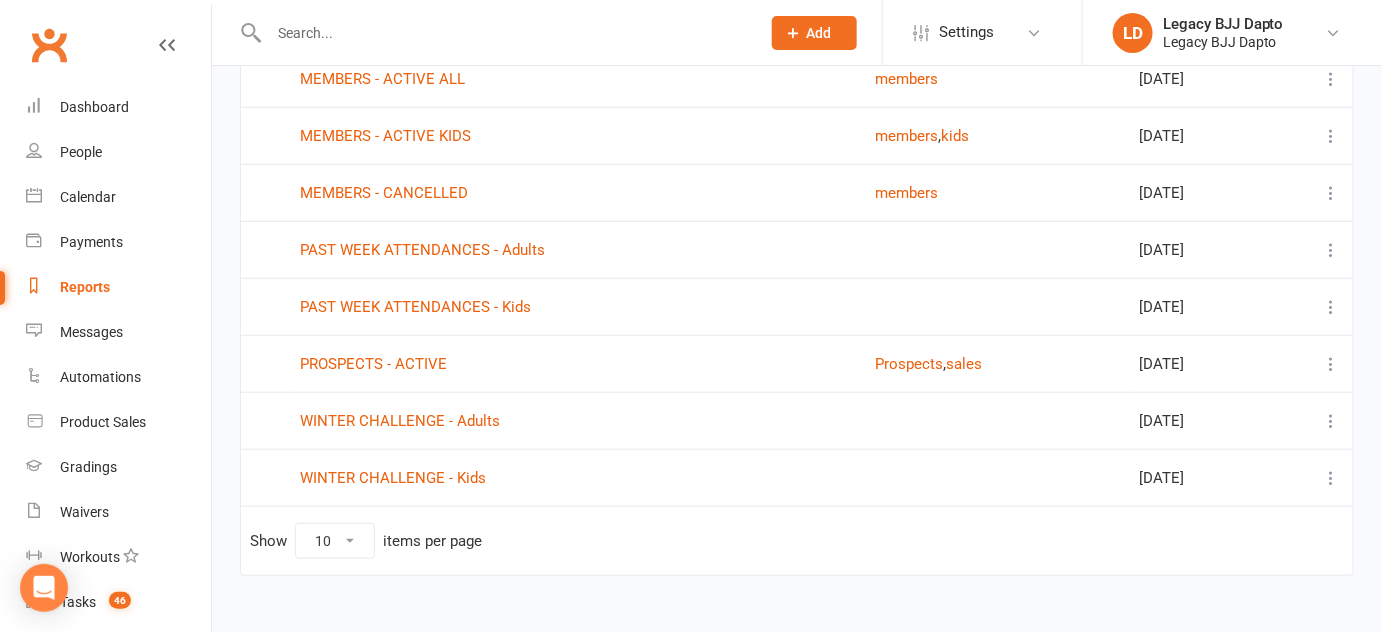 scroll, scrollTop: 337, scrollLeft: 0, axis: vertical 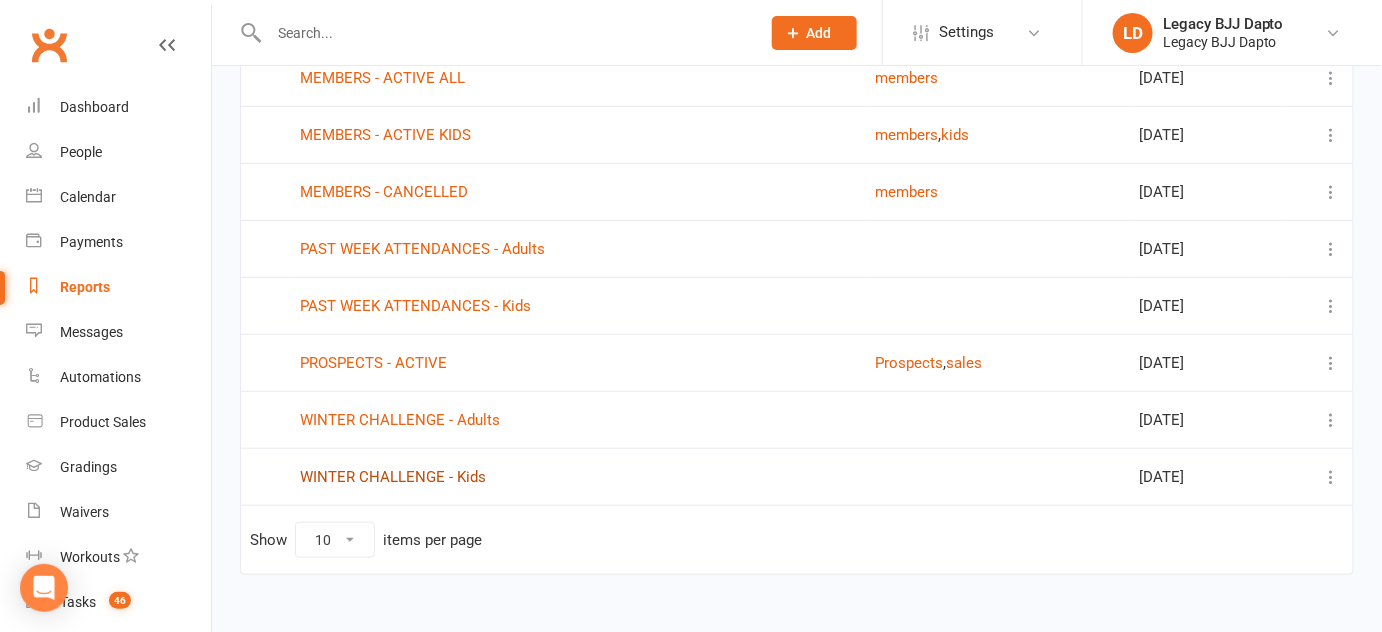 click on "WINTER CHALLENGE - Kids" at bounding box center [393, 477] 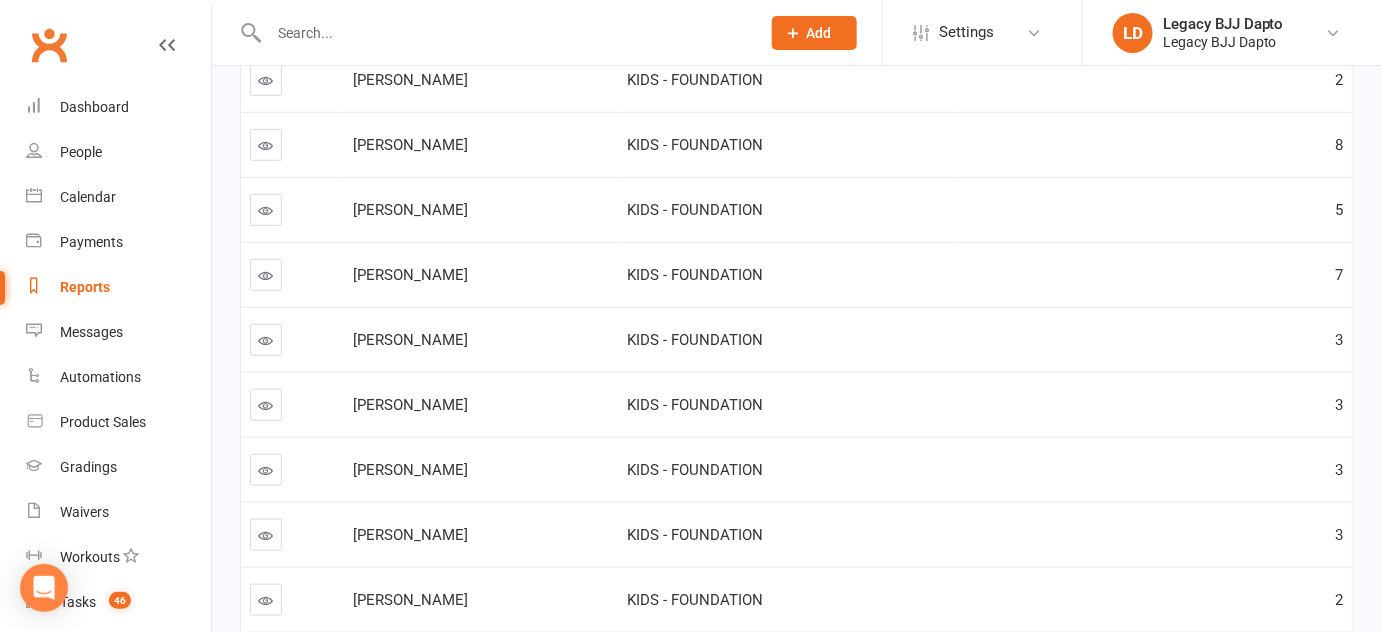 scroll, scrollTop: 0, scrollLeft: 0, axis: both 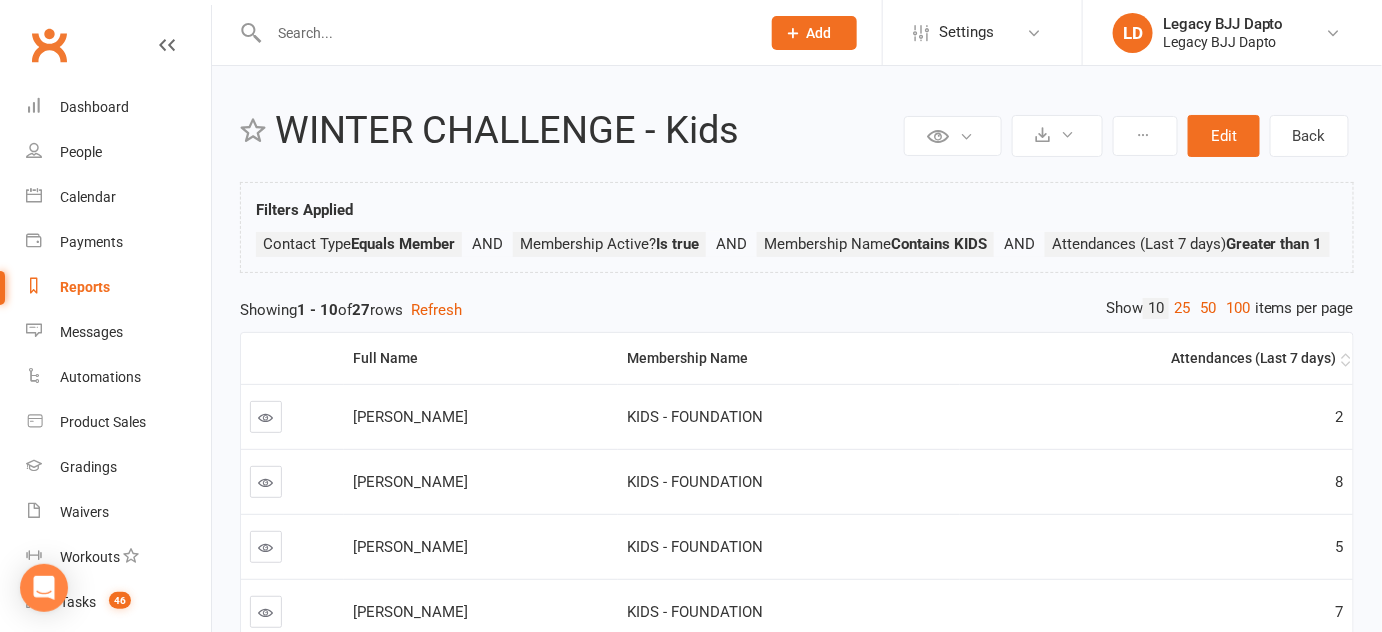 click on "Attendances (Last 7 days)" at bounding box center (1153, 358) 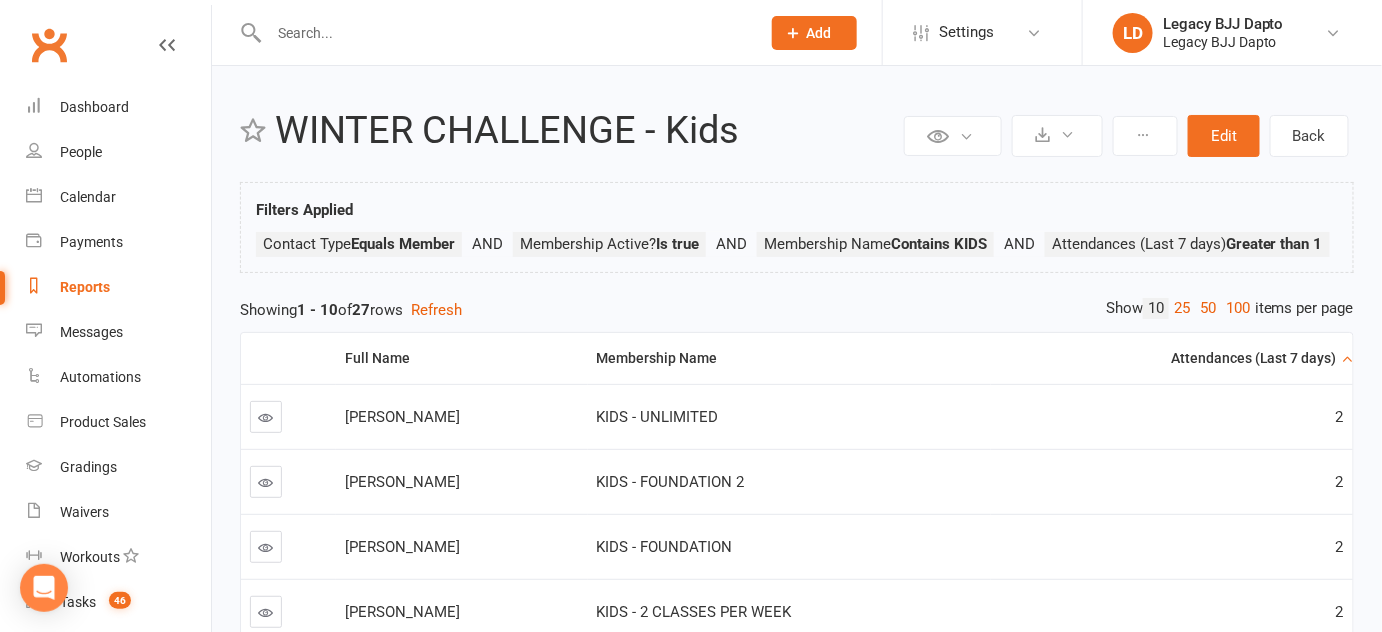 click on "Attendances (Last 7 days)" at bounding box center (1168, 358) 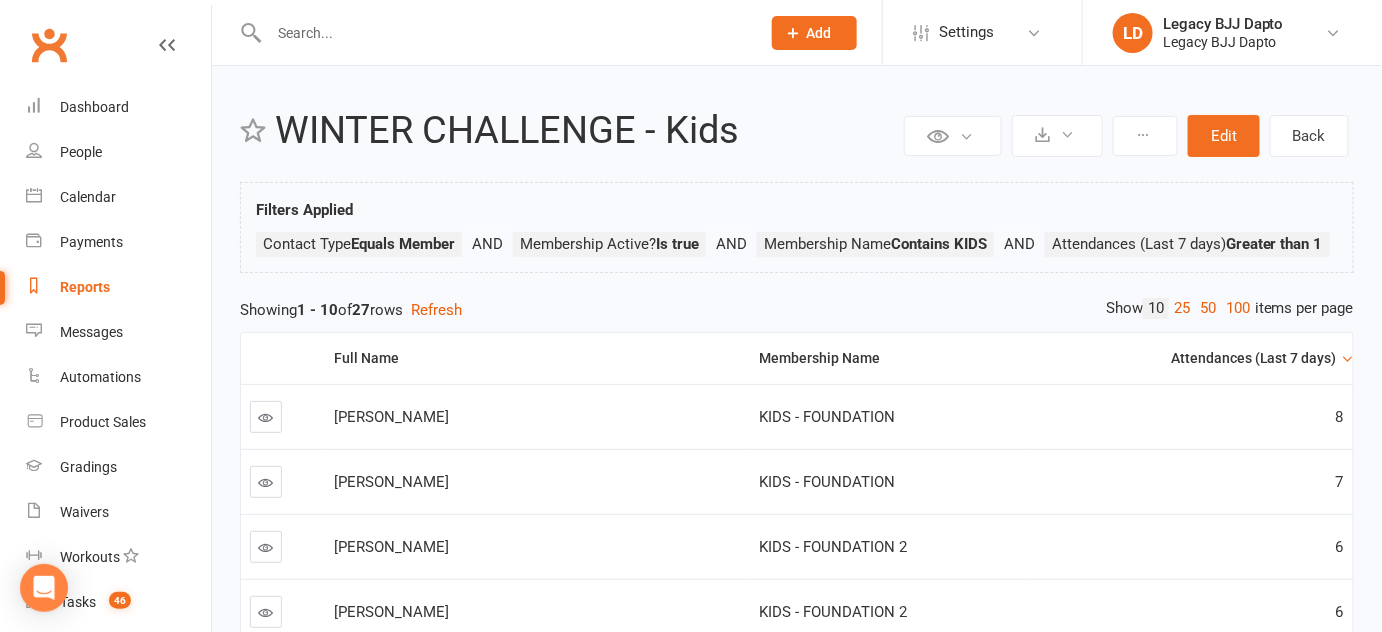 click at bounding box center (266, 417) 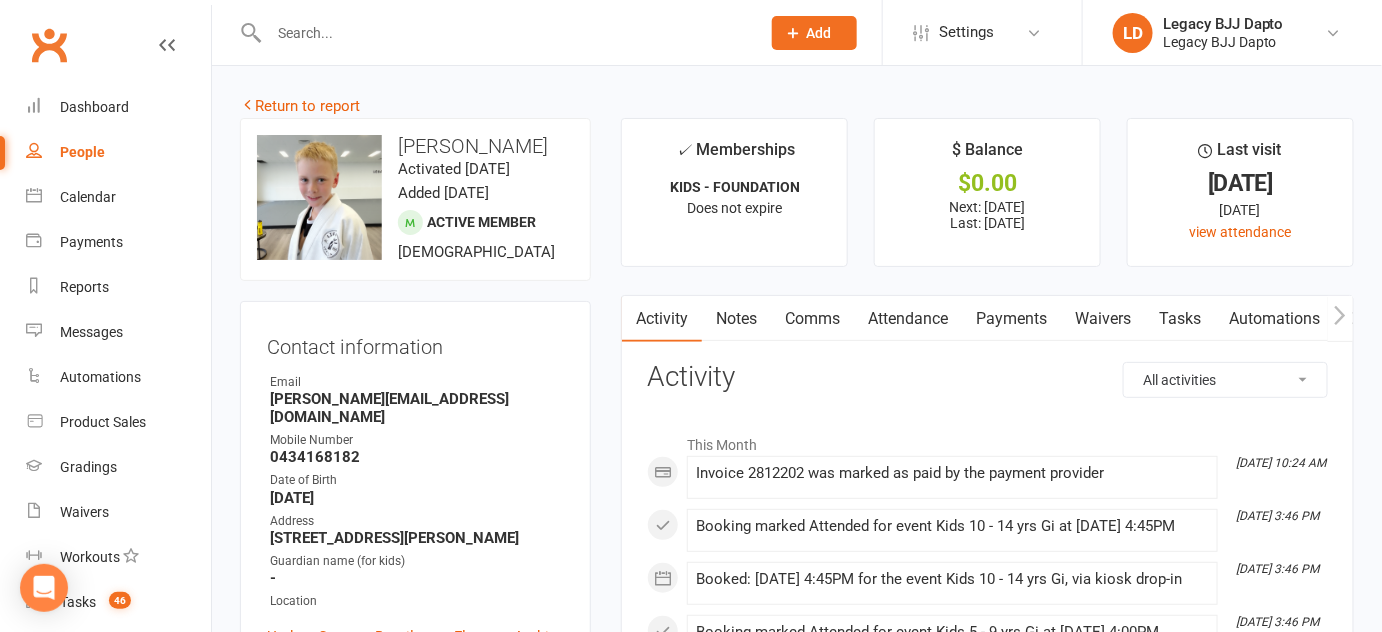 click on "Attendance" at bounding box center (908, 319) 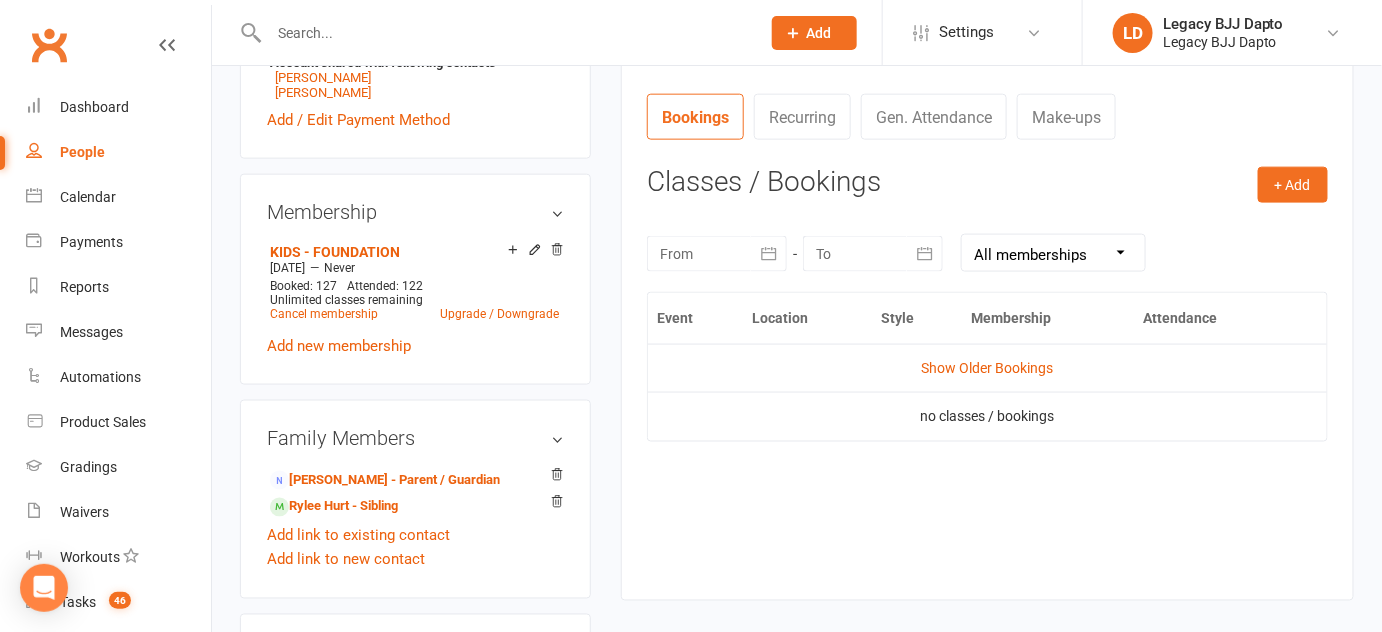 scroll, scrollTop: 760, scrollLeft: 0, axis: vertical 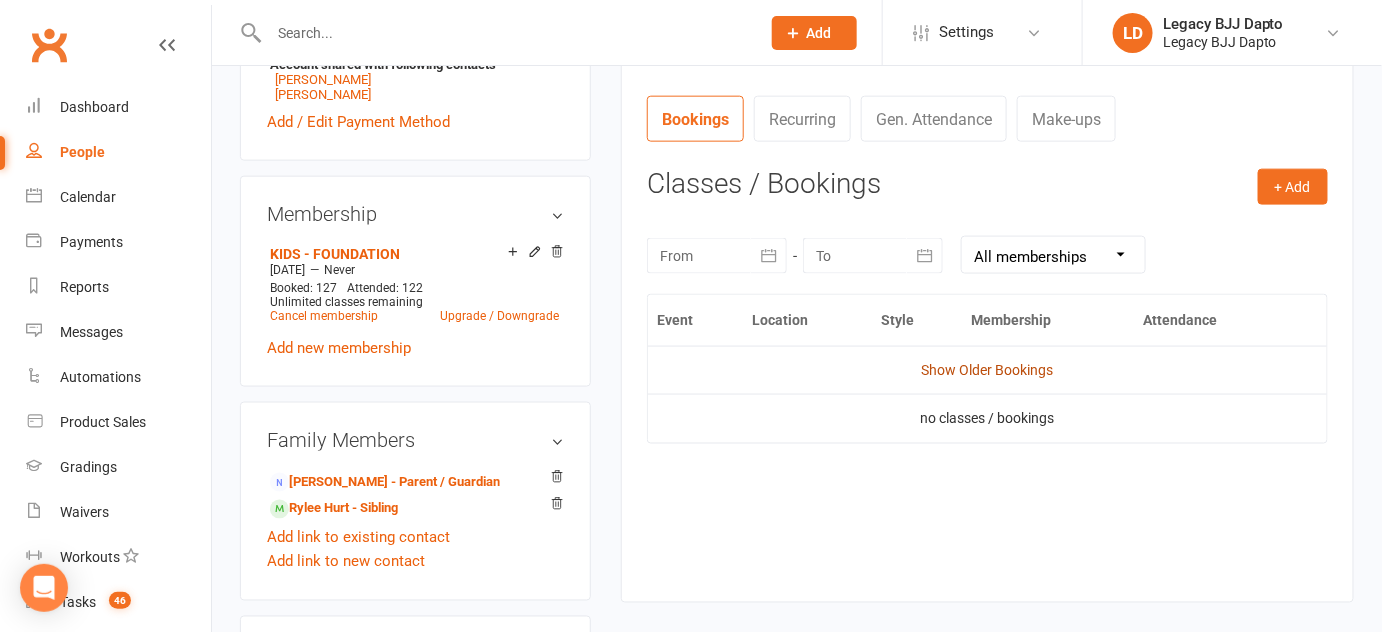 click on "Show Older Bookings" at bounding box center [988, 370] 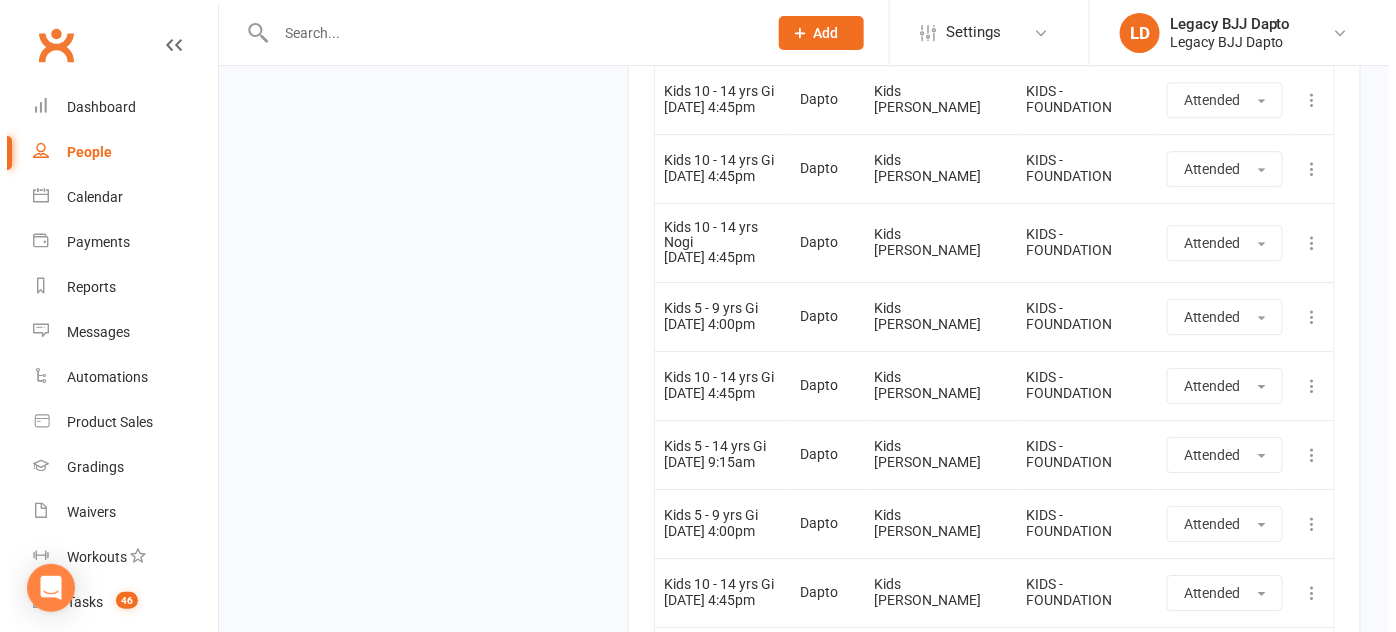 scroll, scrollTop: 9468, scrollLeft: 0, axis: vertical 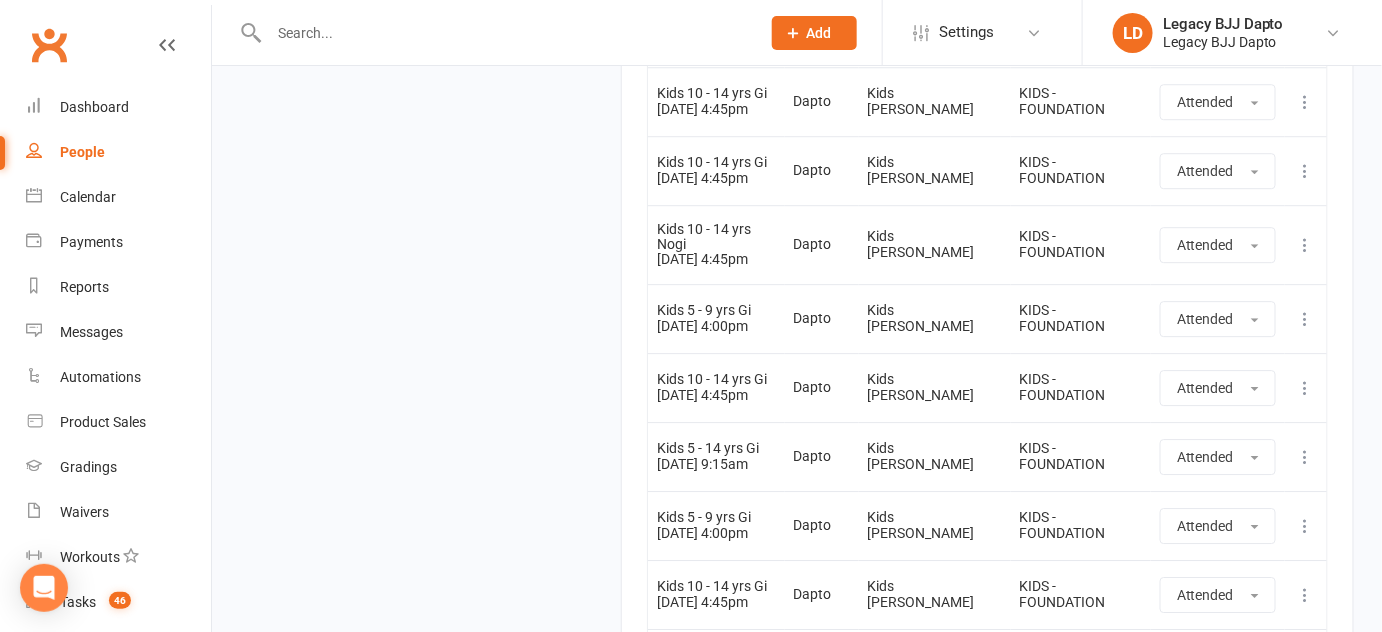 click at bounding box center (1306, 743) 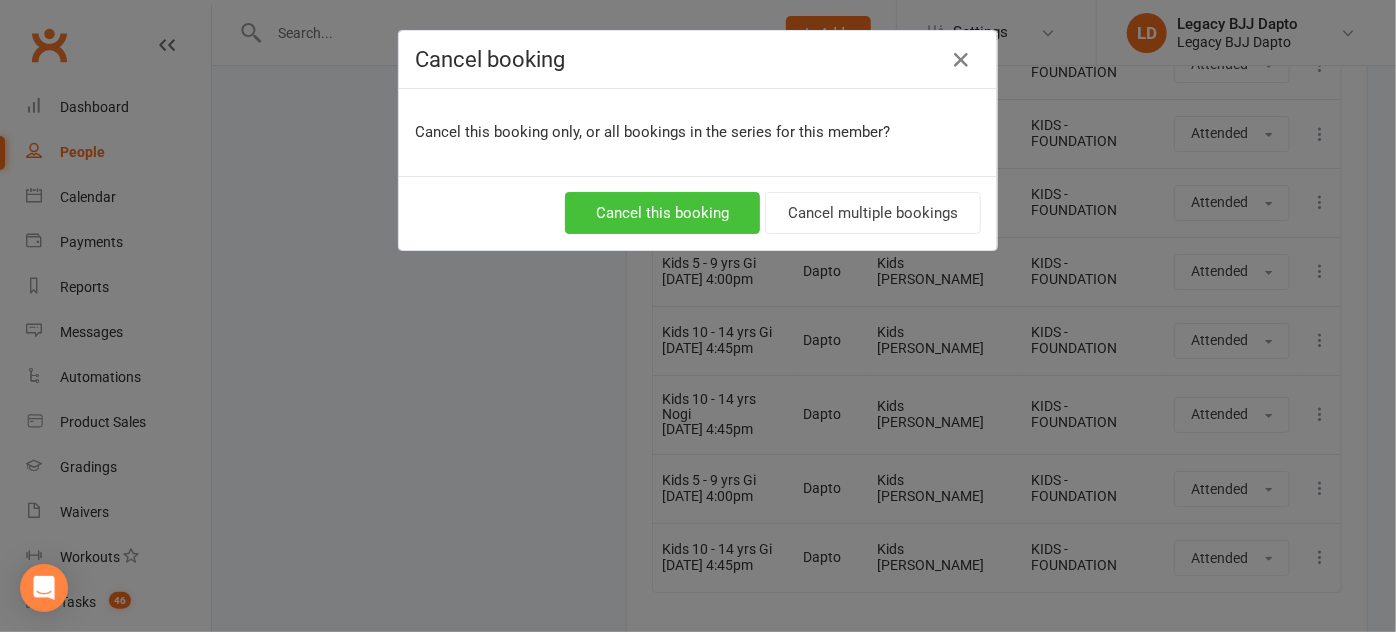 click on "Cancel this booking" at bounding box center (662, 213) 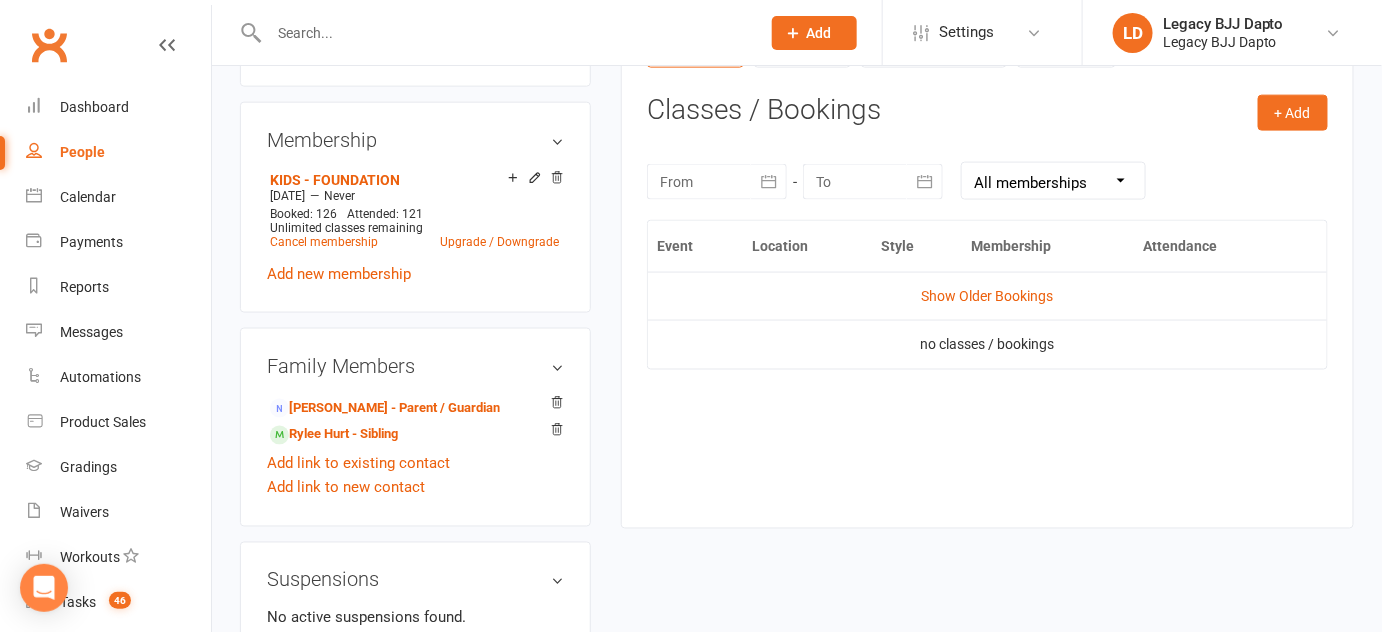 scroll, scrollTop: 690, scrollLeft: 0, axis: vertical 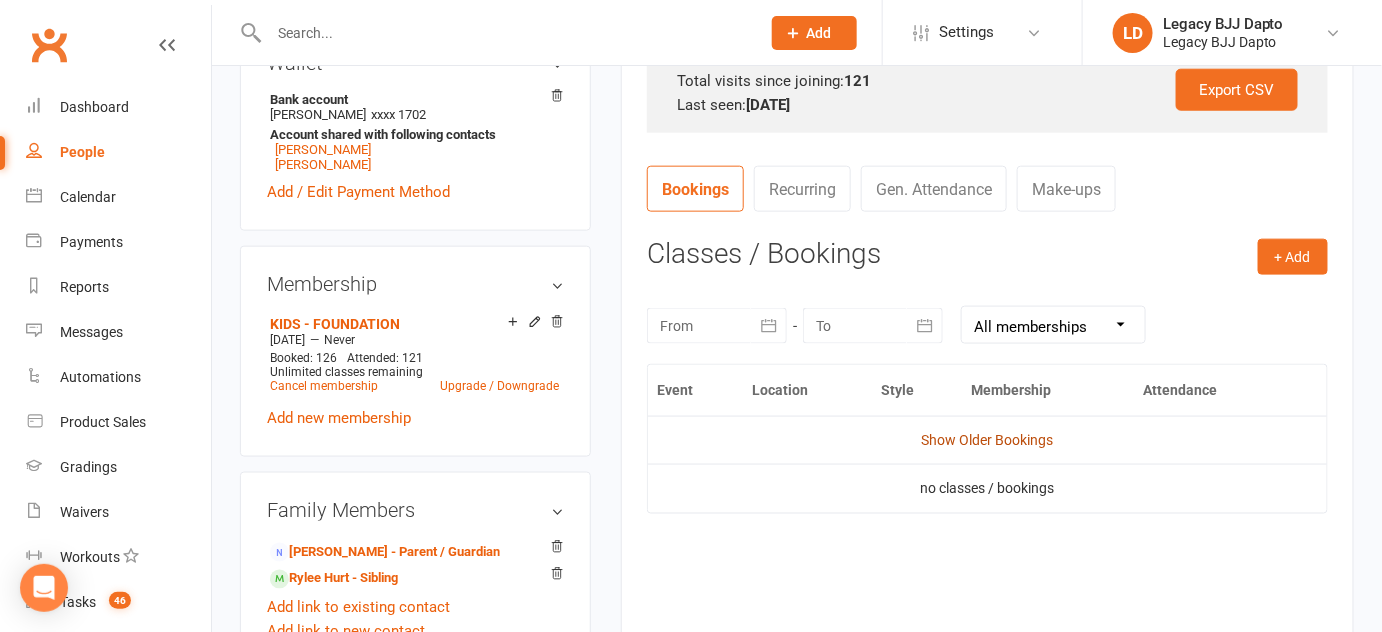 click on "Show Older Bookings" at bounding box center (988, 440) 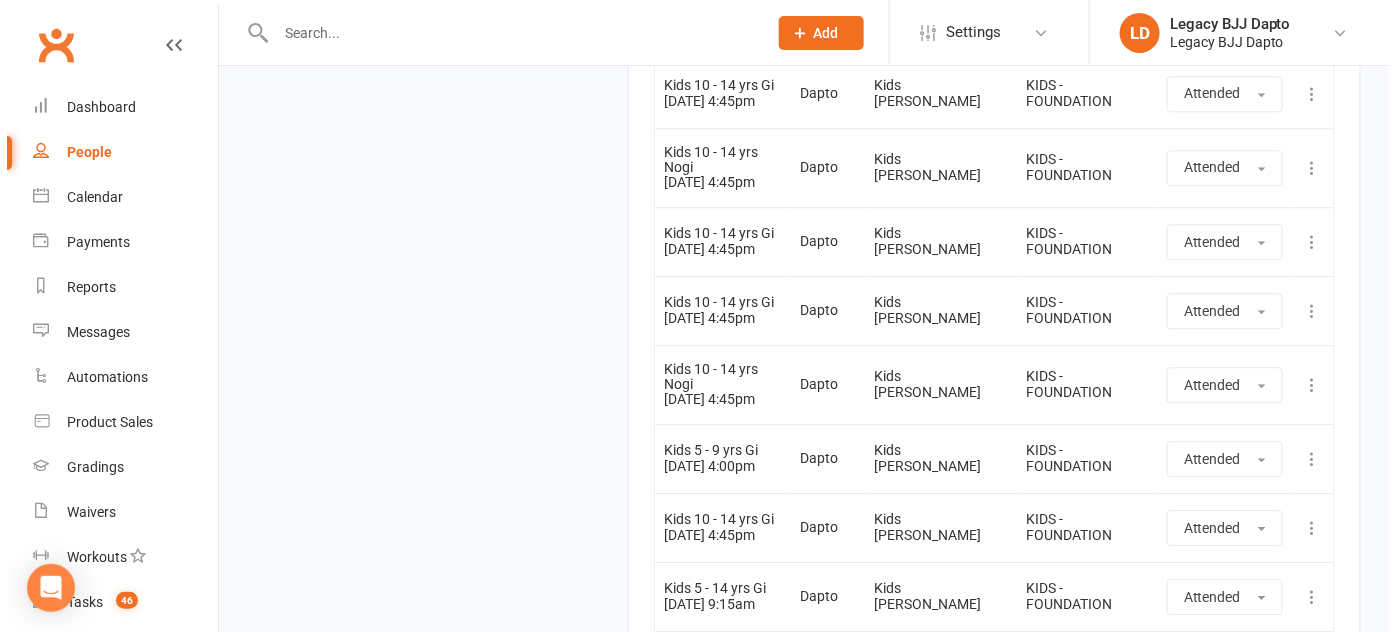 scroll, scrollTop: 9328, scrollLeft: 0, axis: vertical 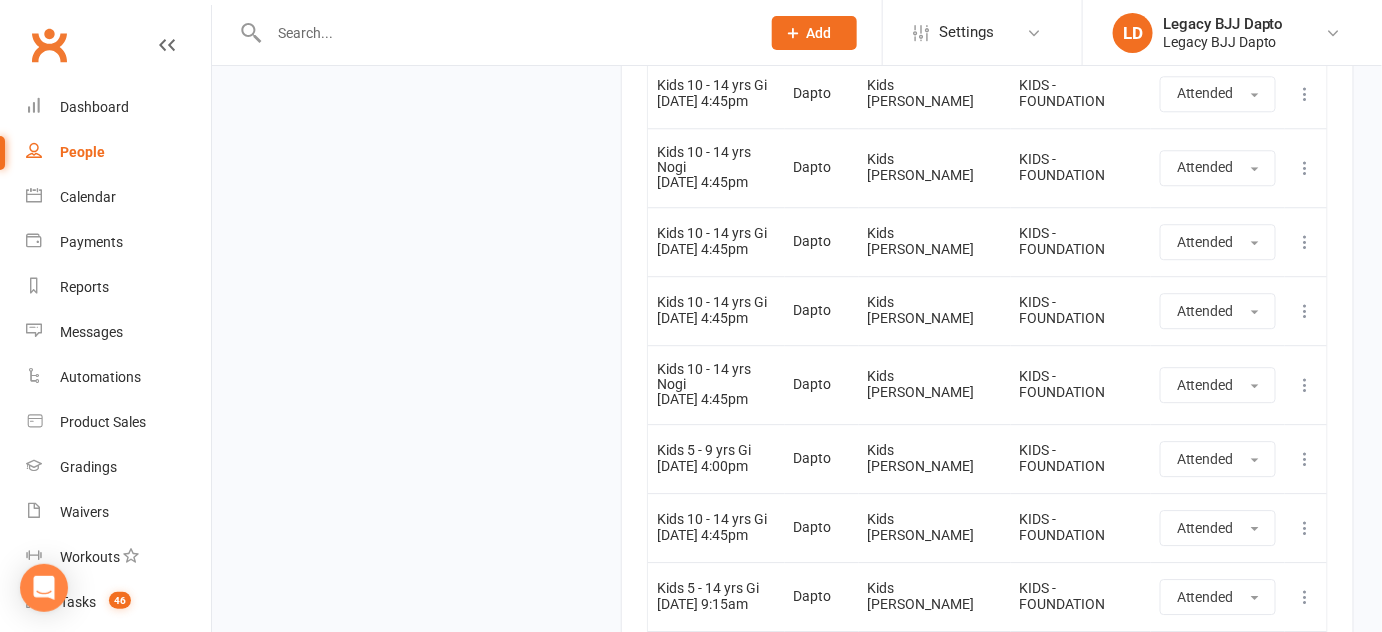click on "Attended" at bounding box center [1205, 666] 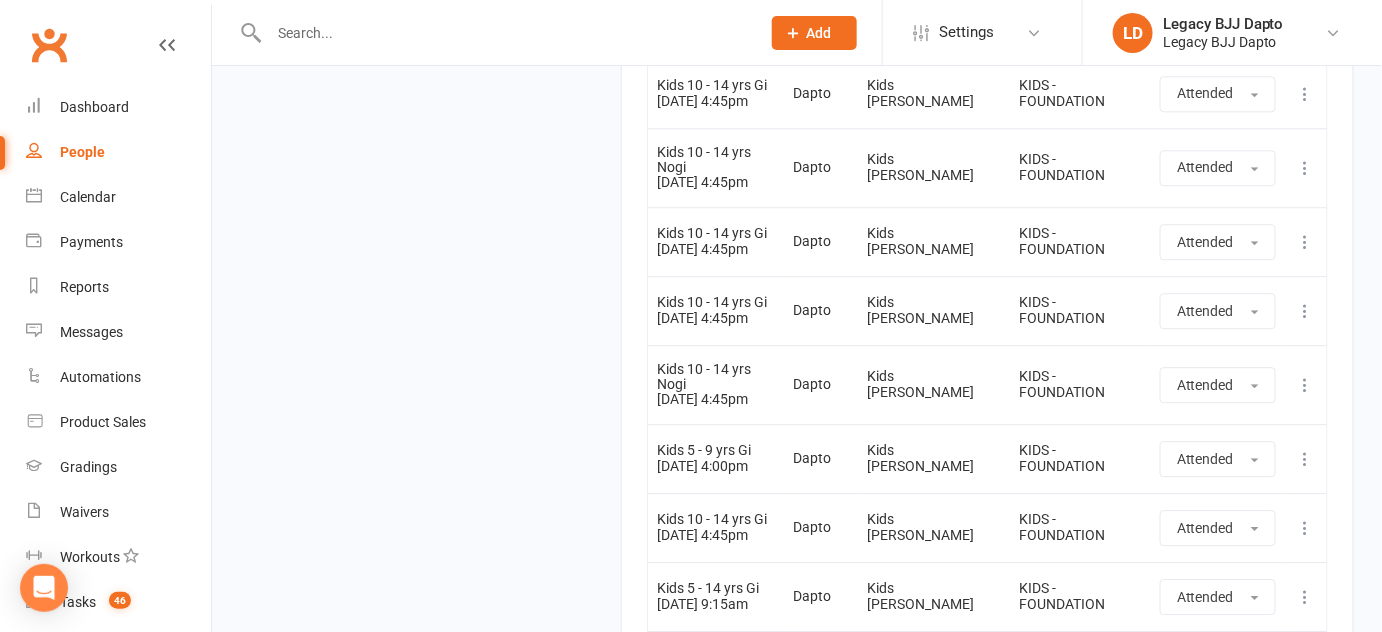 click at bounding box center (1306, 666) 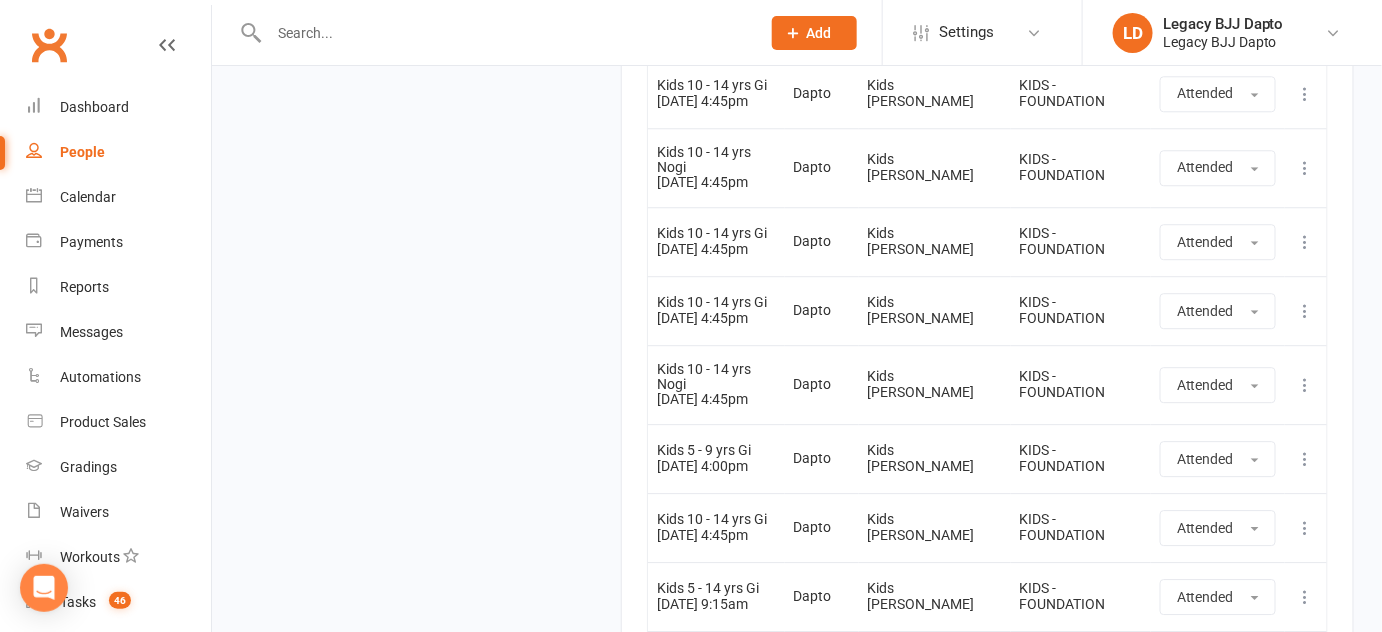 click on "Delete booking" at bounding box center (1218, 785) 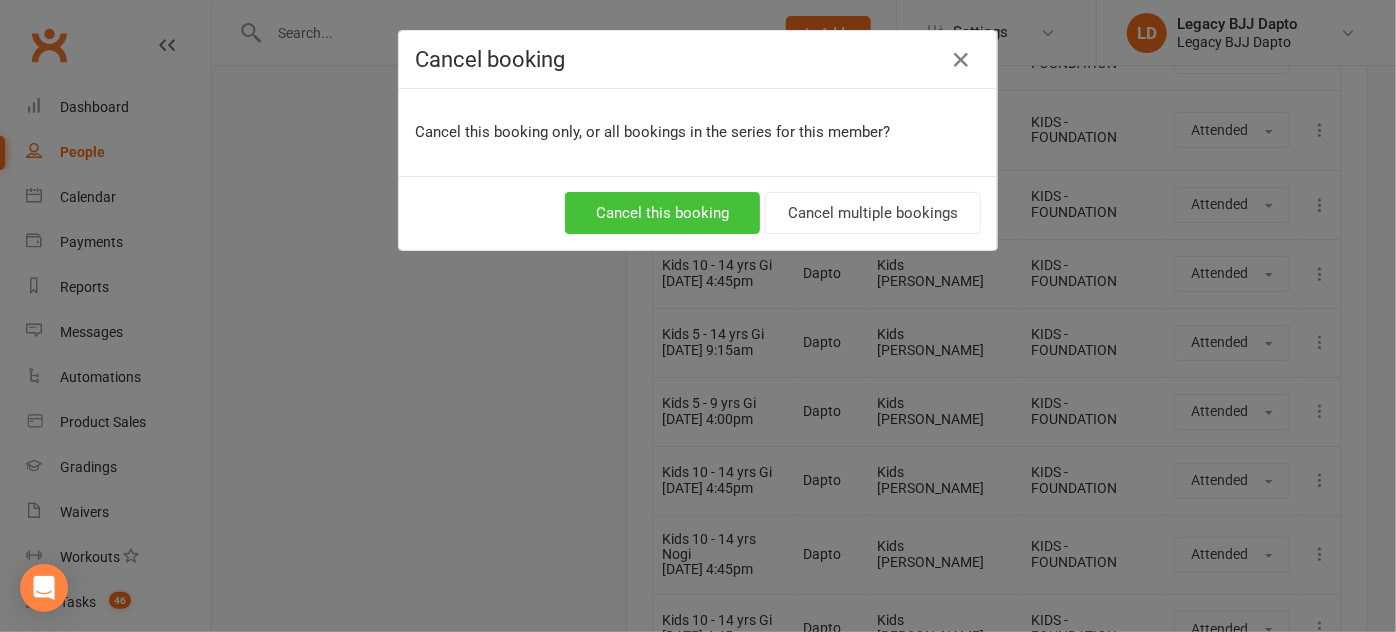 click on "Cancel this booking" at bounding box center [662, 213] 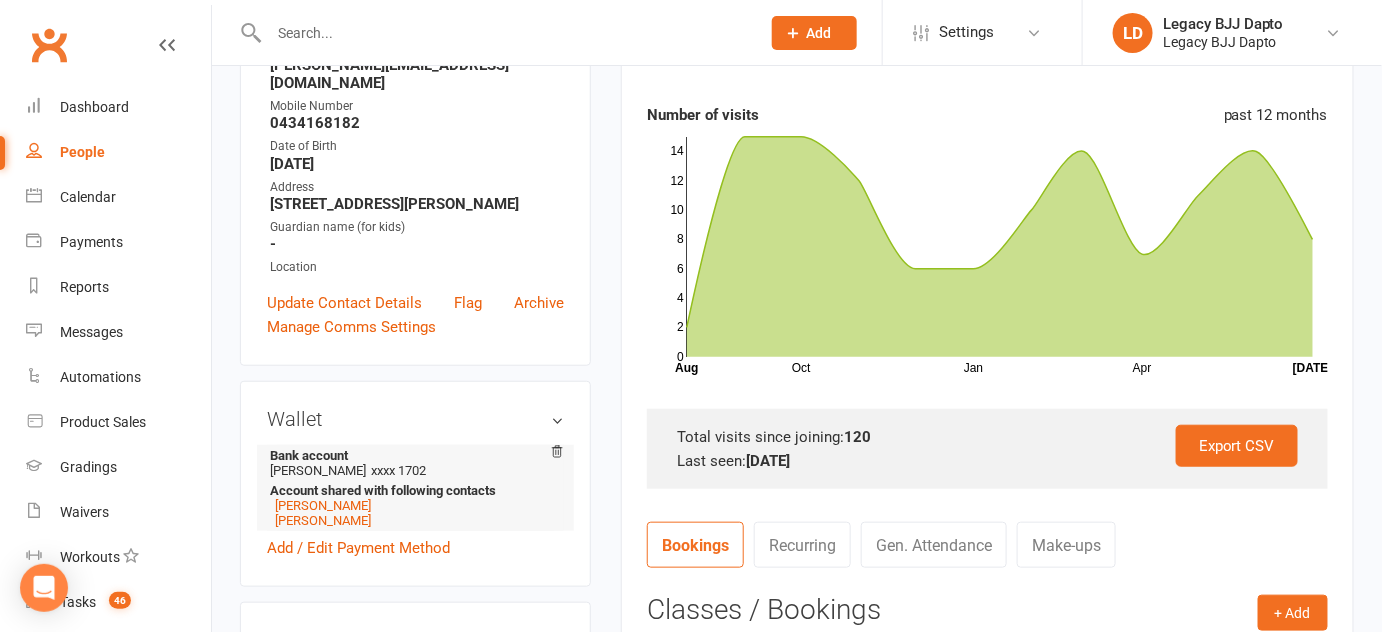 scroll, scrollTop: 129, scrollLeft: 0, axis: vertical 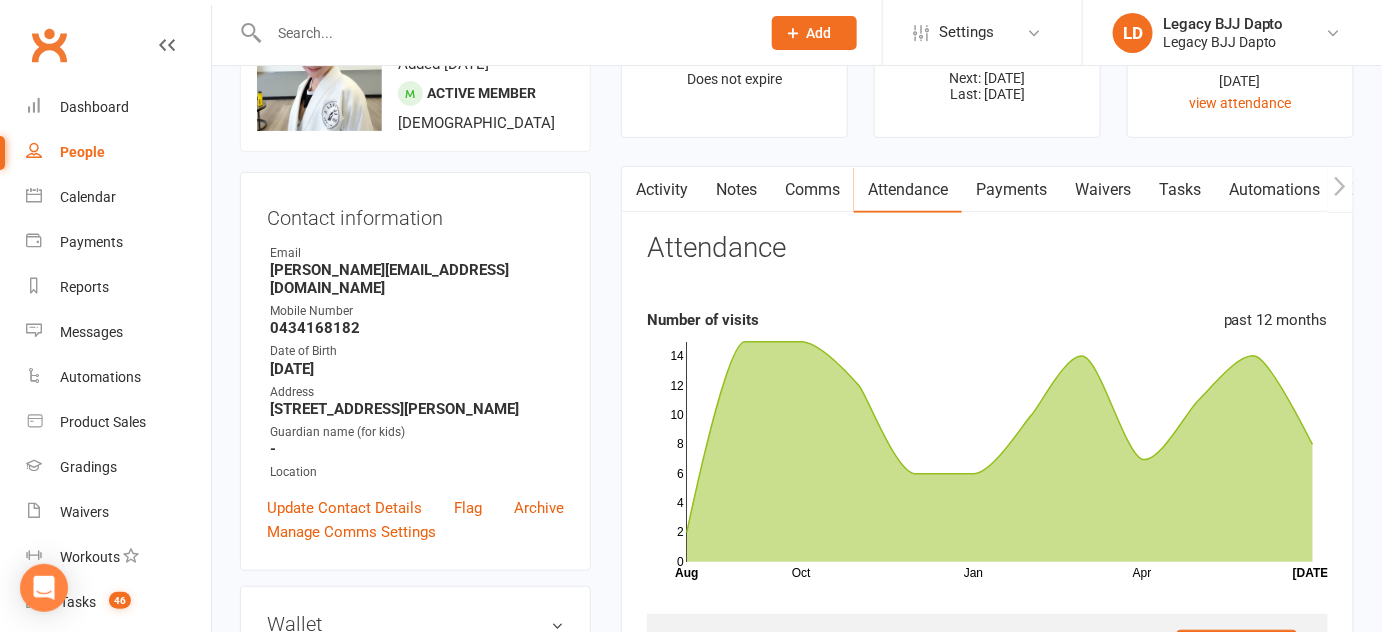 click on "People" at bounding box center [82, 152] 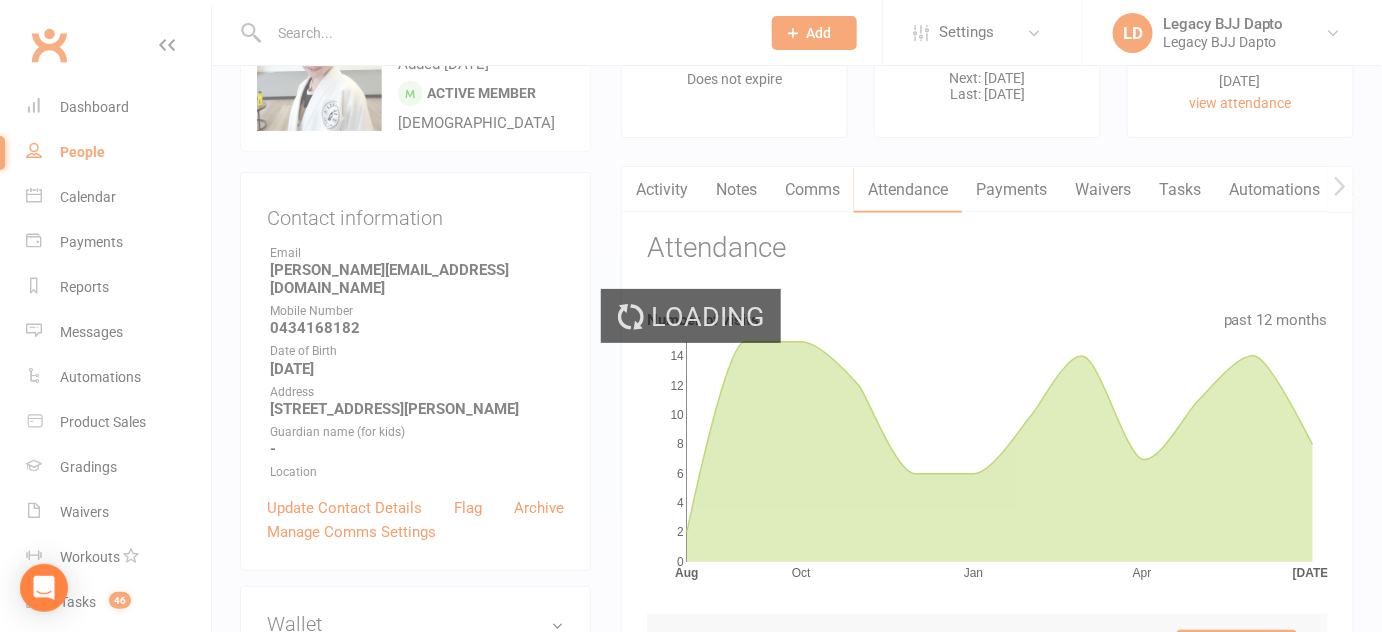select on "100" 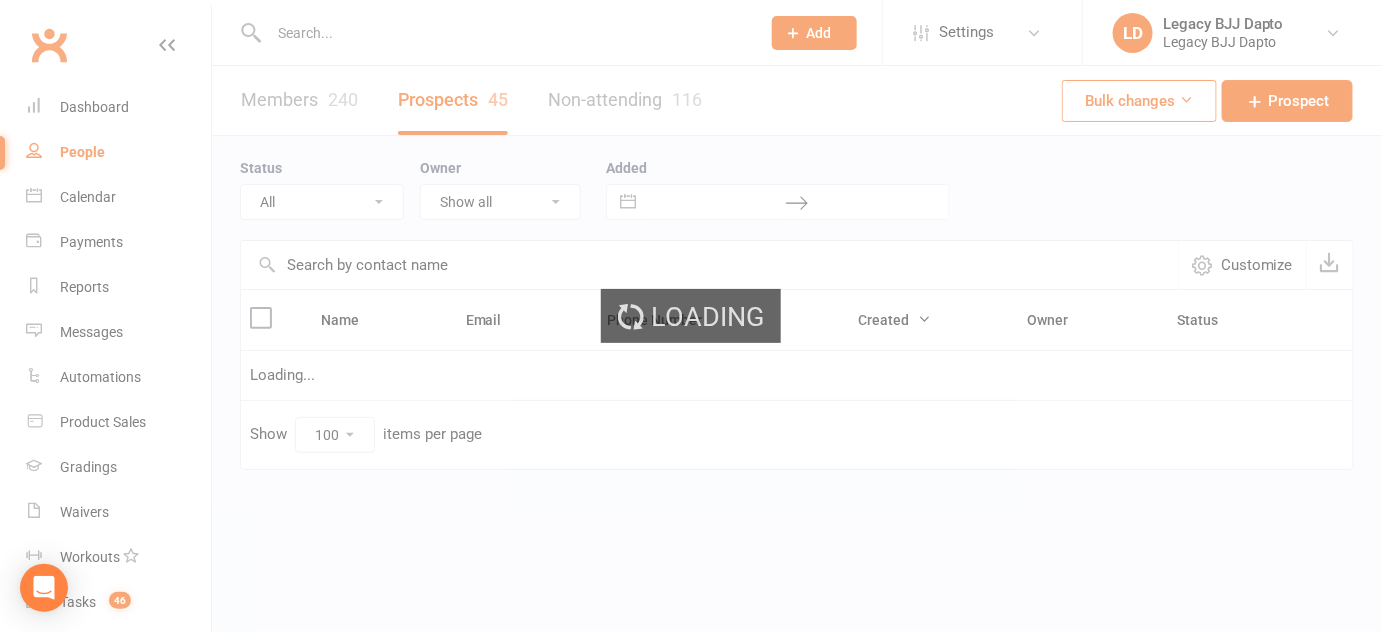 scroll, scrollTop: 0, scrollLeft: 0, axis: both 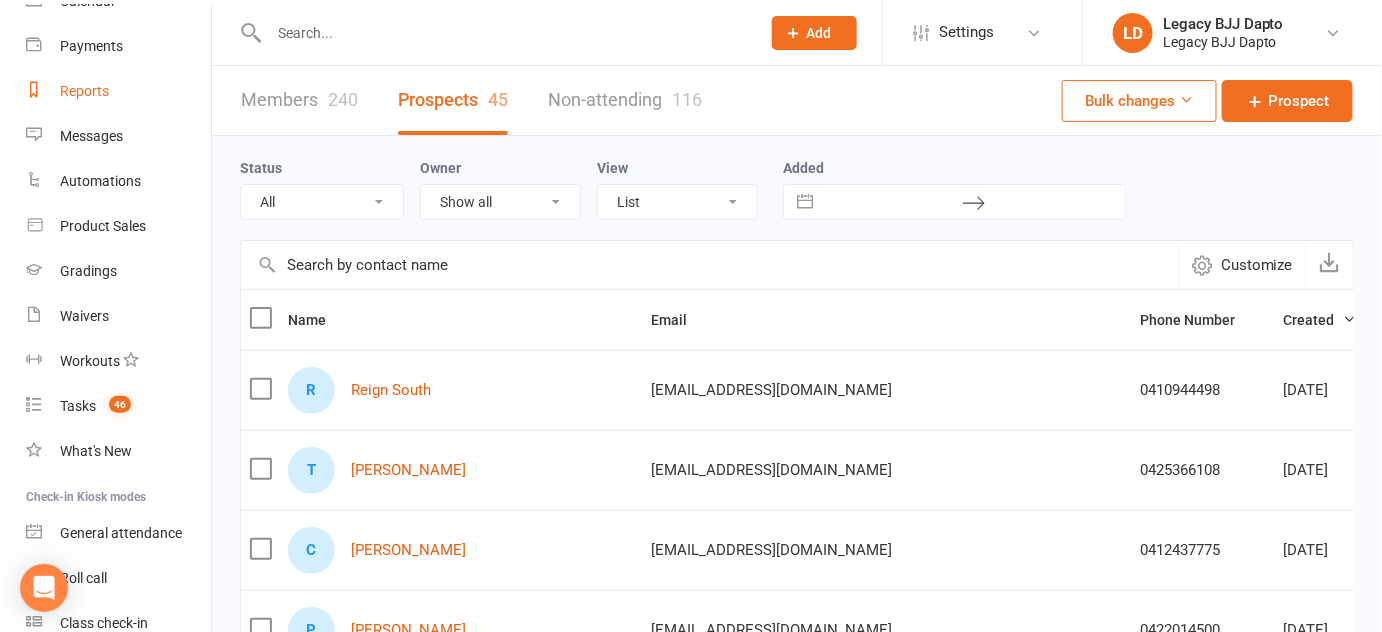 click on "Reports" at bounding box center [118, 91] 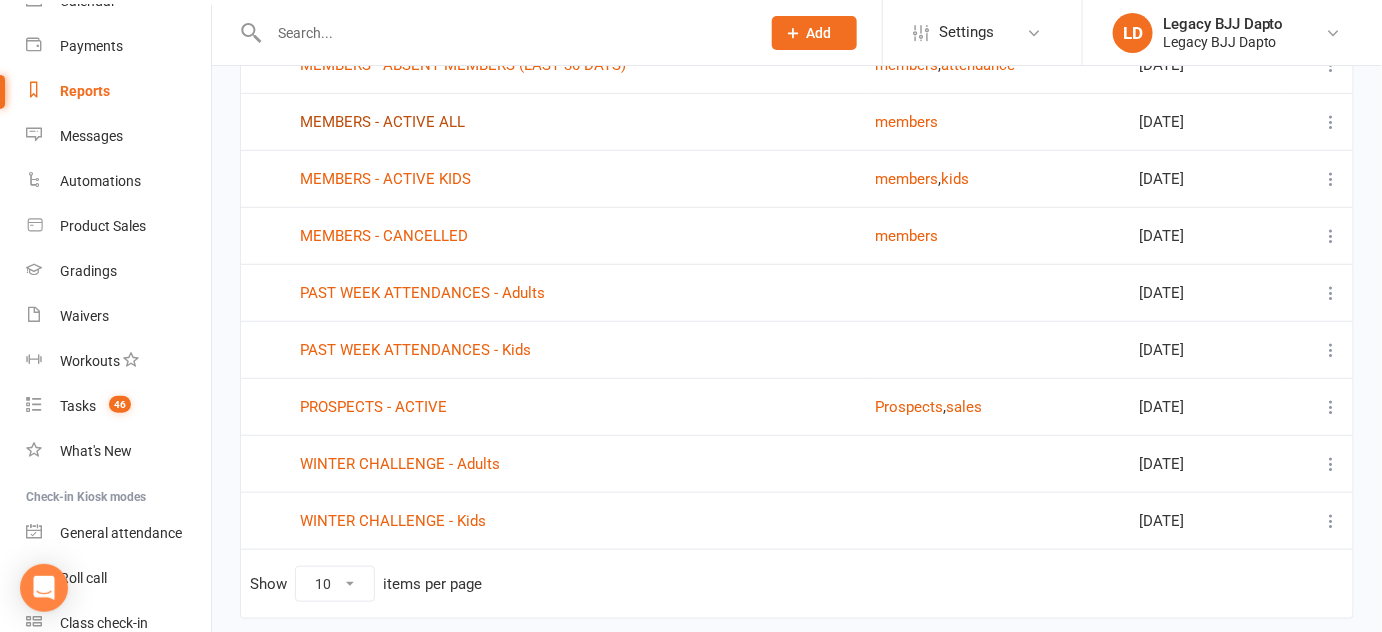 scroll, scrollTop: 361, scrollLeft: 0, axis: vertical 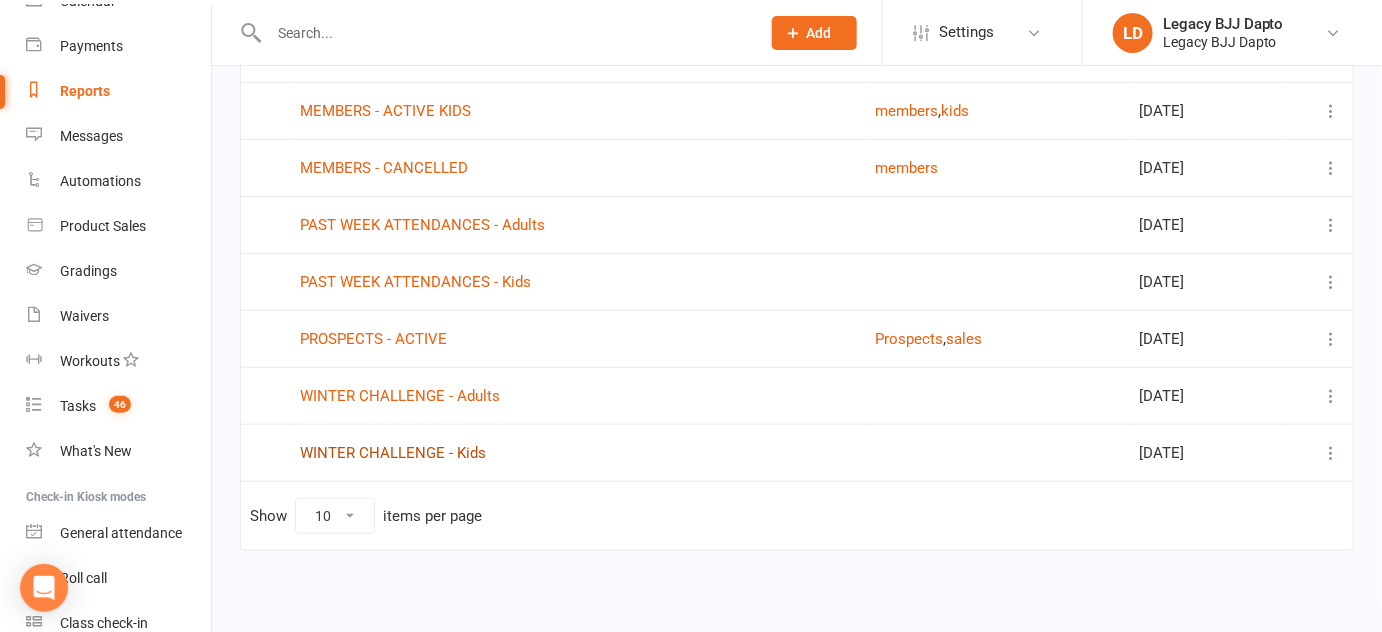click on "WINTER CHALLENGE - Kids" at bounding box center [393, 453] 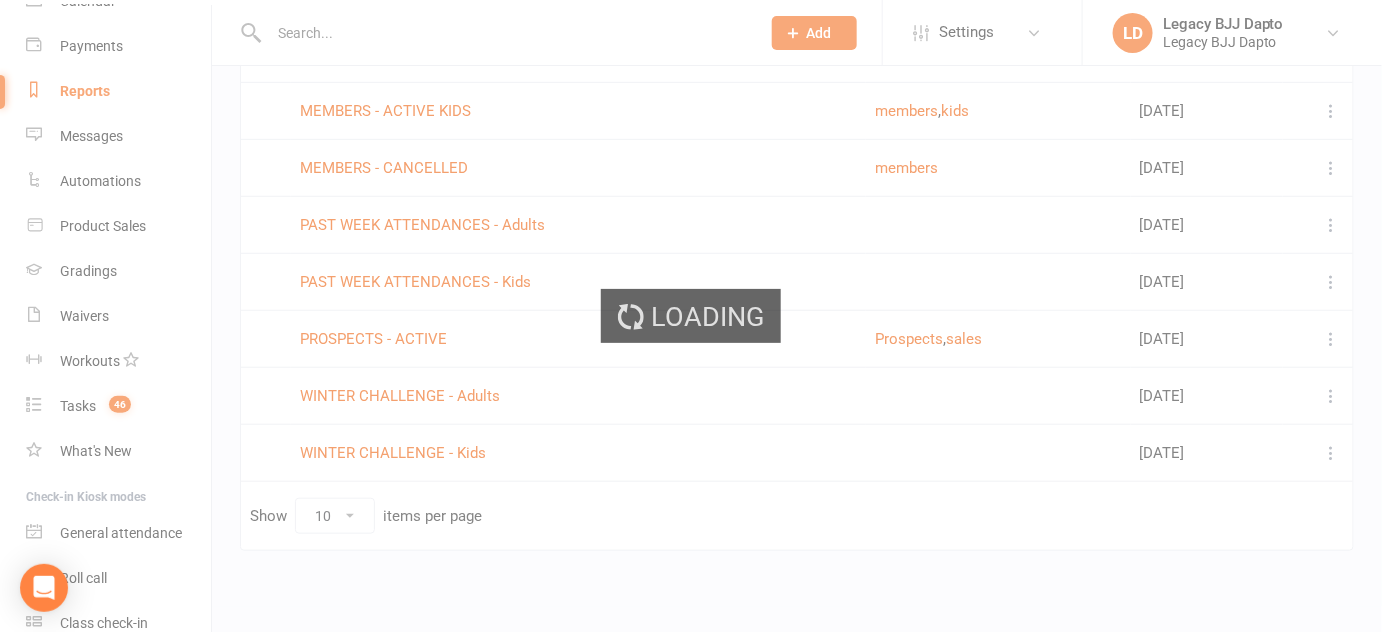scroll, scrollTop: 0, scrollLeft: 0, axis: both 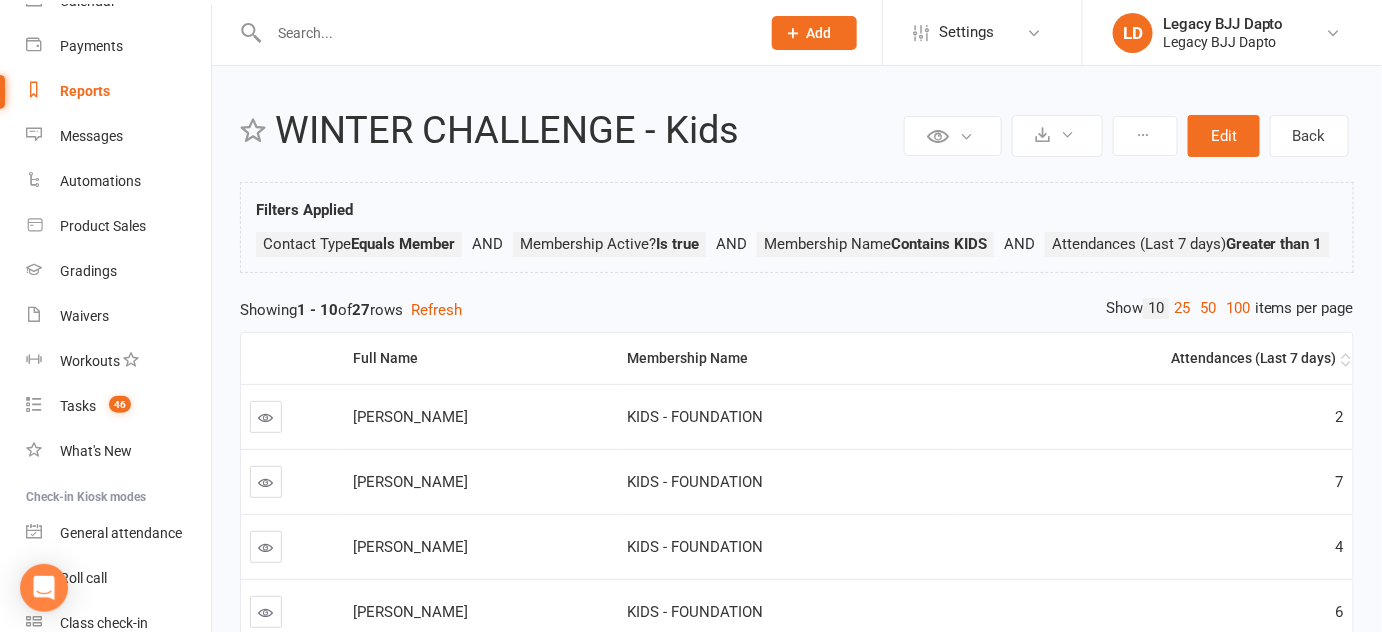 click on "Attendances (Last 7 days)" at bounding box center [1156, 358] 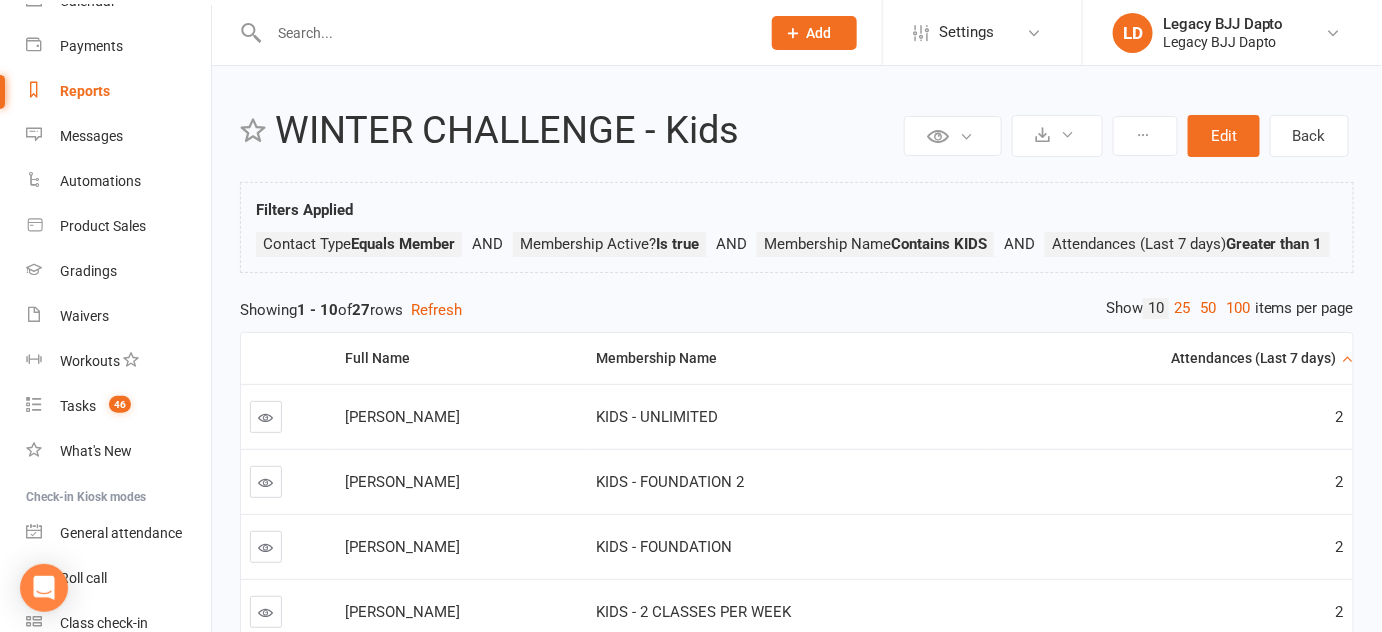 click on "Attendances (Last 7 days)" at bounding box center [1172, 358] 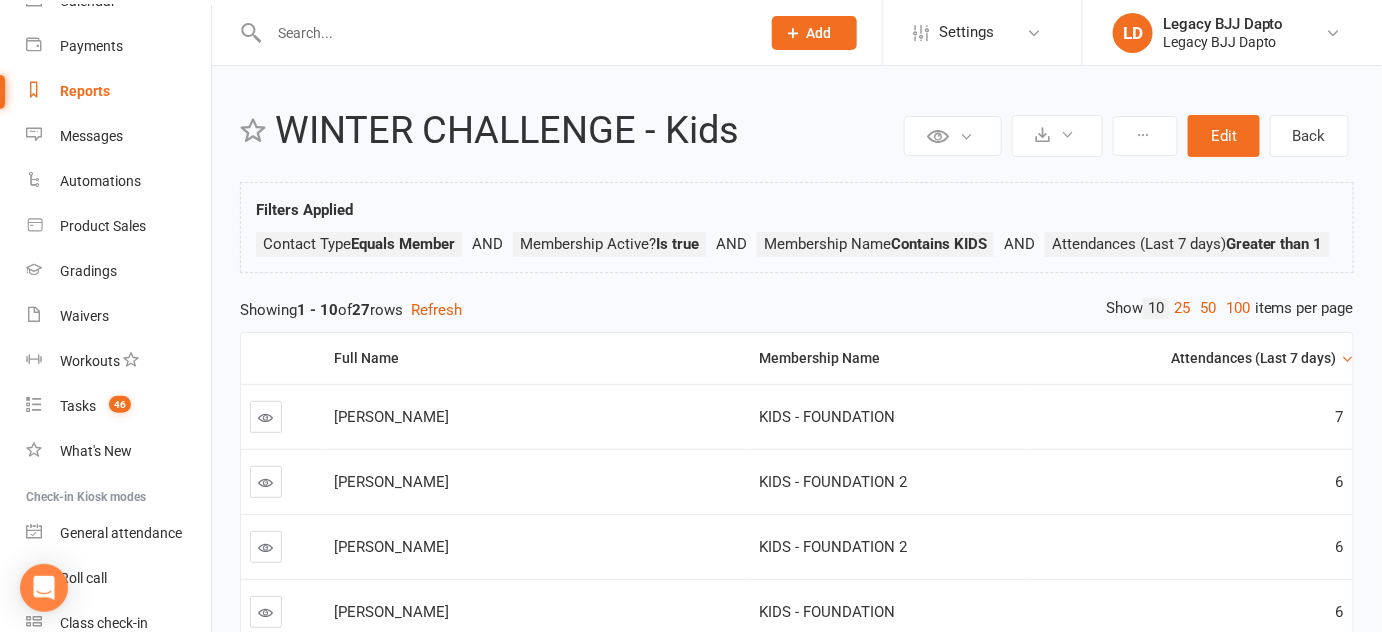 scroll, scrollTop: 174, scrollLeft: 0, axis: vertical 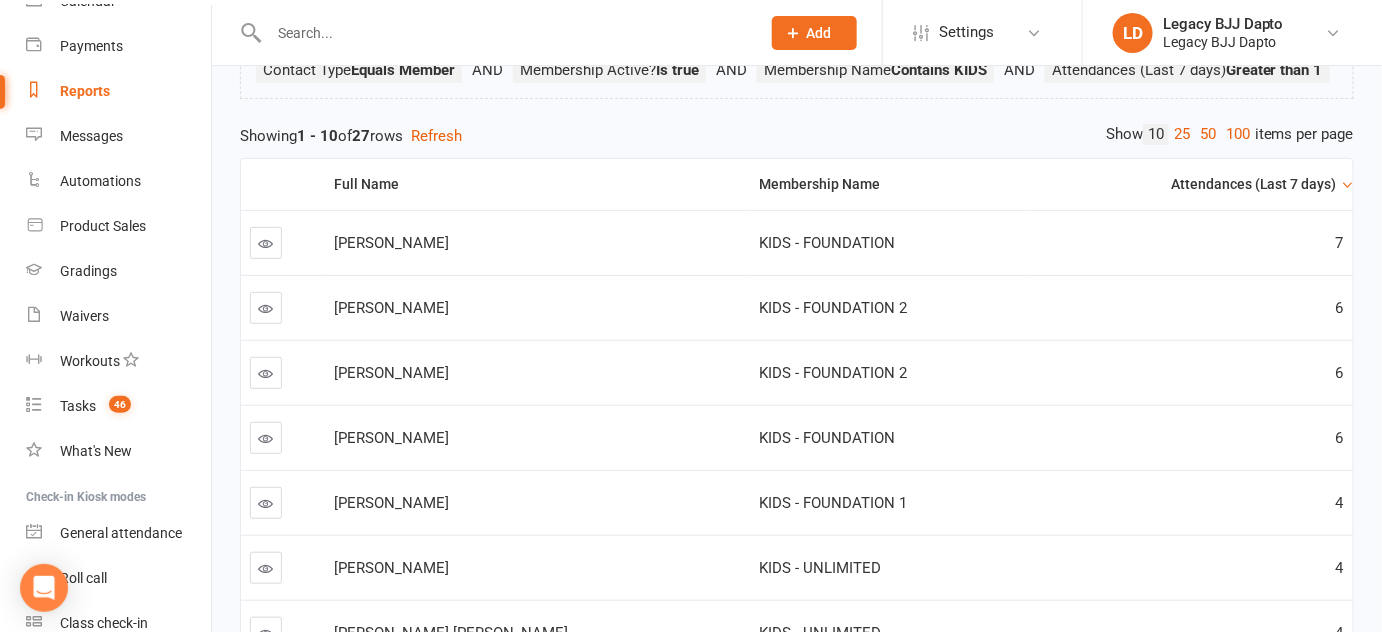 click at bounding box center (266, 243) 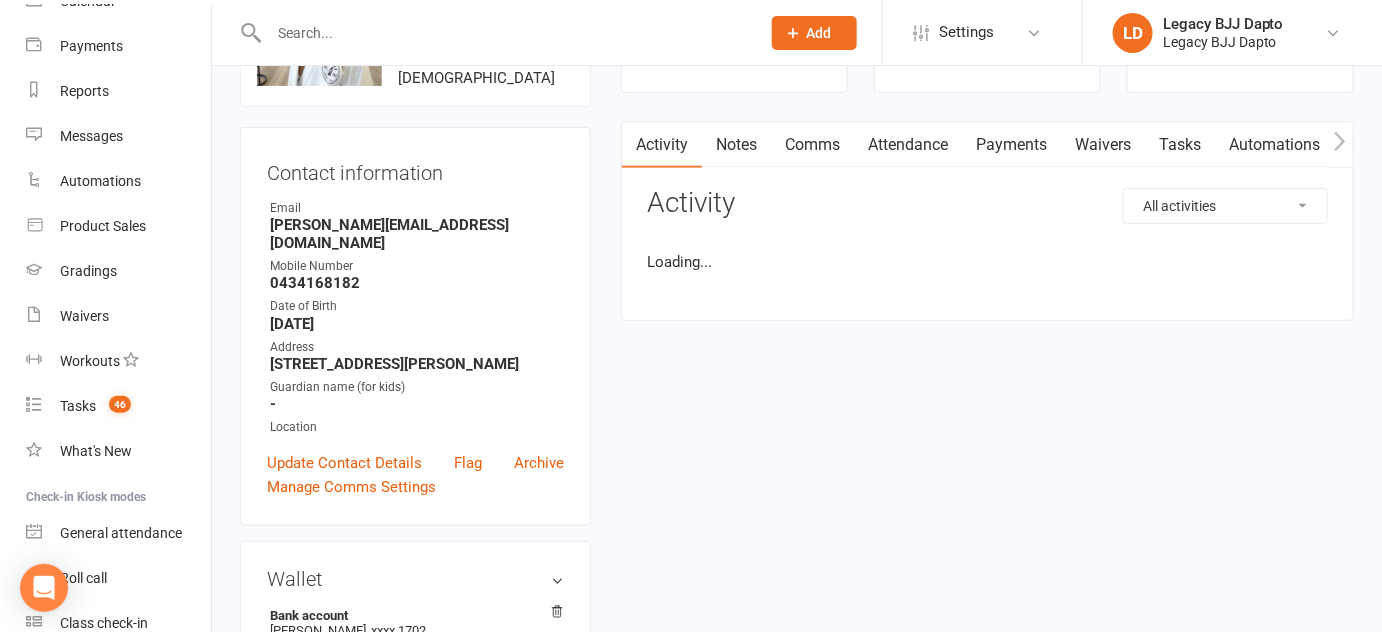 scroll, scrollTop: 0, scrollLeft: 0, axis: both 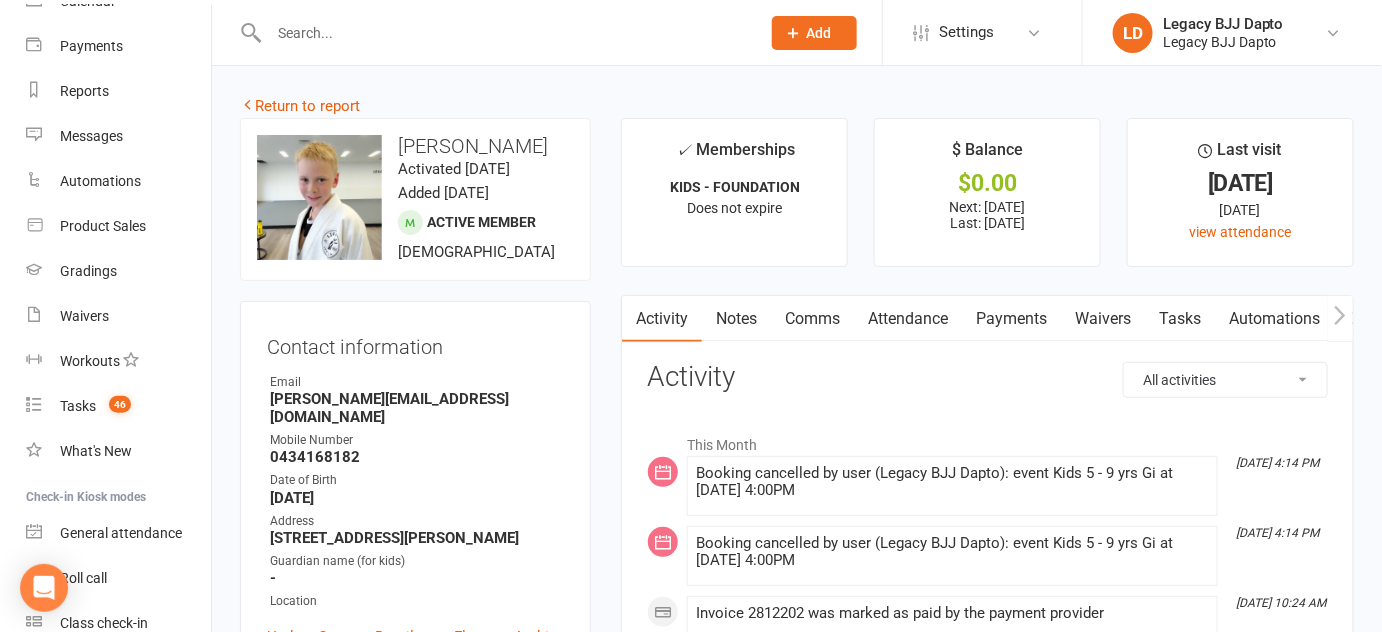 click on "Attendance" at bounding box center [908, 319] 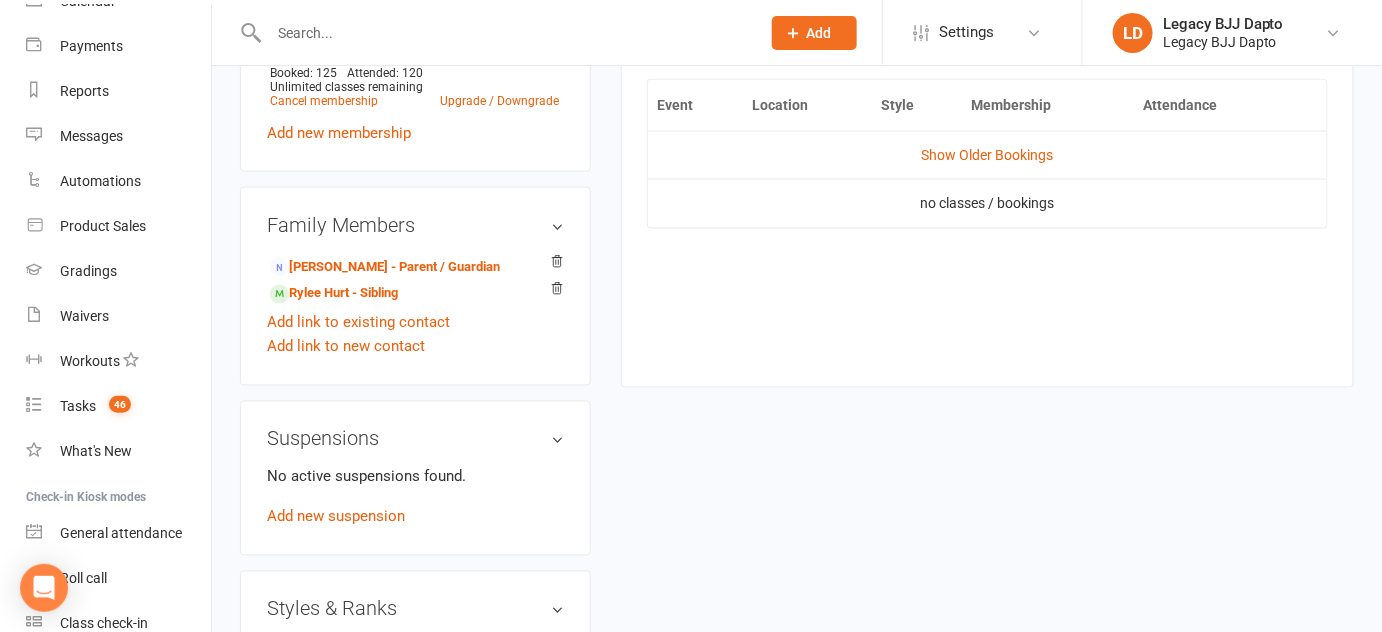 scroll, scrollTop: 897, scrollLeft: 0, axis: vertical 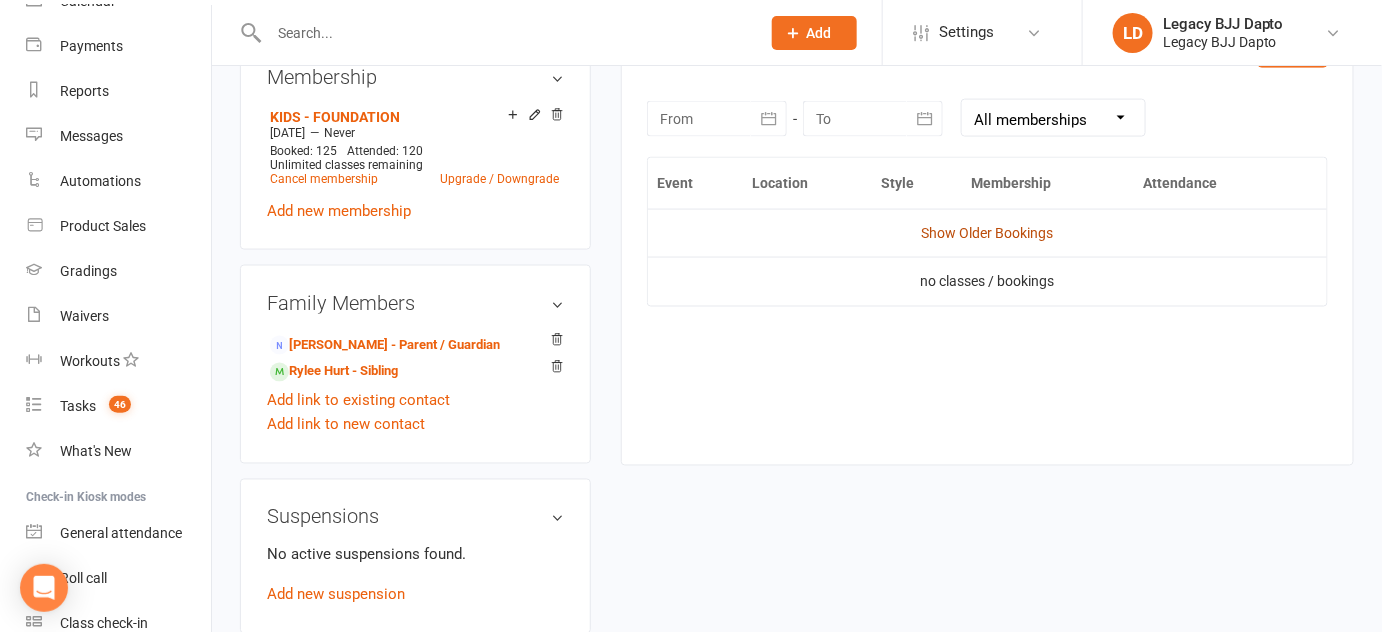 click on "Show Older Bookings" at bounding box center (988, 233) 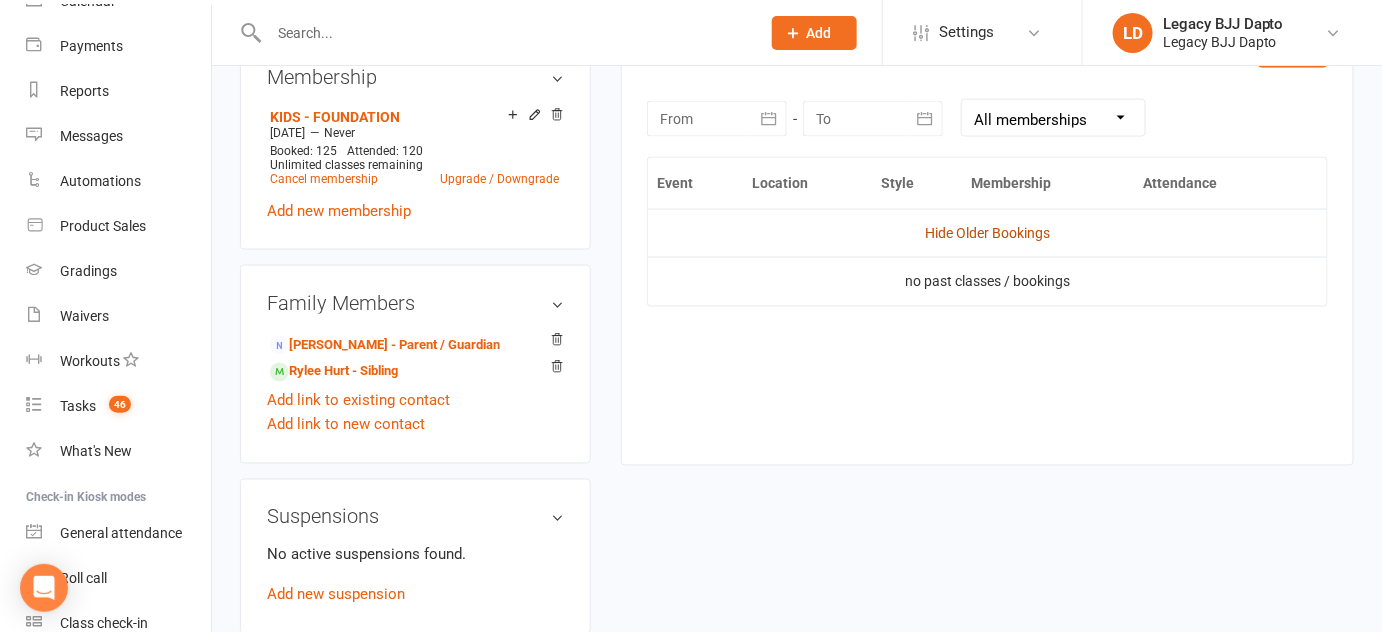 click on "Hide Older Bookings" at bounding box center (987, 233) 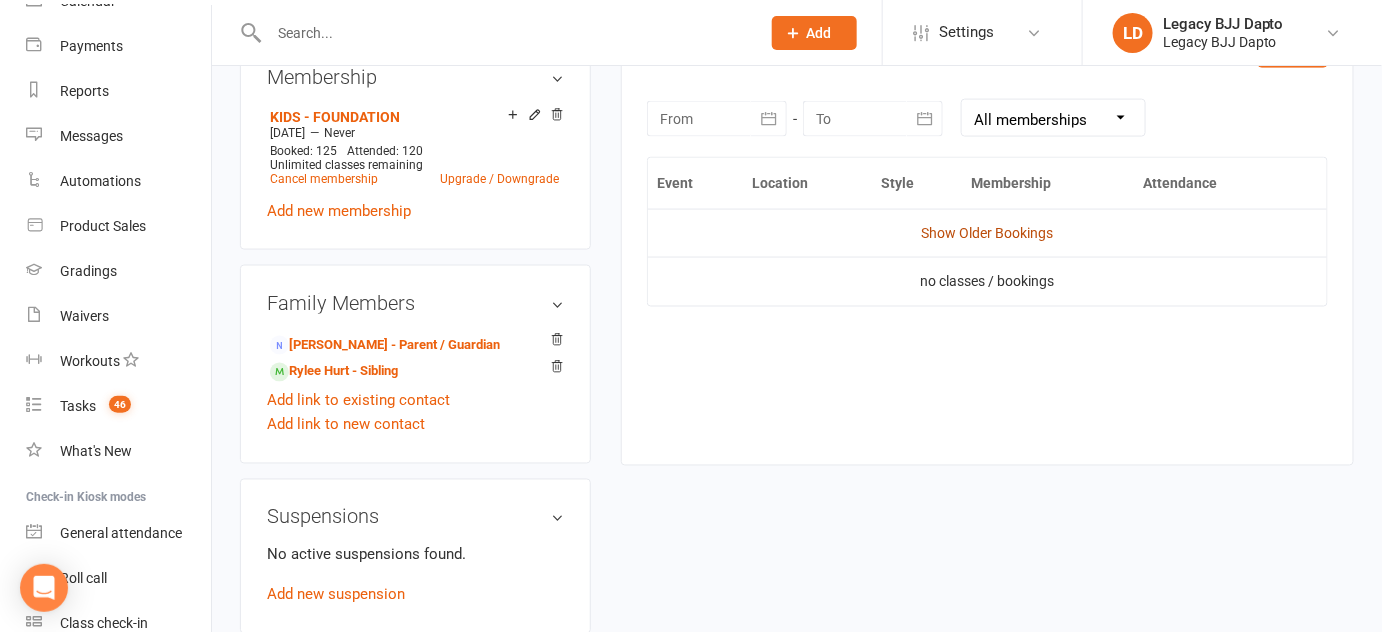 click on "Show Older Bookings" at bounding box center (988, 233) 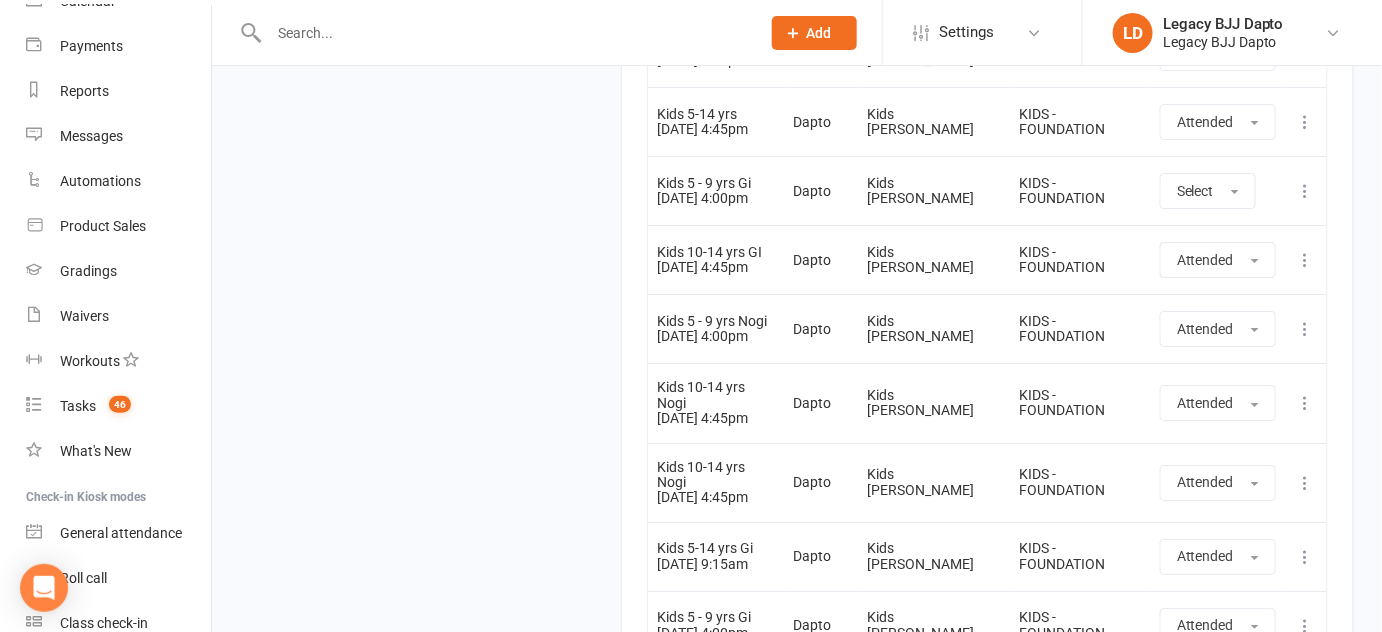 scroll, scrollTop: 2342, scrollLeft: 0, axis: vertical 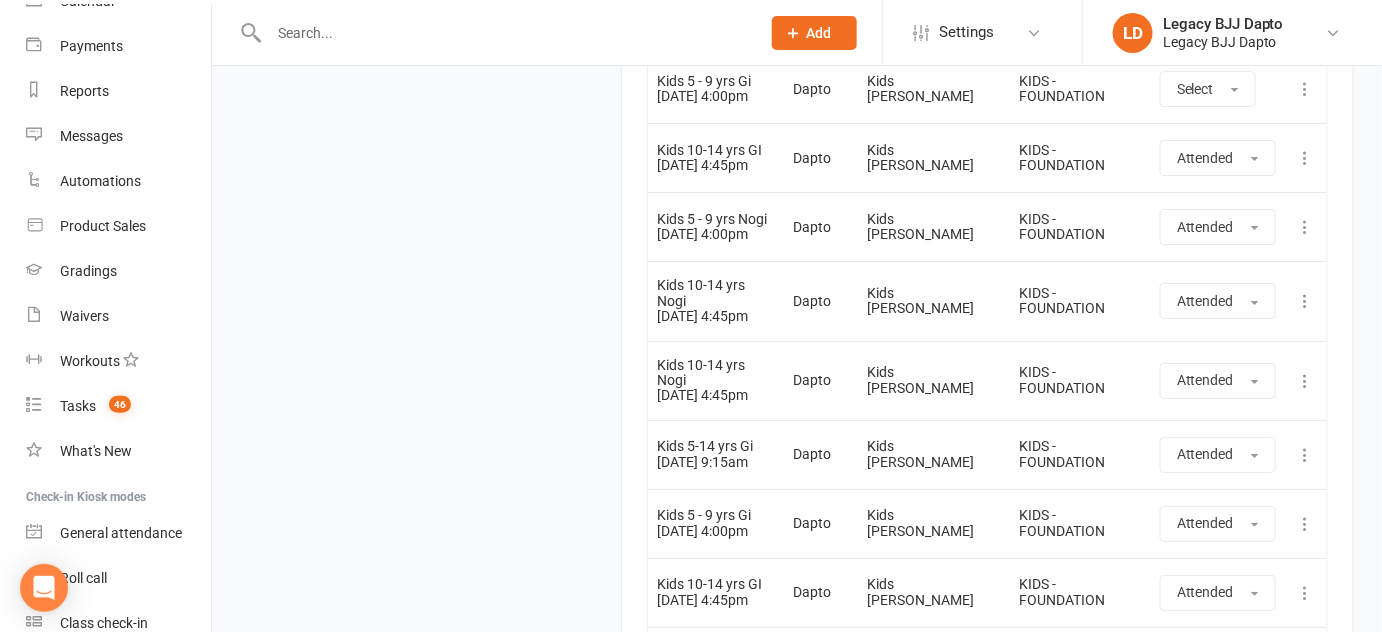 click on "Kids Jiu Jitsu" at bounding box center (935, 227) 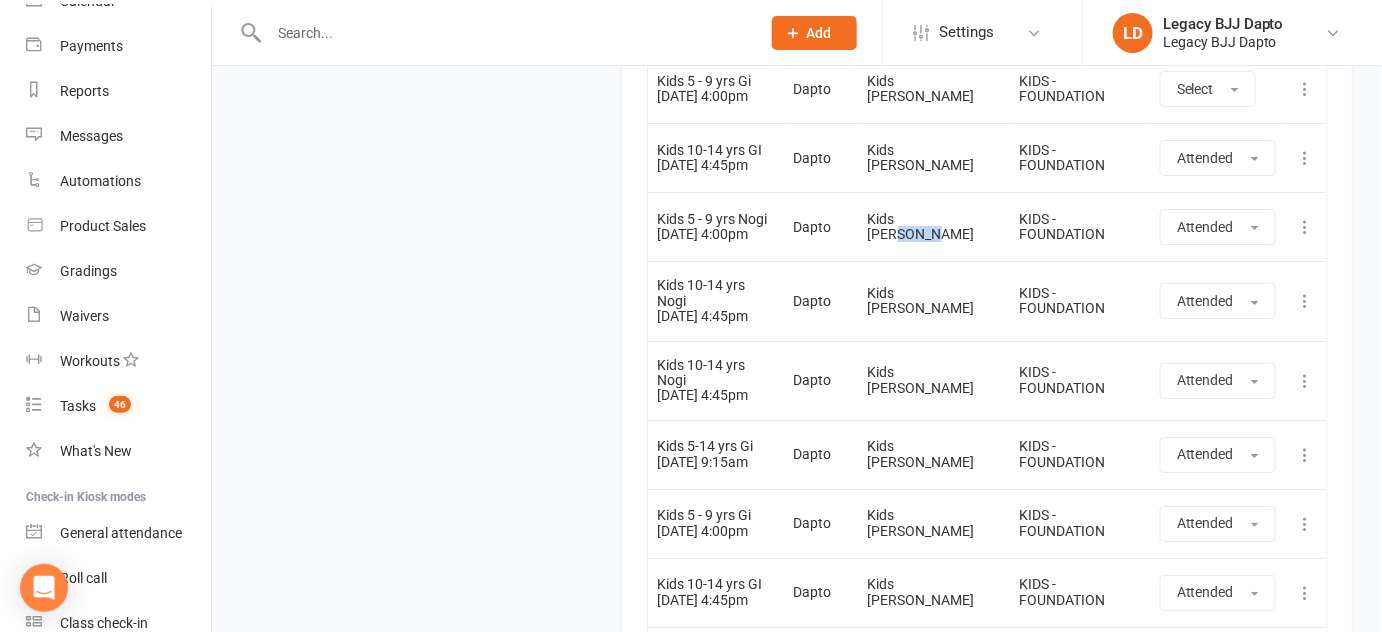 click on "Kids Jiu Jitsu" at bounding box center (935, 227) 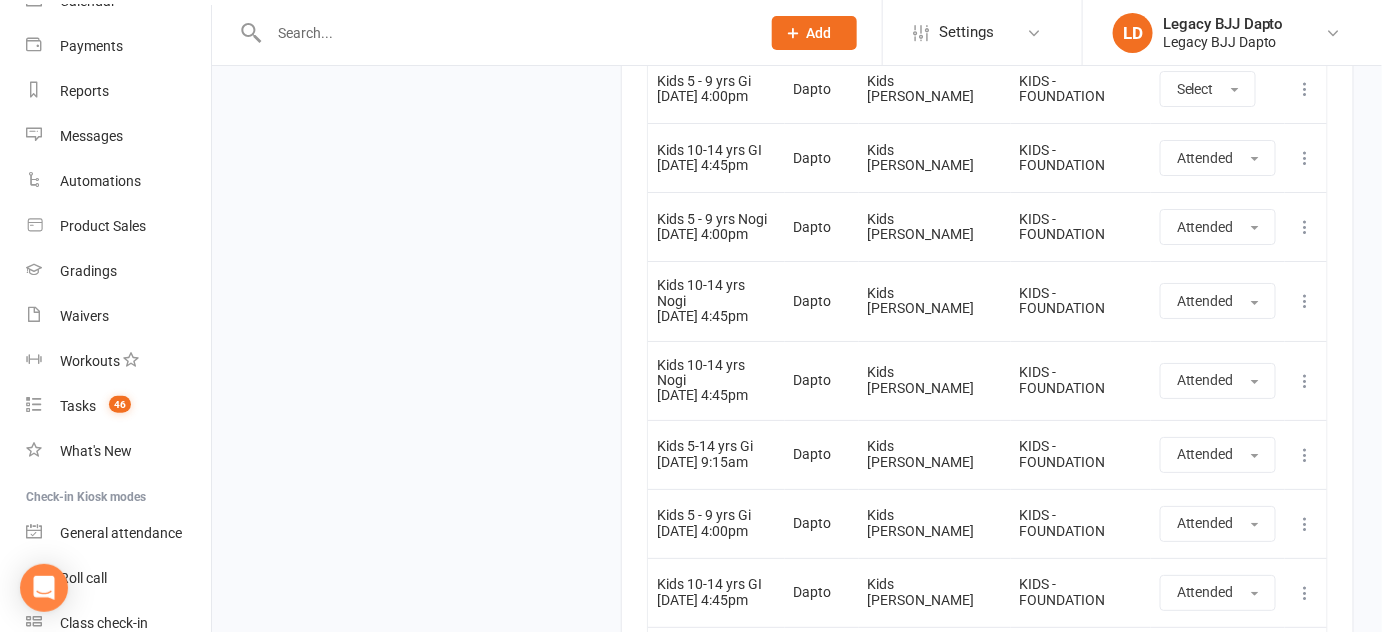 drag, startPoint x: 961, startPoint y: 226, endPoint x: 571, endPoint y: 316, distance: 400.2499 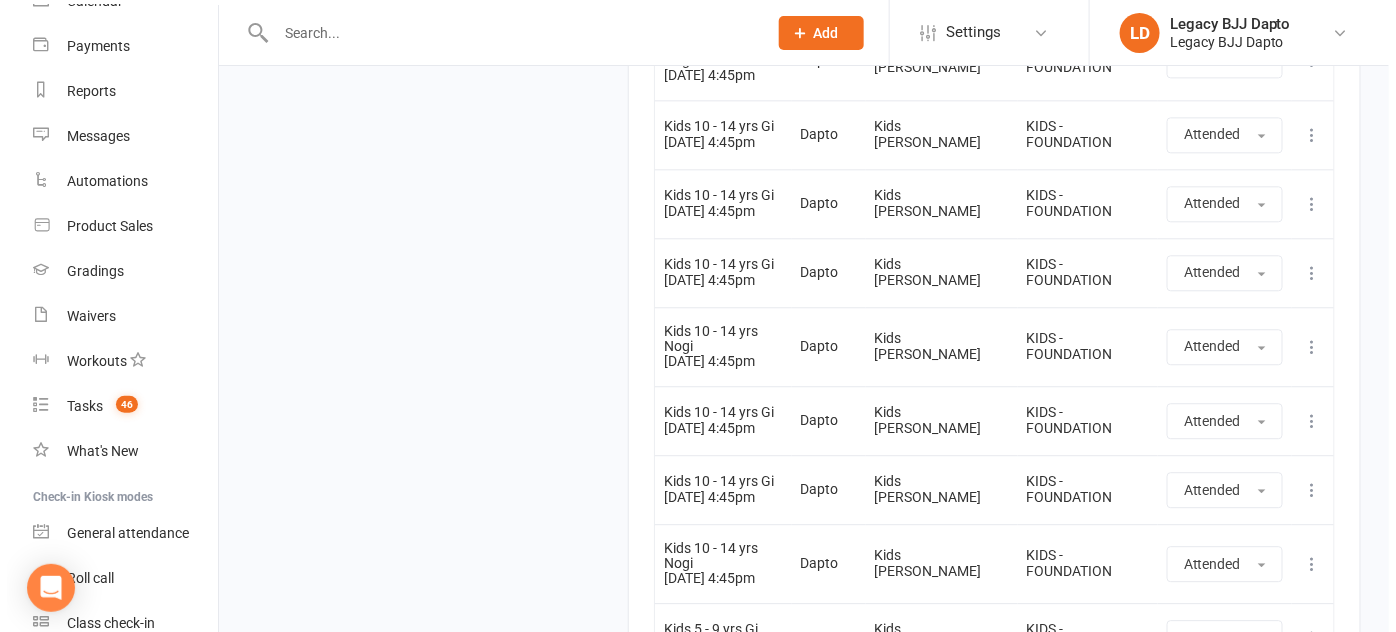 scroll, scrollTop: 9147, scrollLeft: 0, axis: vertical 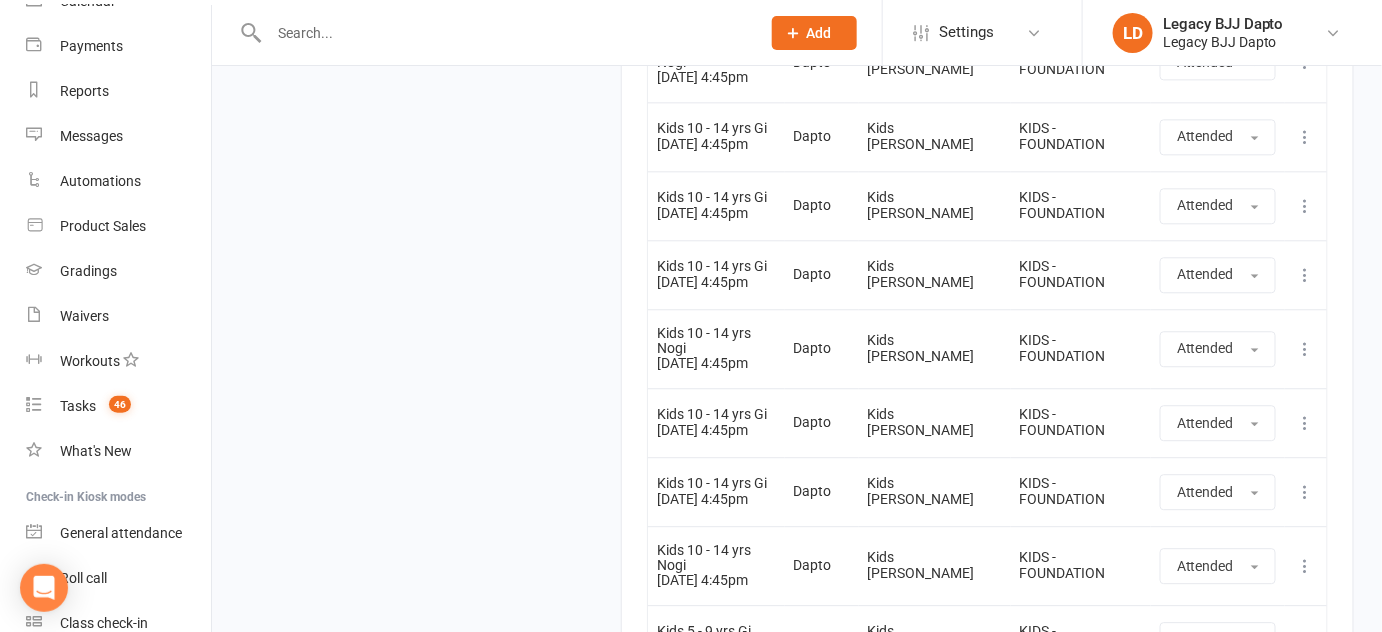 click at bounding box center [1306, 640] 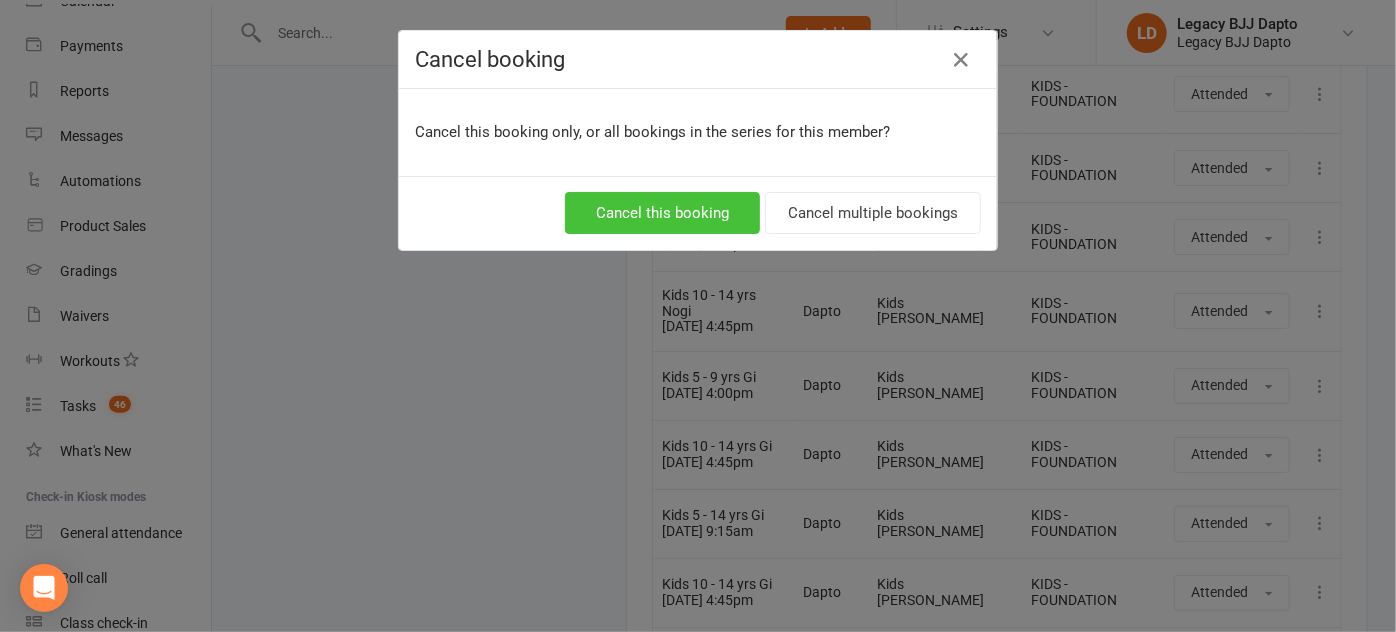 click on "Cancel this booking" at bounding box center [662, 213] 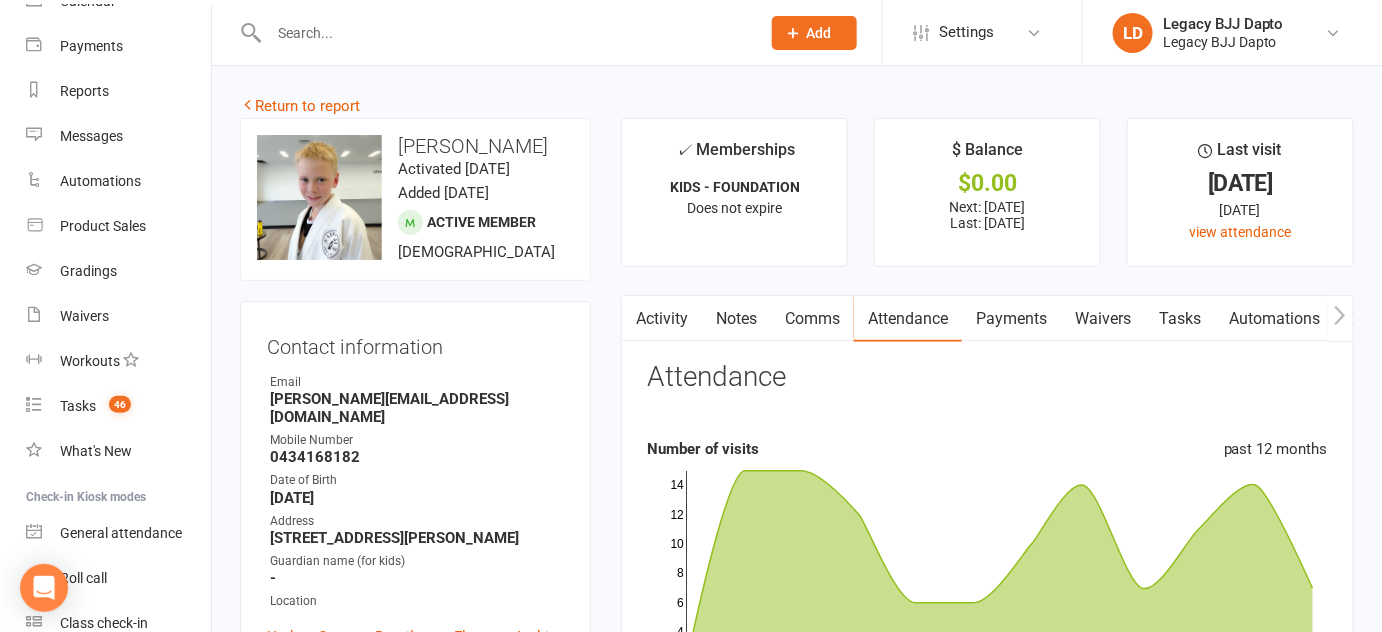 scroll, scrollTop: 0, scrollLeft: 0, axis: both 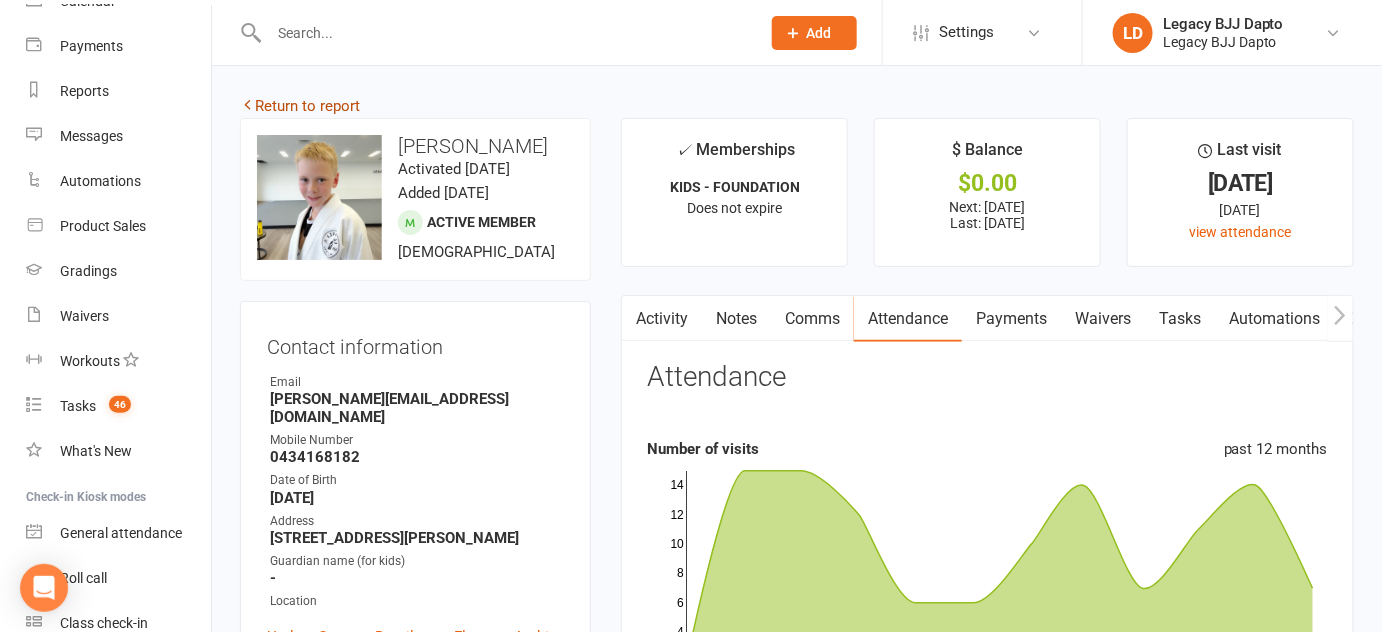 click at bounding box center (247, 104) 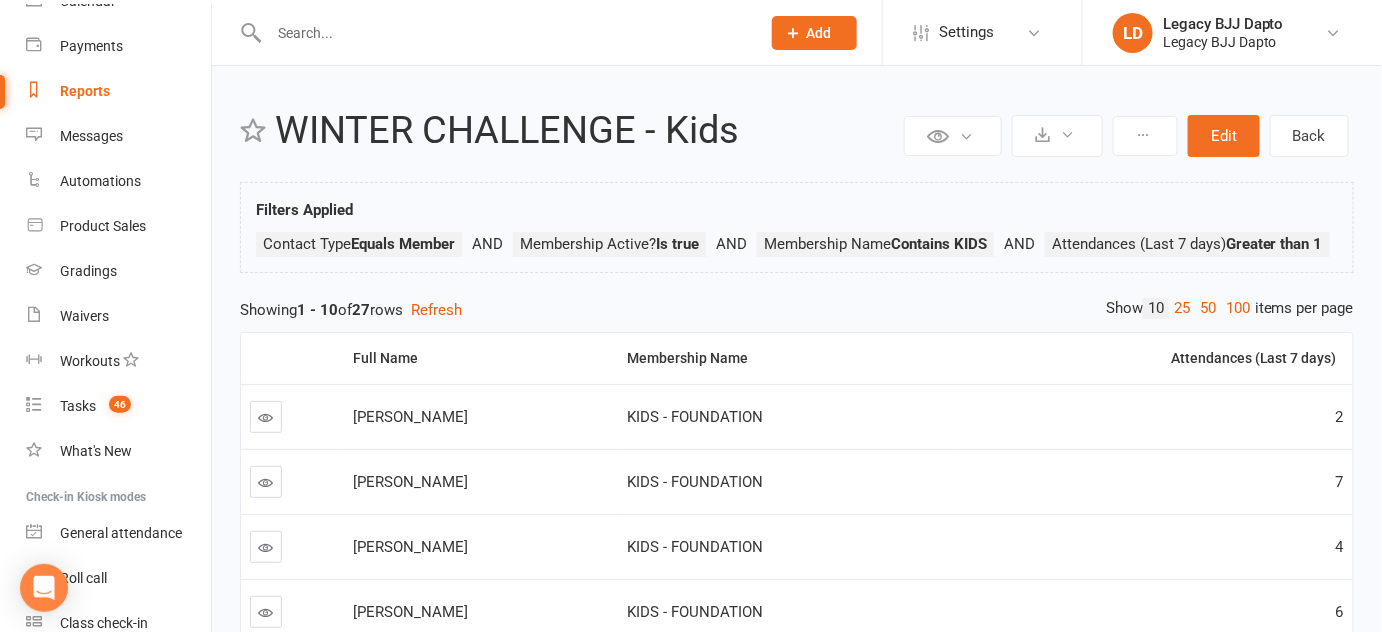 scroll, scrollTop: 0, scrollLeft: 0, axis: both 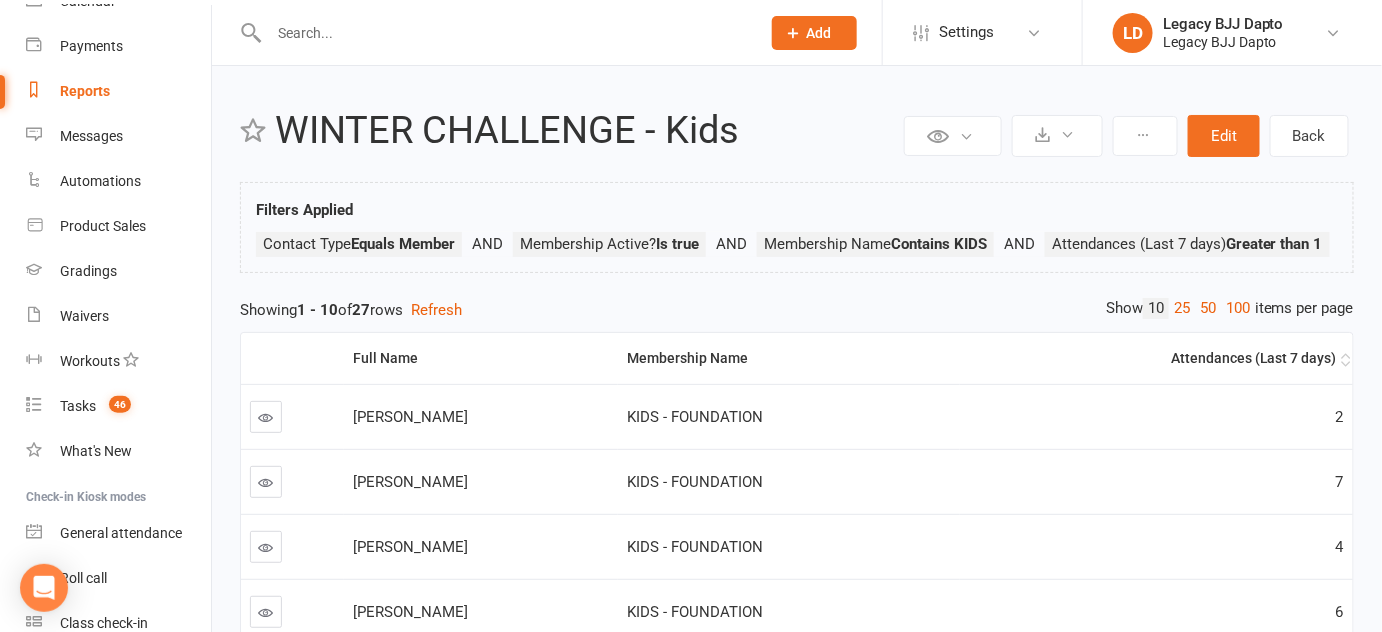click on "Attendances (Last 7 days)" at bounding box center [1156, 358] 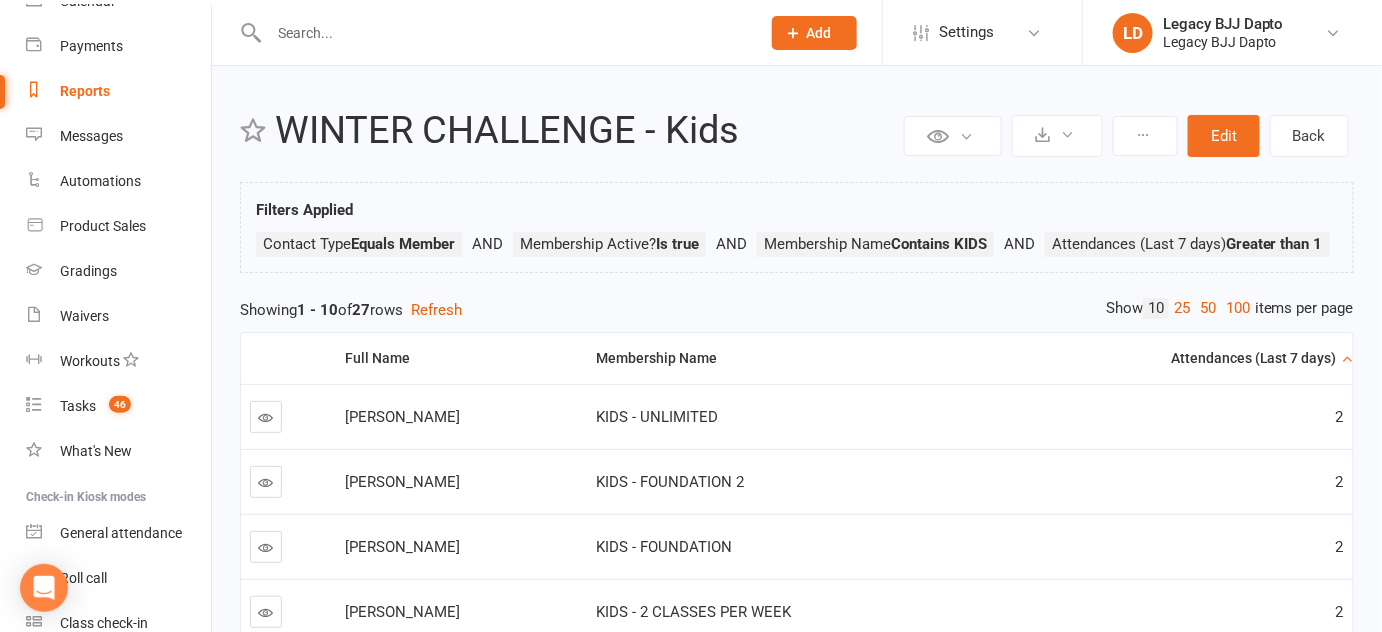 click on "Attendances (Last 7 days)" at bounding box center [1172, 358] 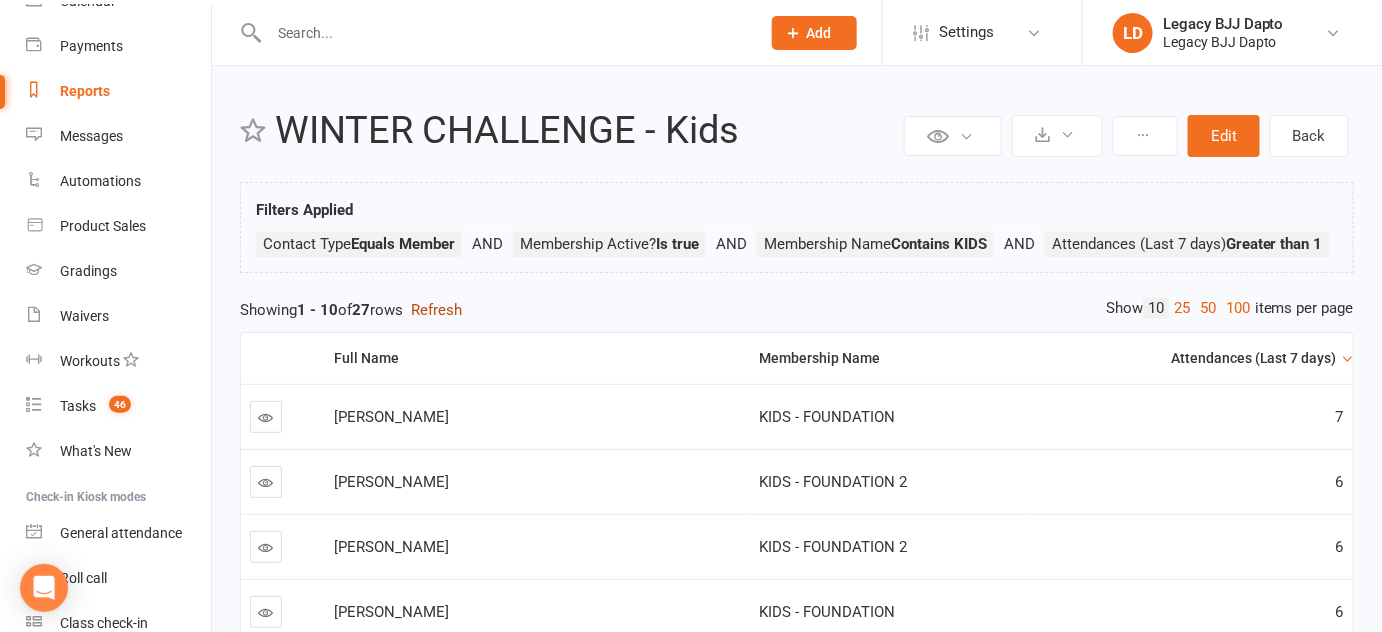 click on "Refresh" at bounding box center [436, 310] 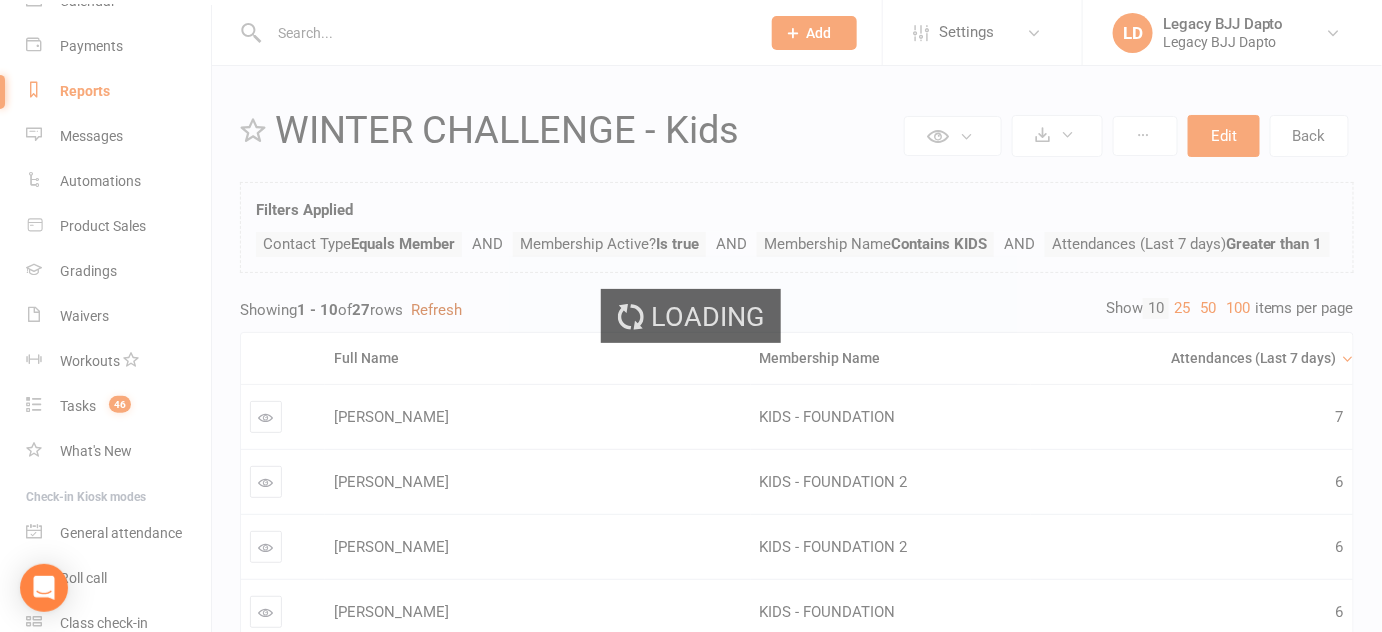 click on "Loading" at bounding box center (691, 316) 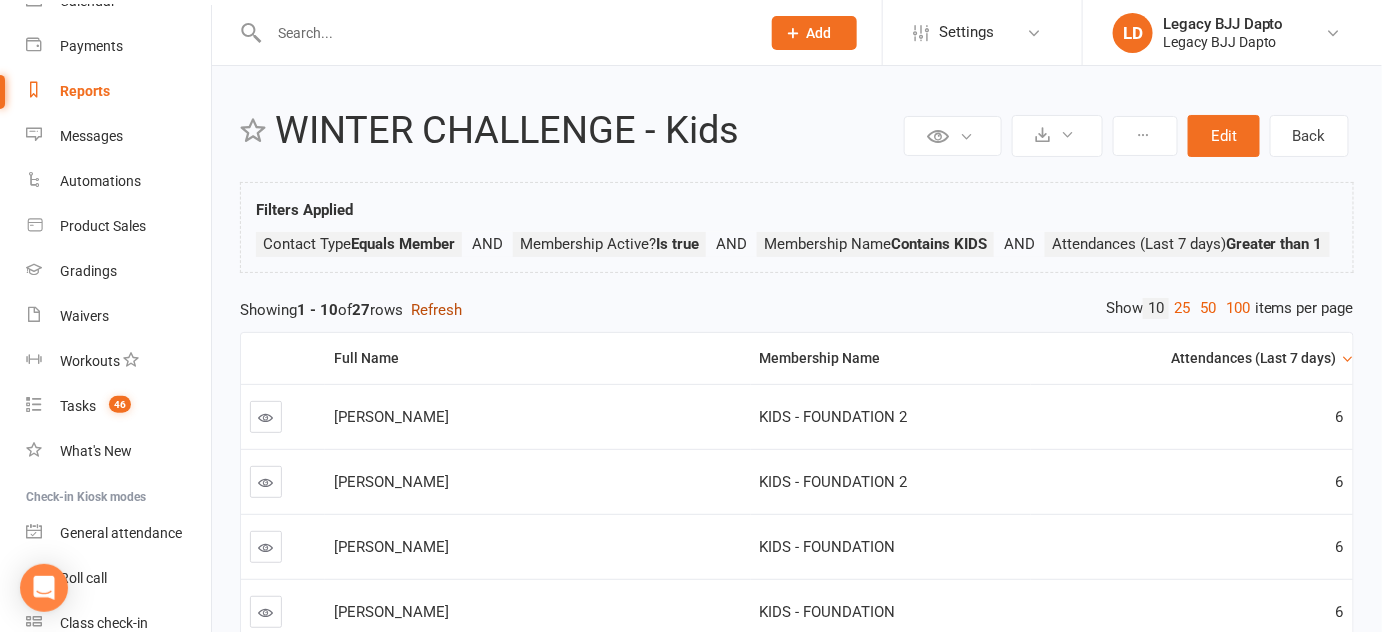 click on "Refresh" at bounding box center [436, 310] 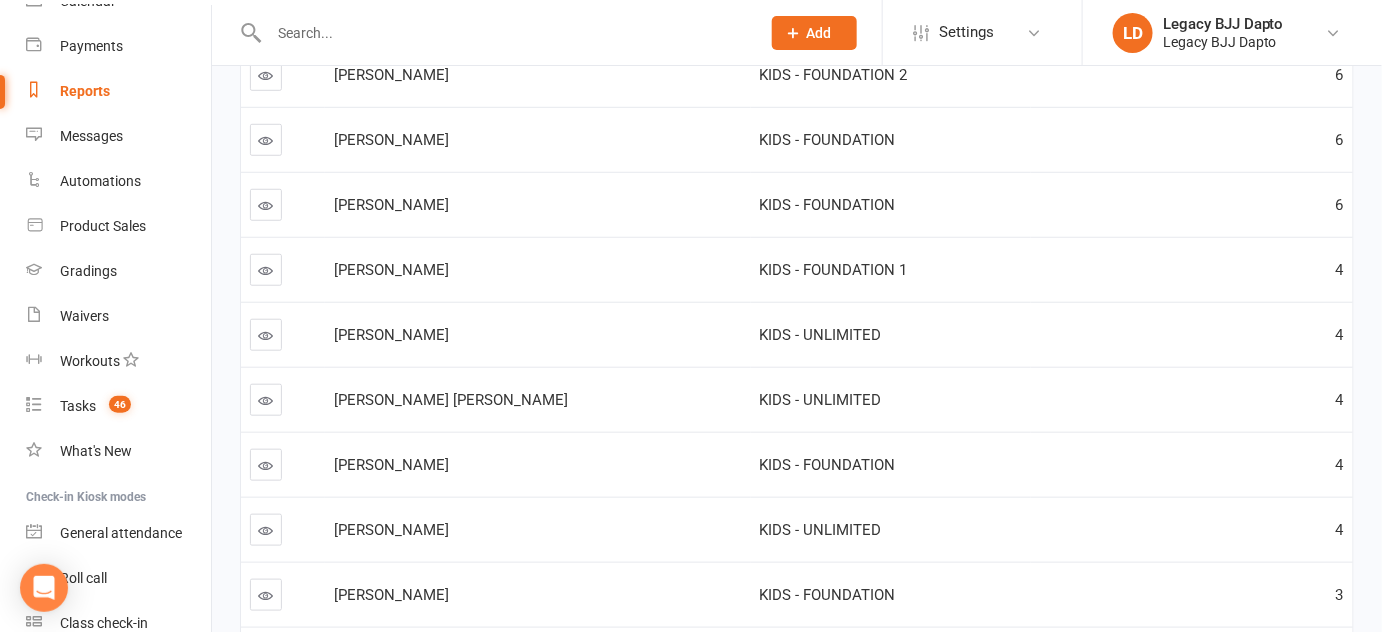 scroll, scrollTop: 405, scrollLeft: 0, axis: vertical 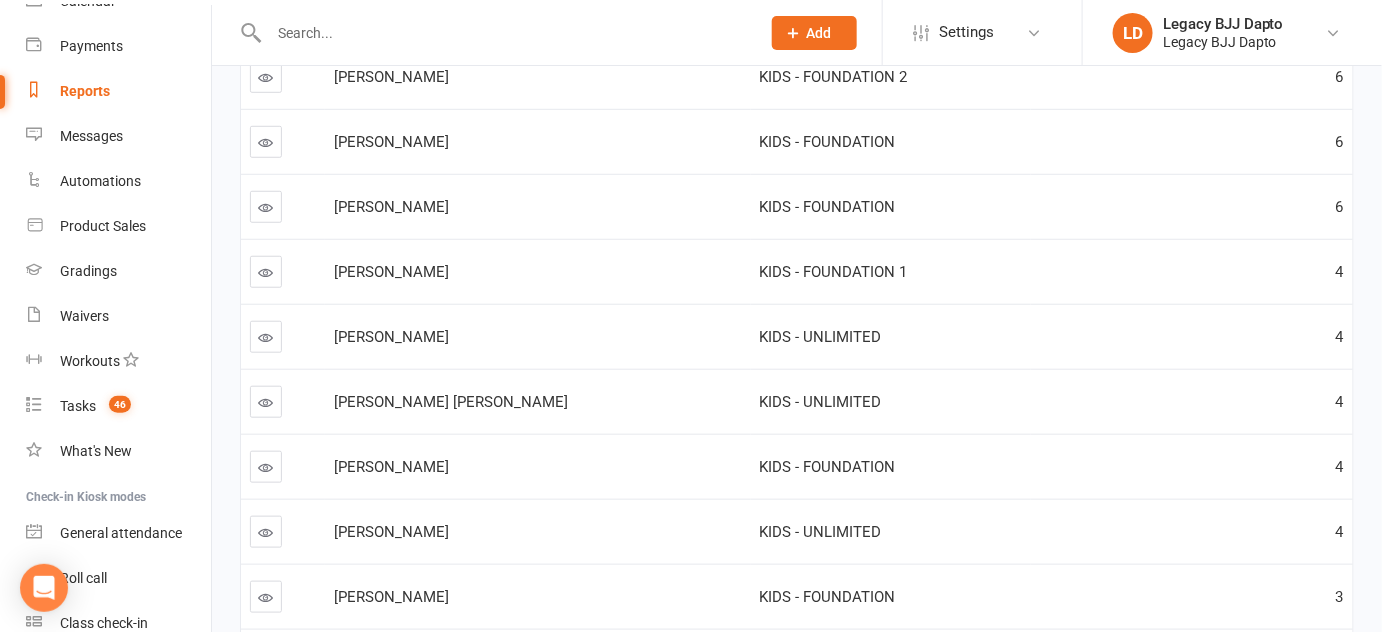 click at bounding box center [266, 77] 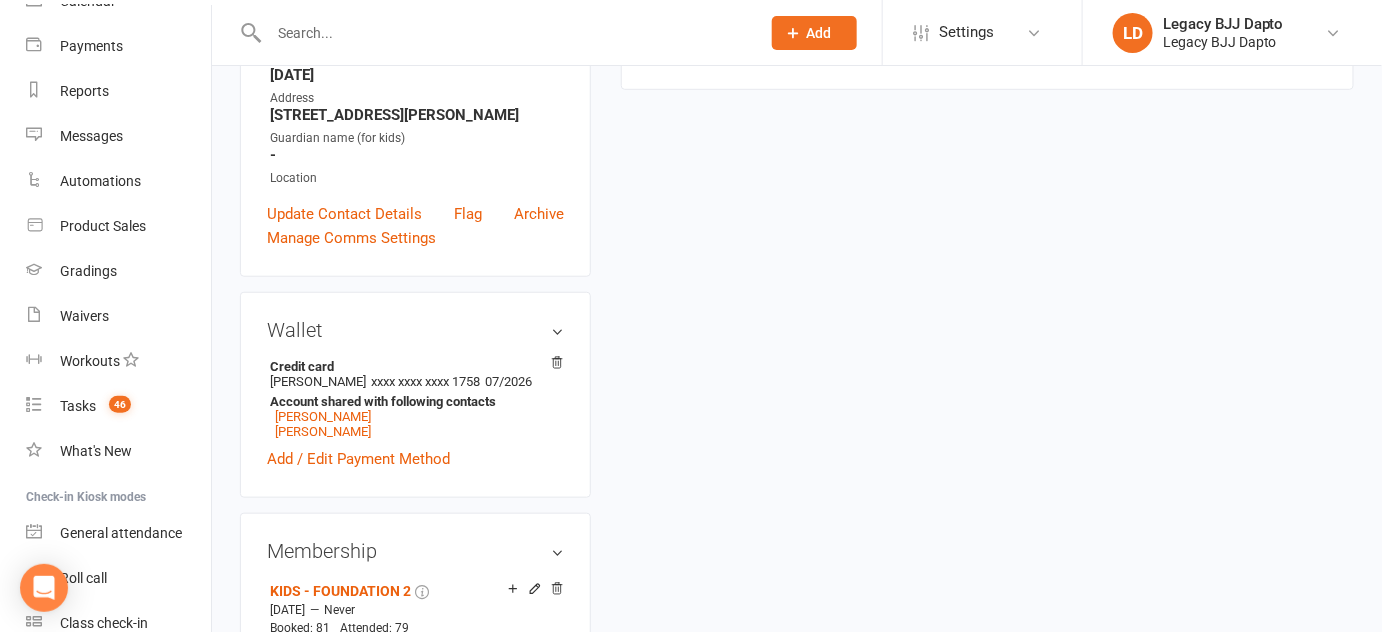 scroll, scrollTop: 0, scrollLeft: 0, axis: both 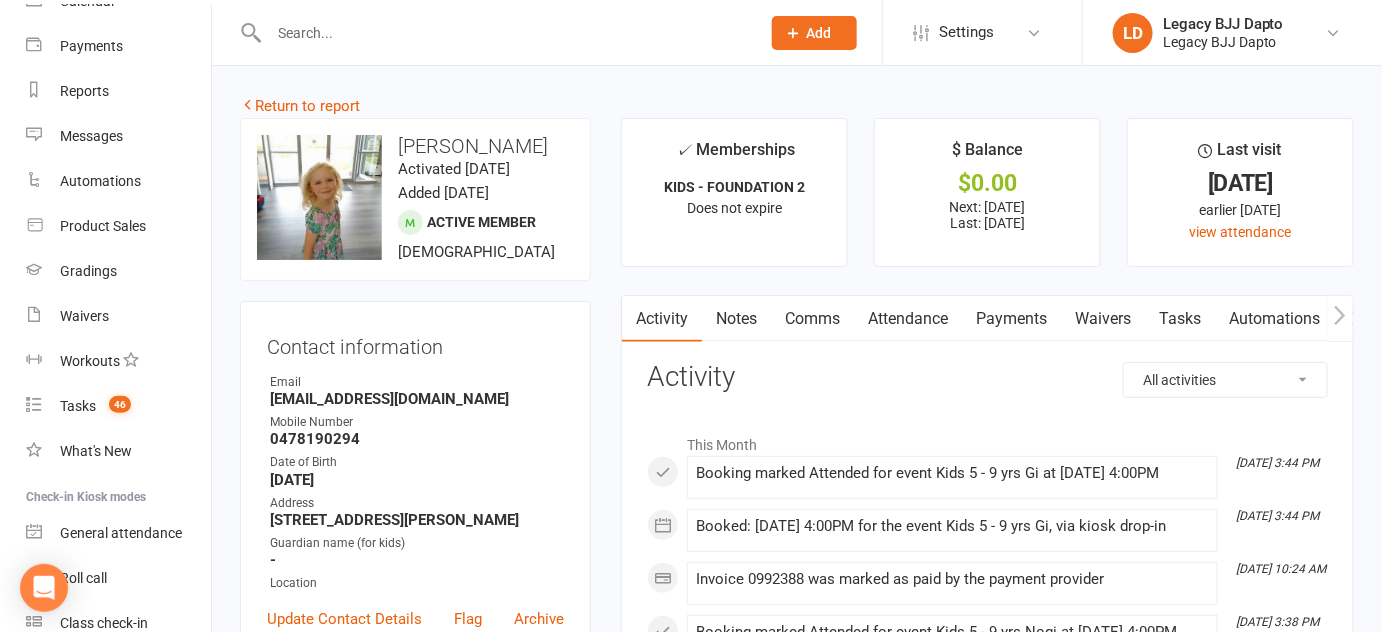 click on "Attendance" at bounding box center [908, 319] 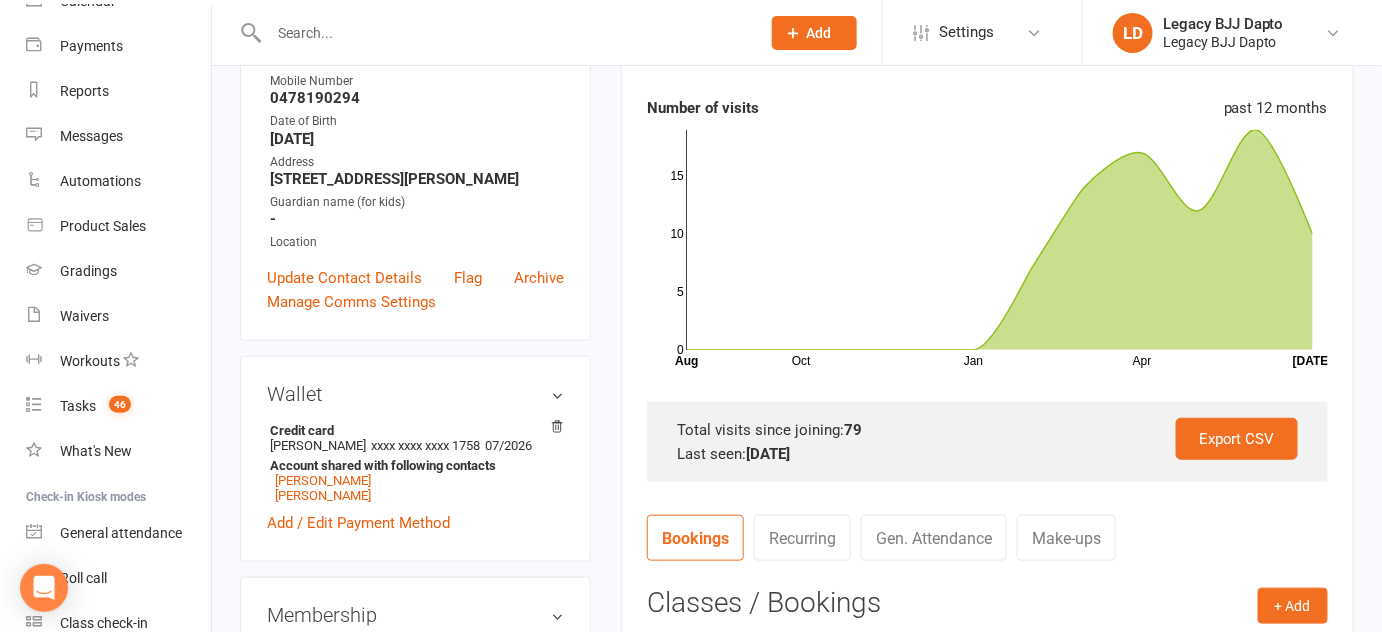 scroll, scrollTop: 0, scrollLeft: 0, axis: both 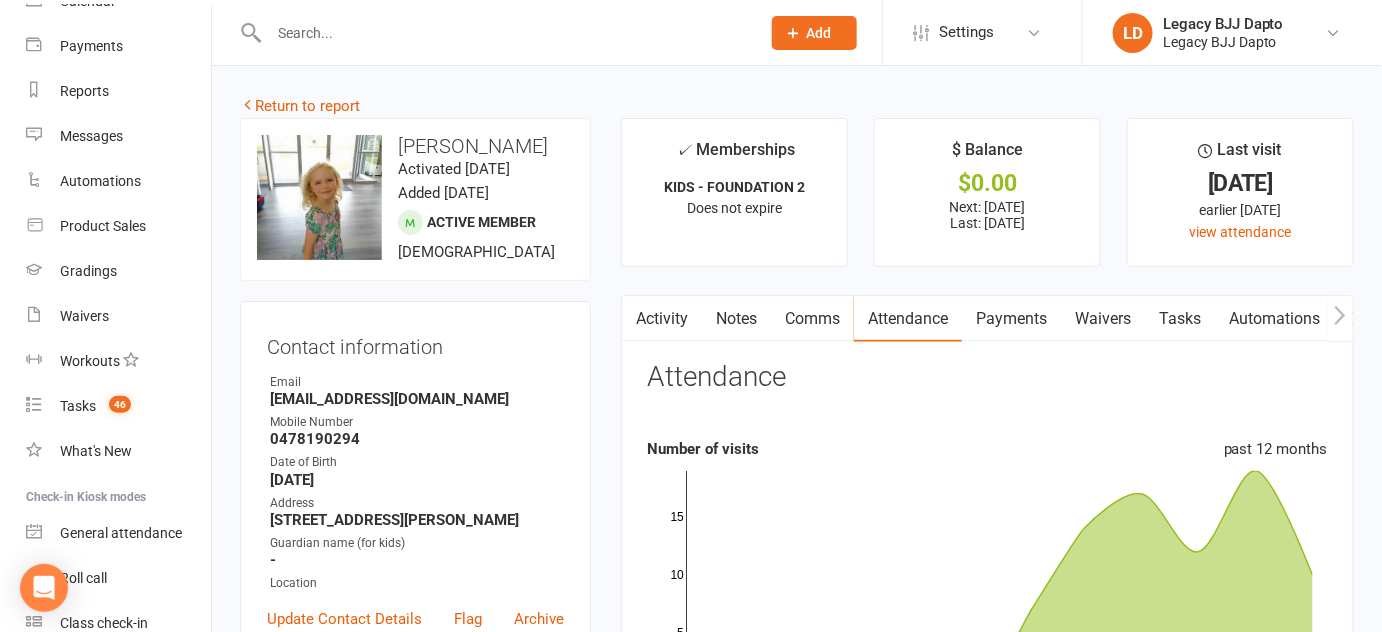 click at bounding box center (504, 33) 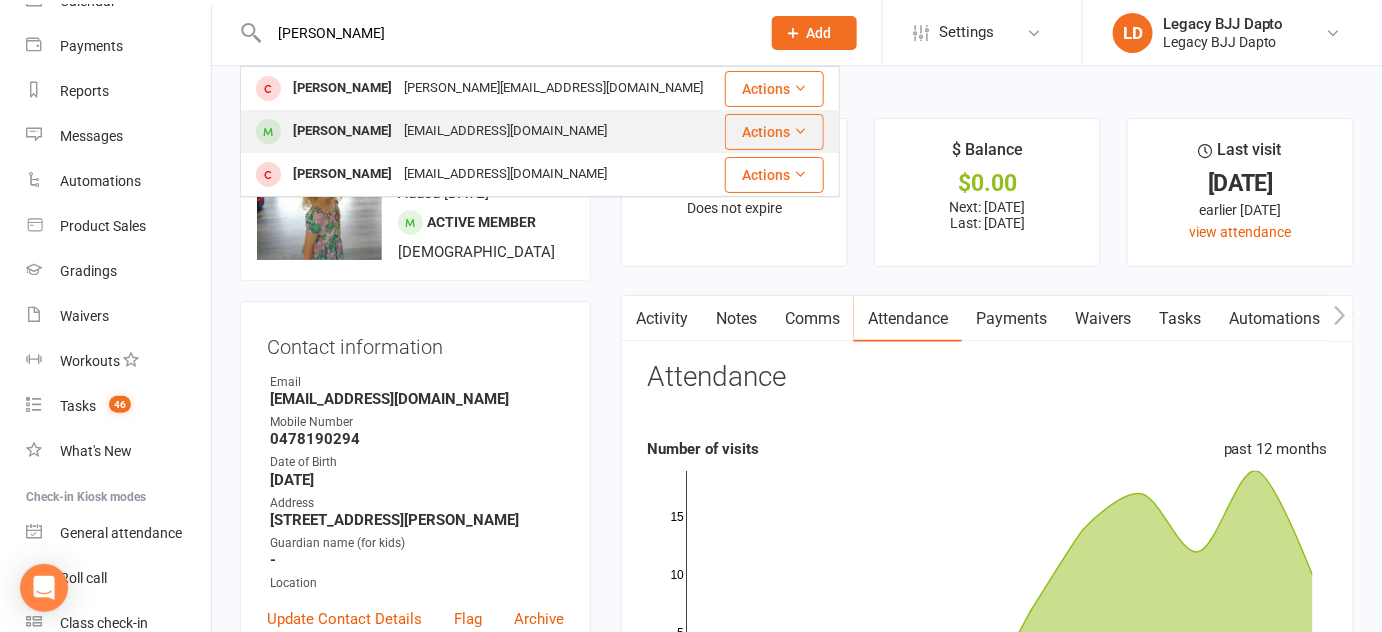 type on "oliver" 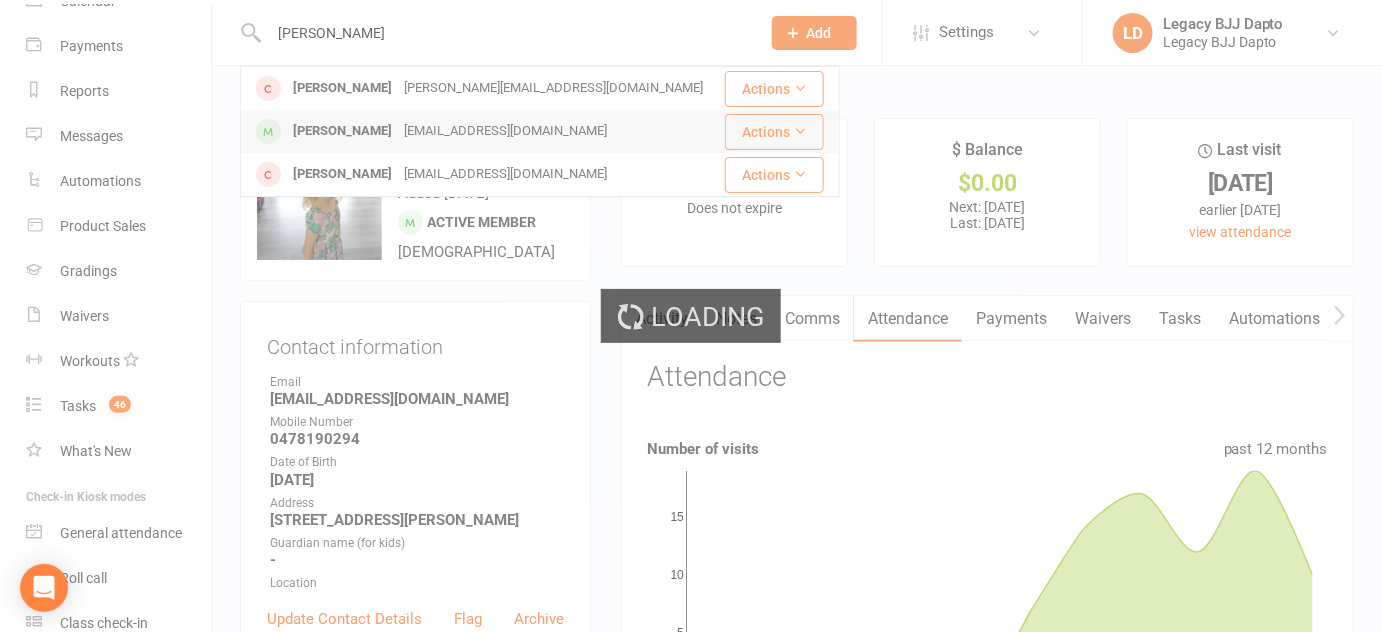 type 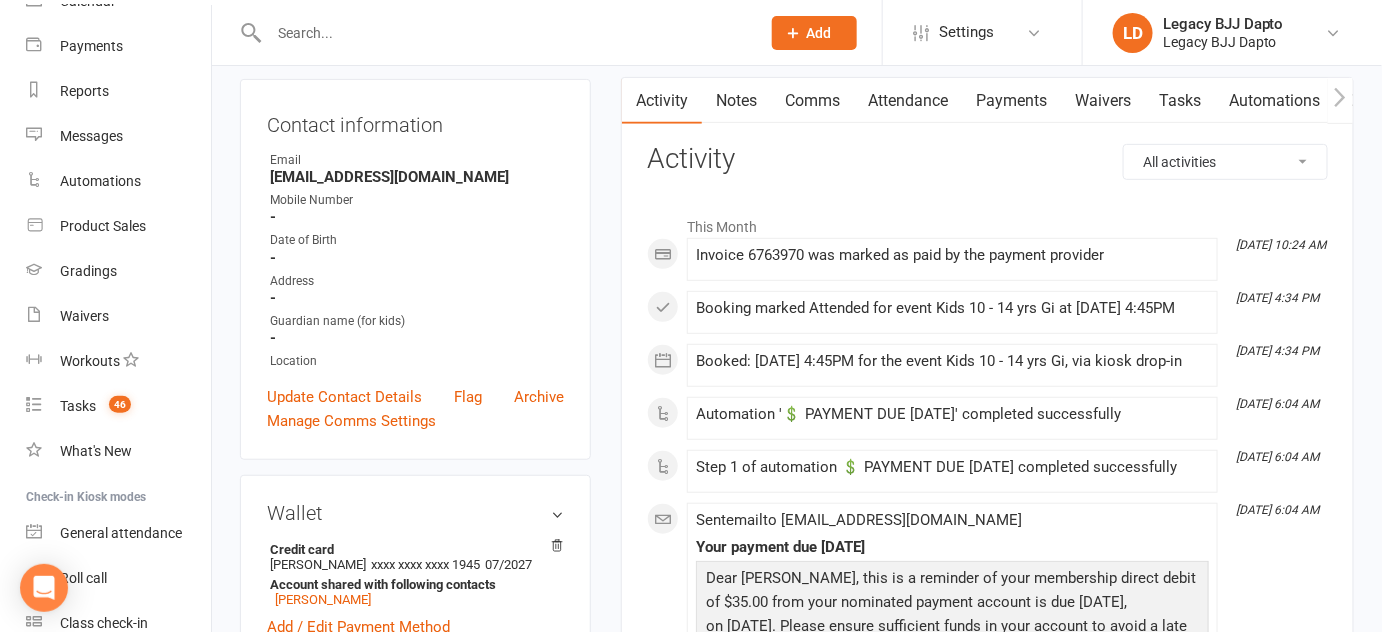 scroll, scrollTop: 218, scrollLeft: 0, axis: vertical 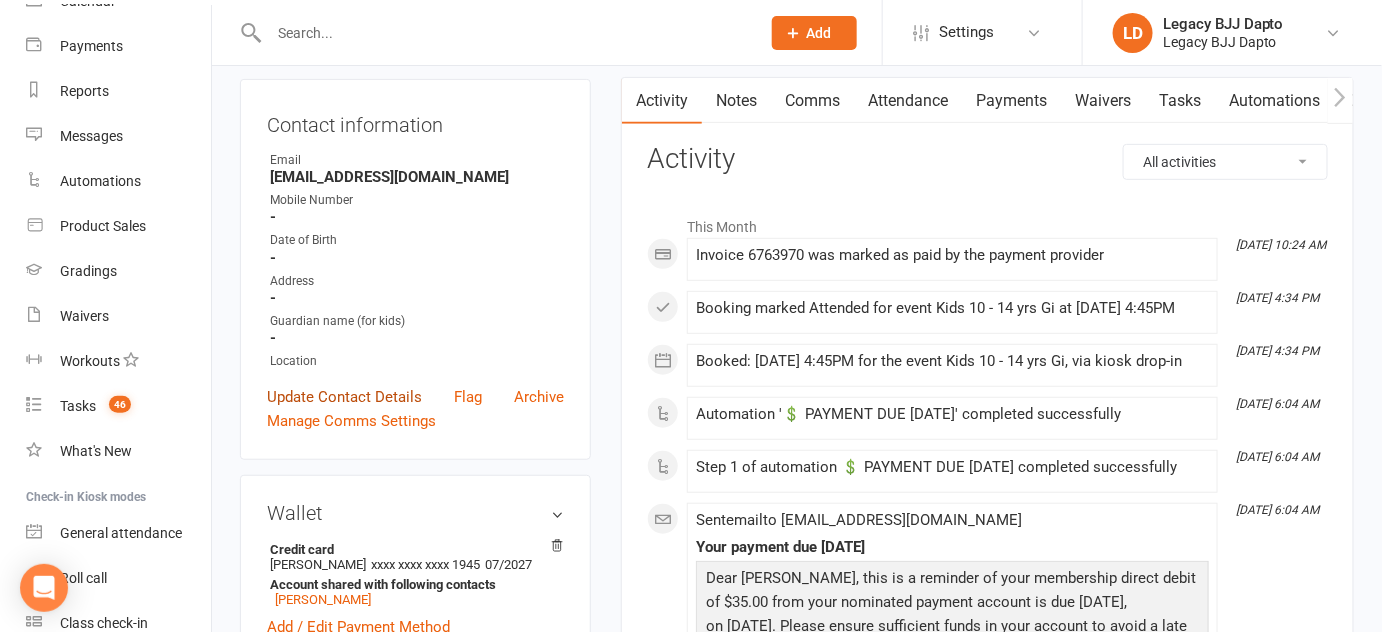 click on "Update Contact Details" at bounding box center [344, 397] 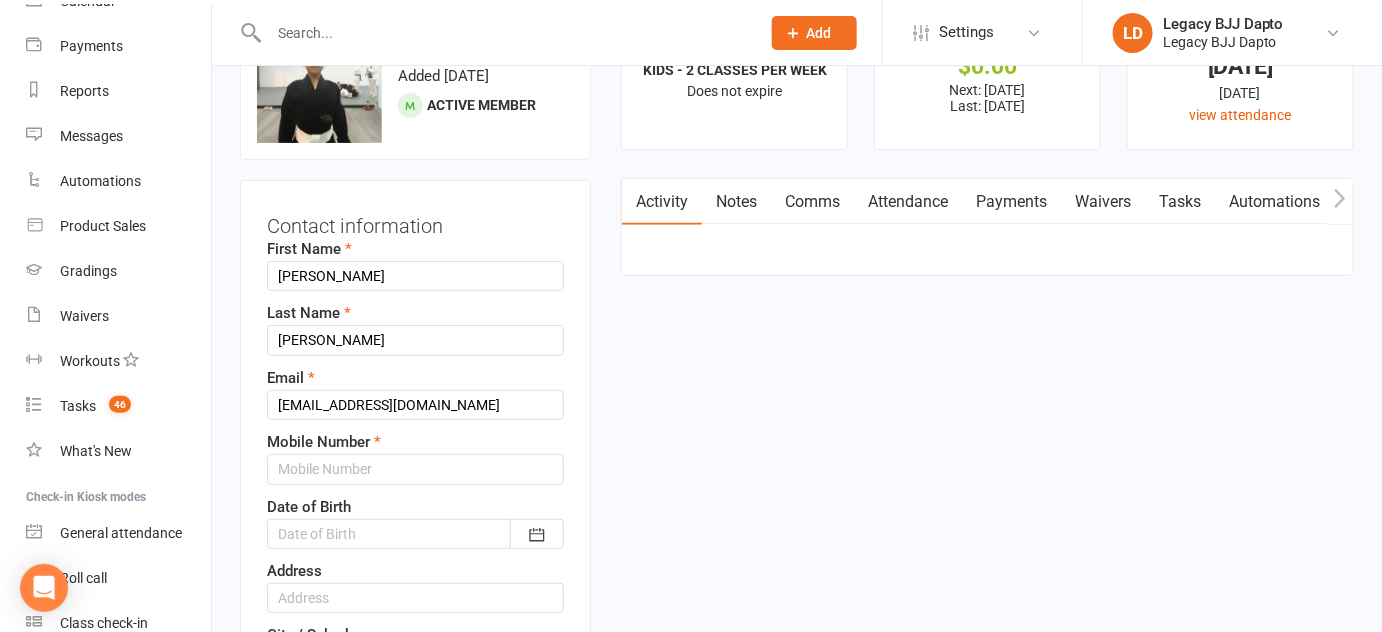 scroll, scrollTop: 201, scrollLeft: 0, axis: vertical 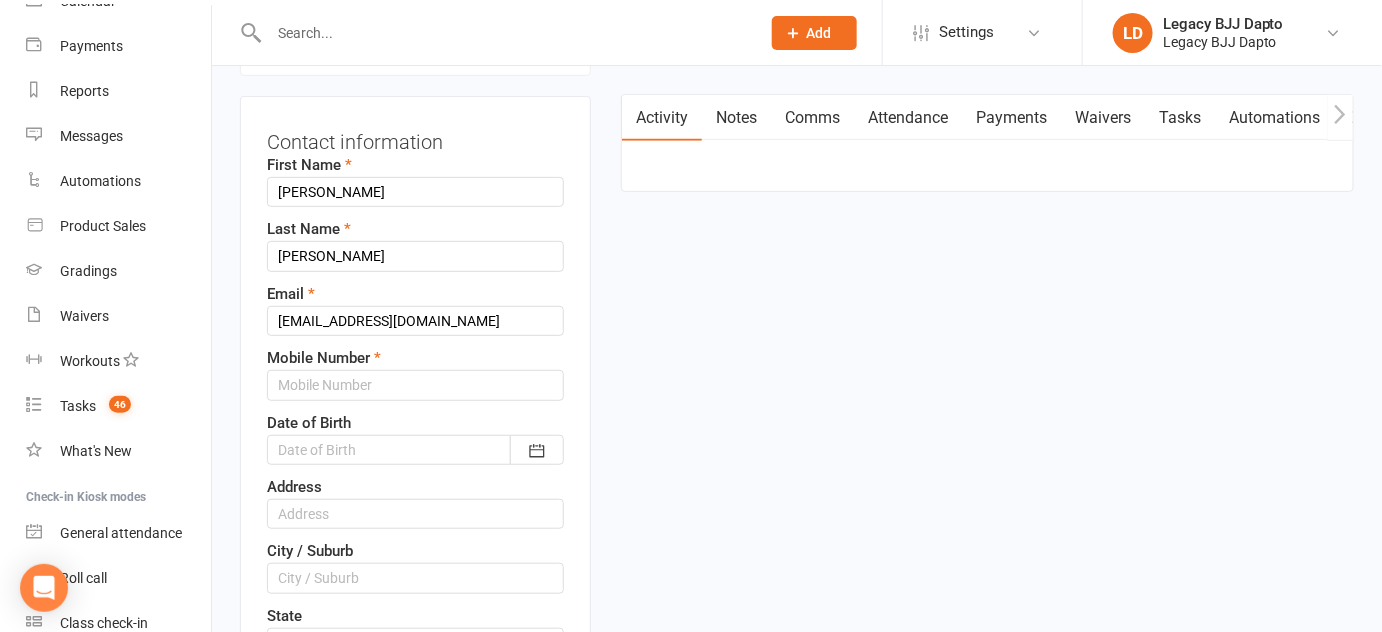 click at bounding box center [415, 450] 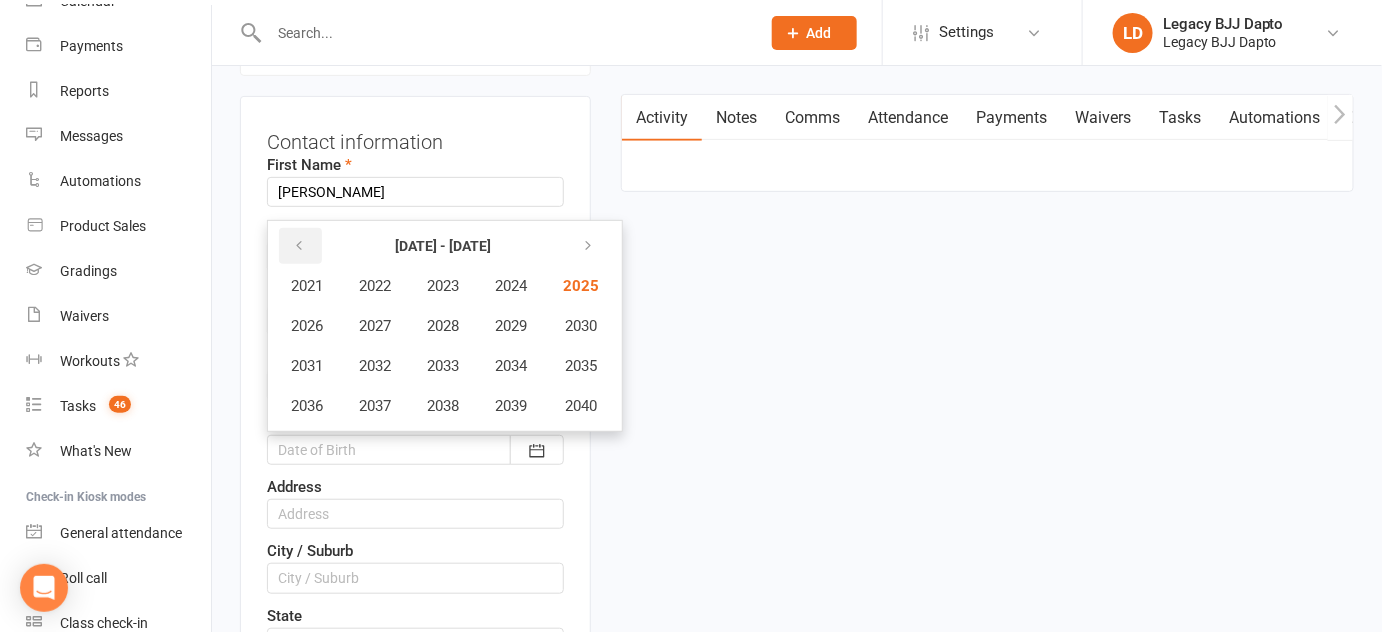 click at bounding box center [300, 246] 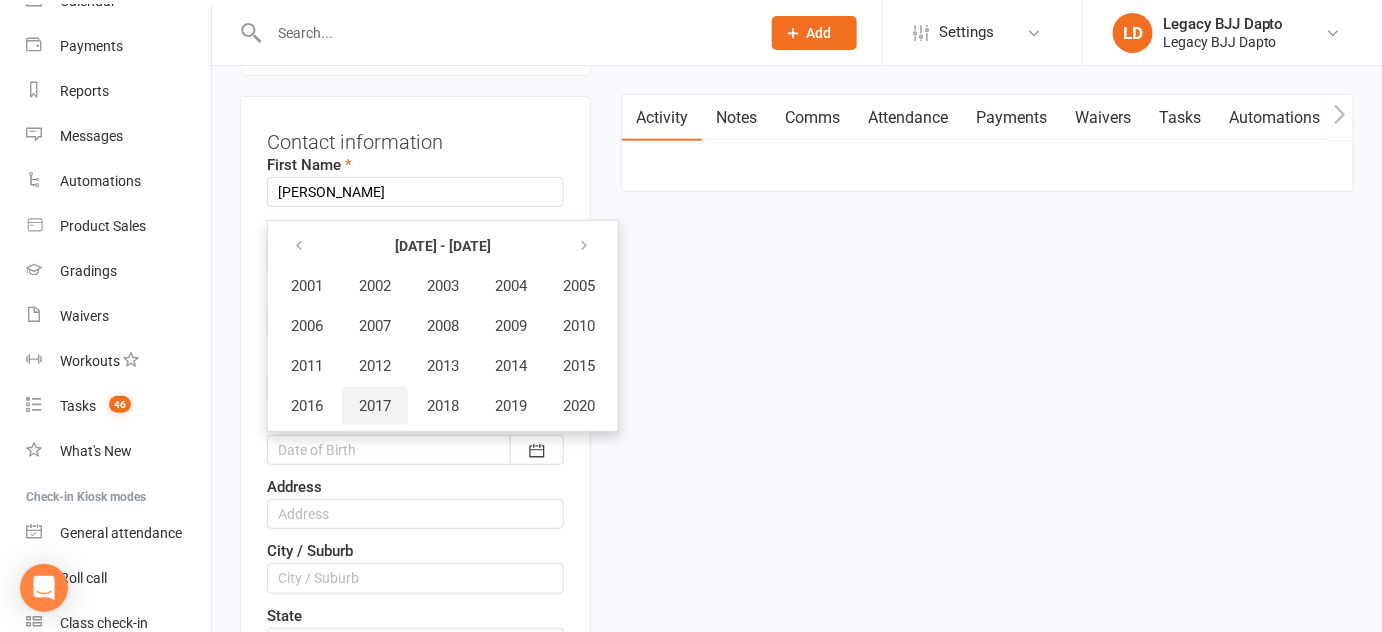click on "2017" at bounding box center [375, 406] 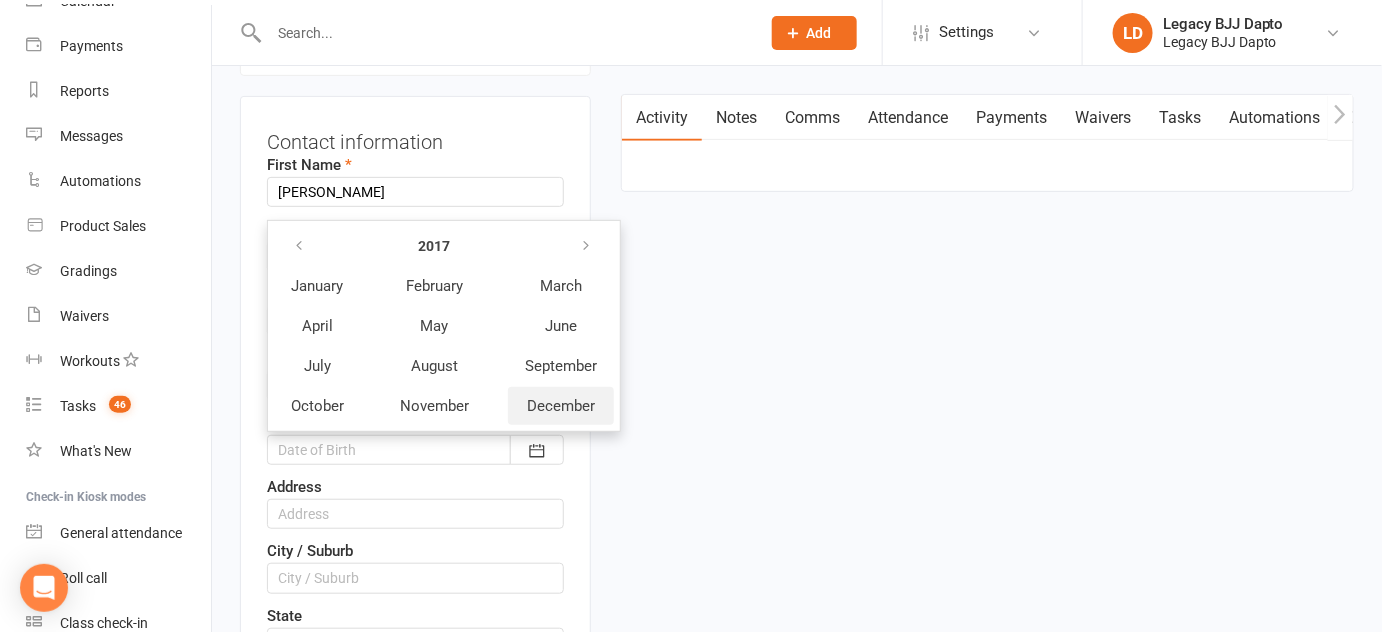 click on "December" at bounding box center [561, 406] 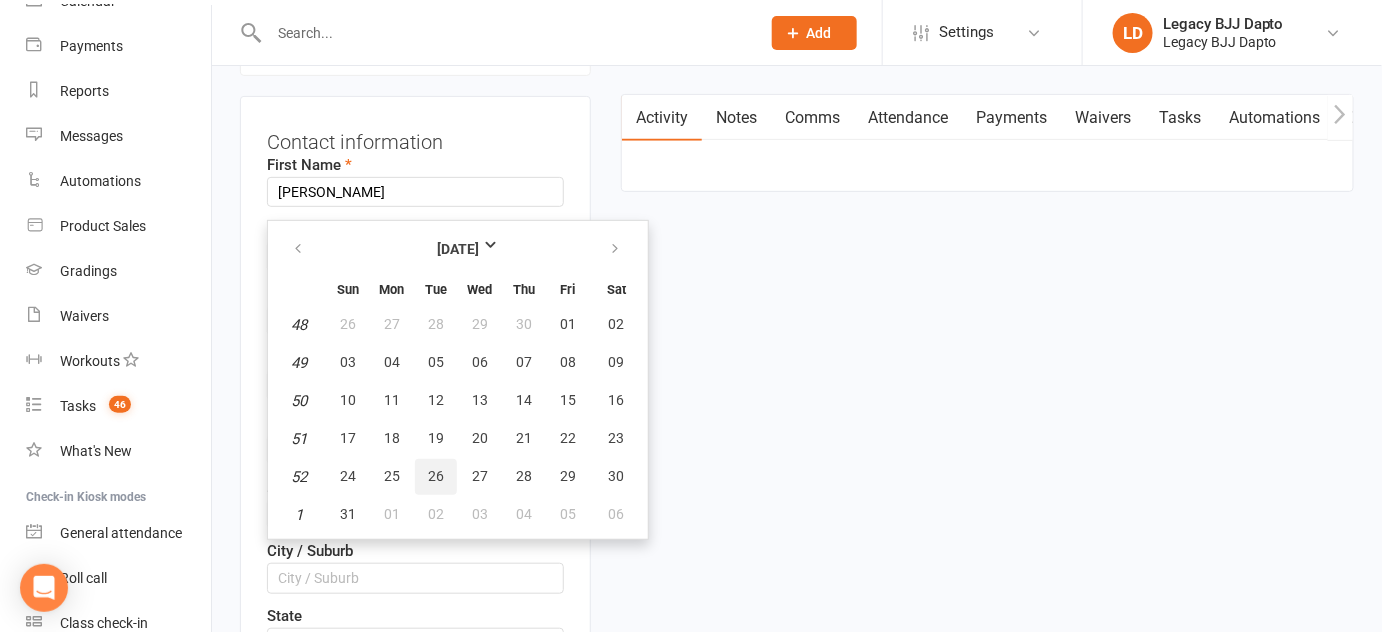 click on "26" at bounding box center (436, 476) 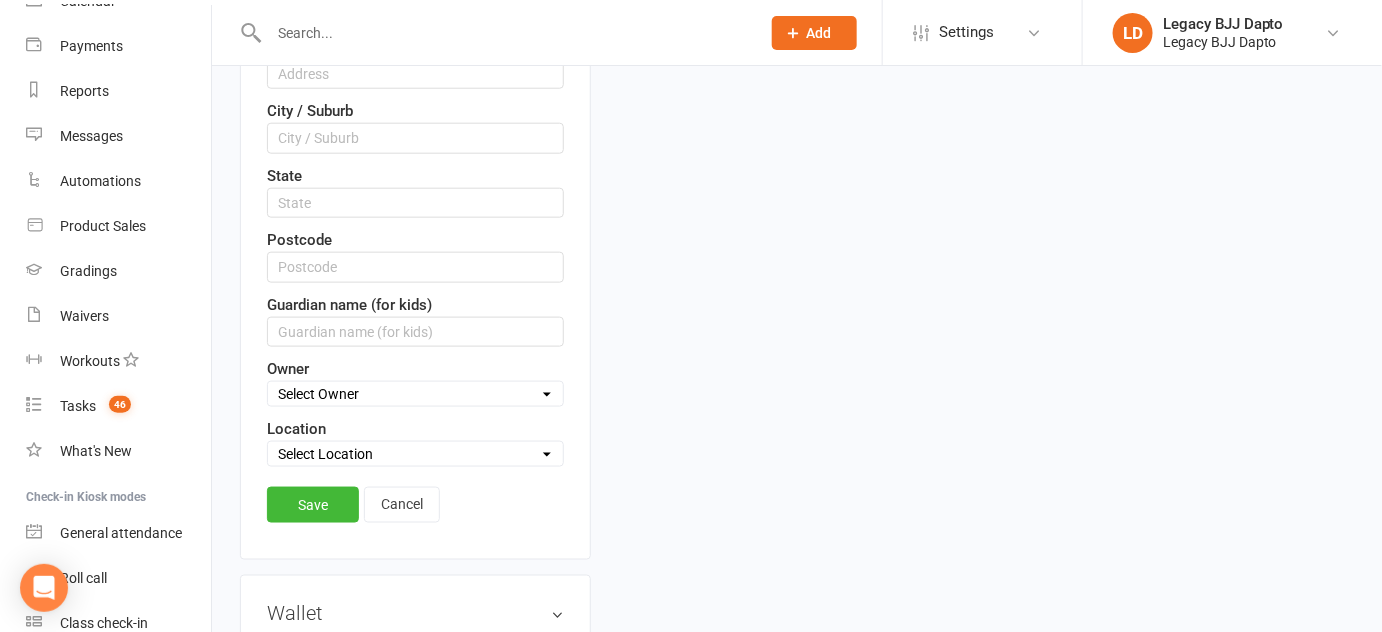 scroll, scrollTop: 640, scrollLeft: 0, axis: vertical 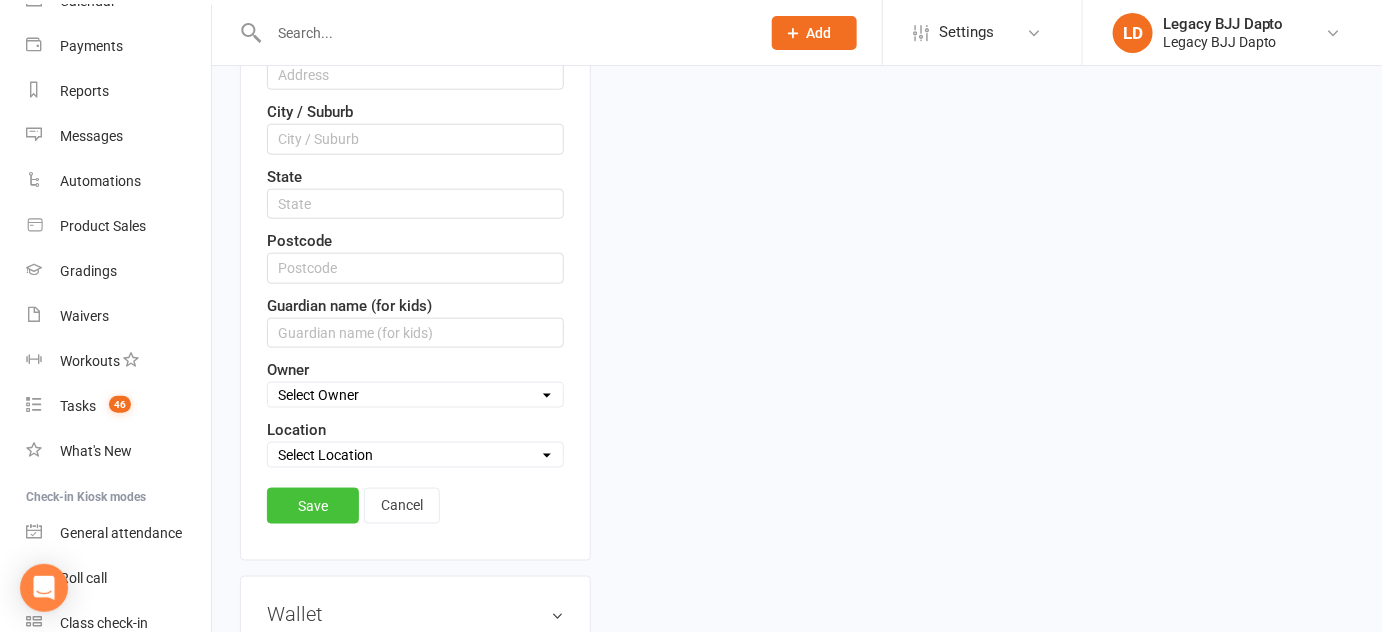 click on "Save" at bounding box center [313, 506] 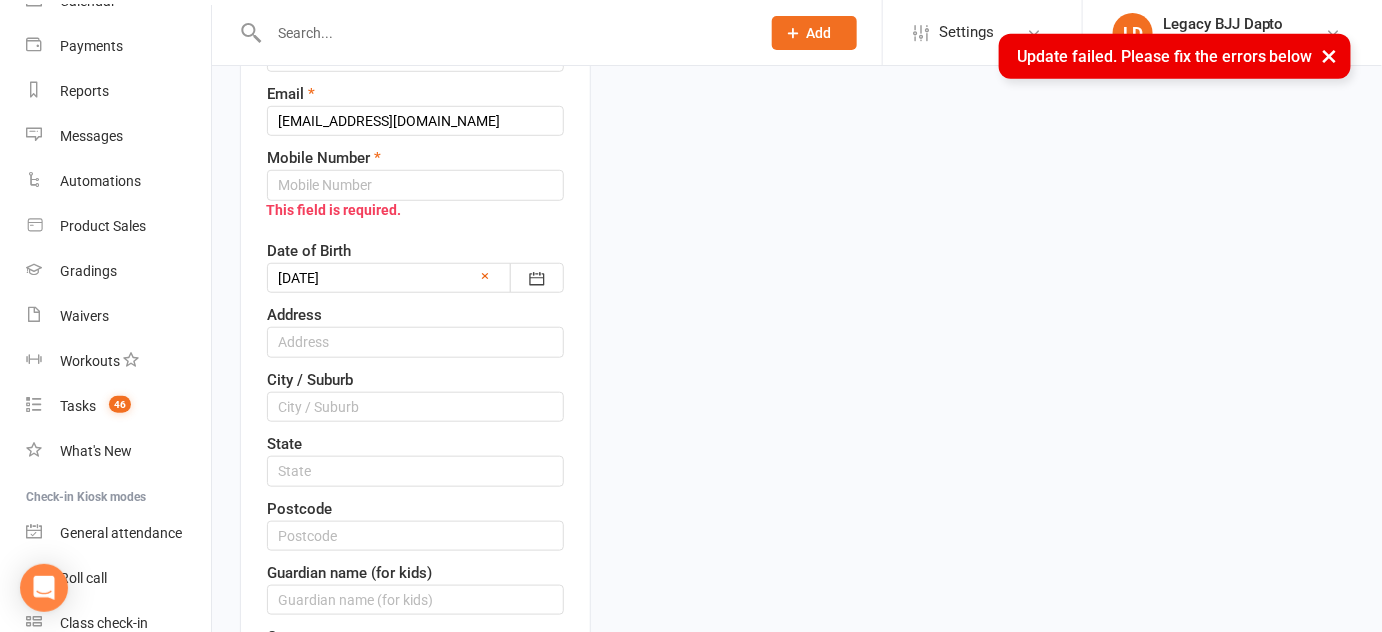 scroll, scrollTop: 404, scrollLeft: 0, axis: vertical 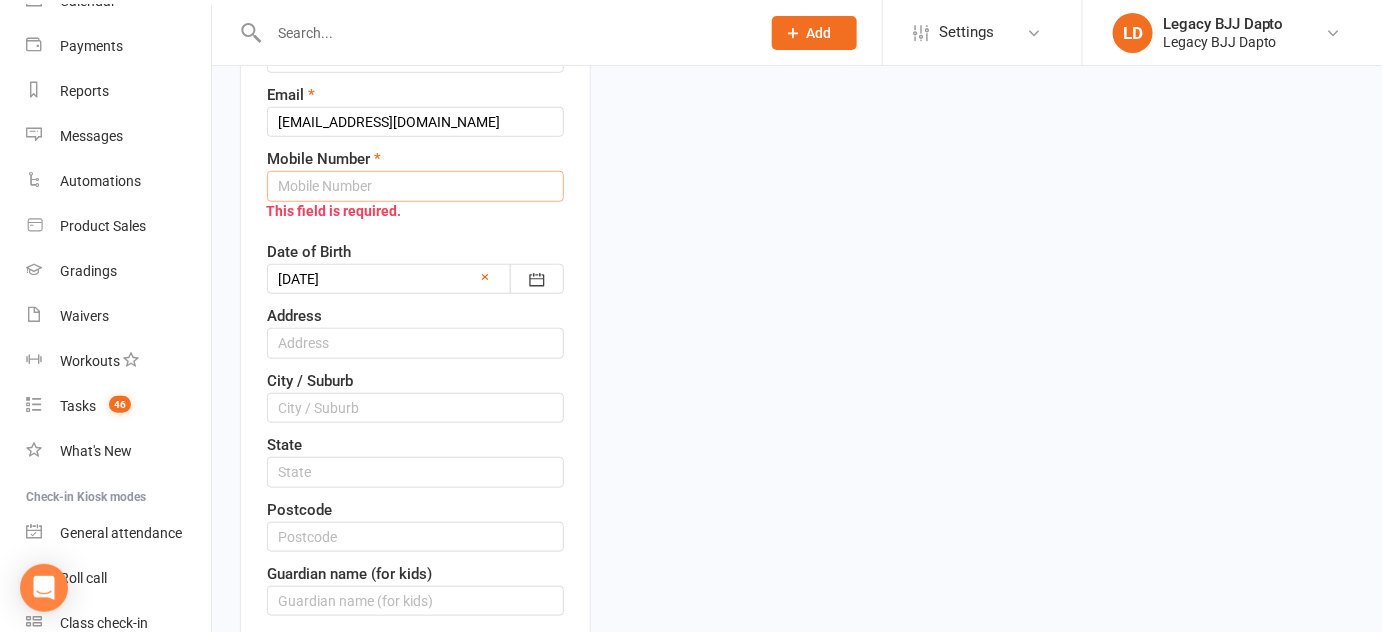 click at bounding box center [415, 186] 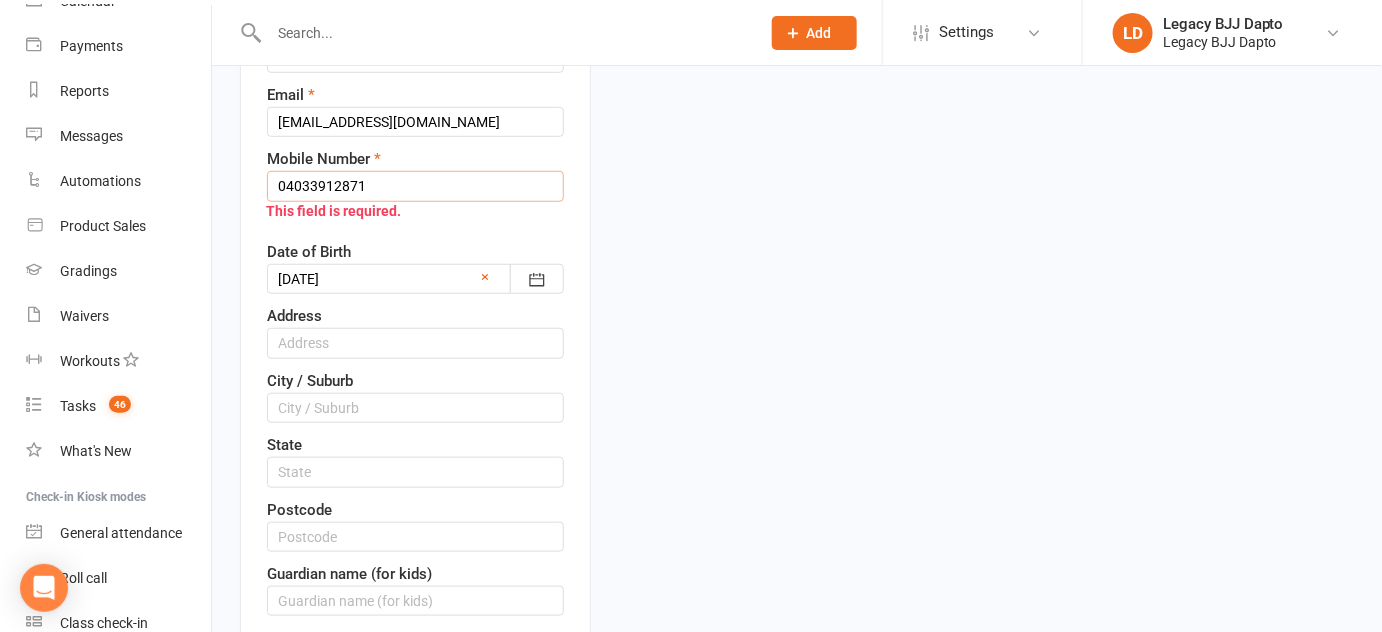 click on "04033912871" at bounding box center (415, 186) 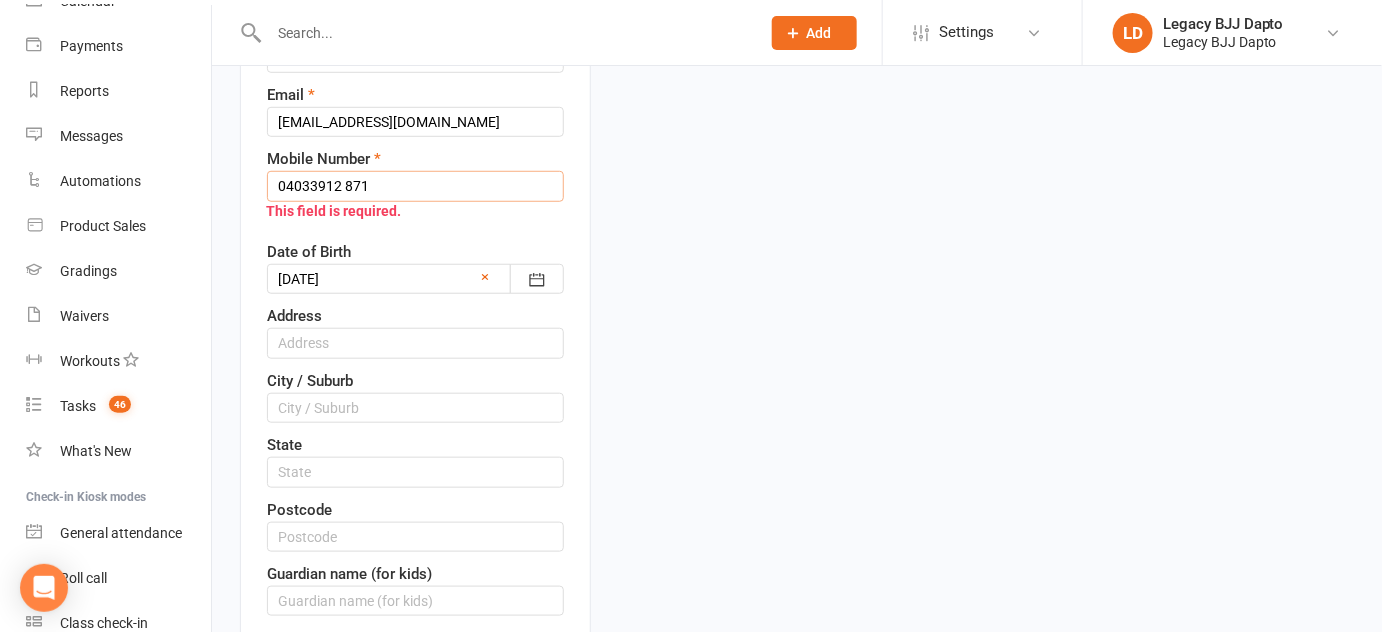 click on "04033912 871" at bounding box center [415, 186] 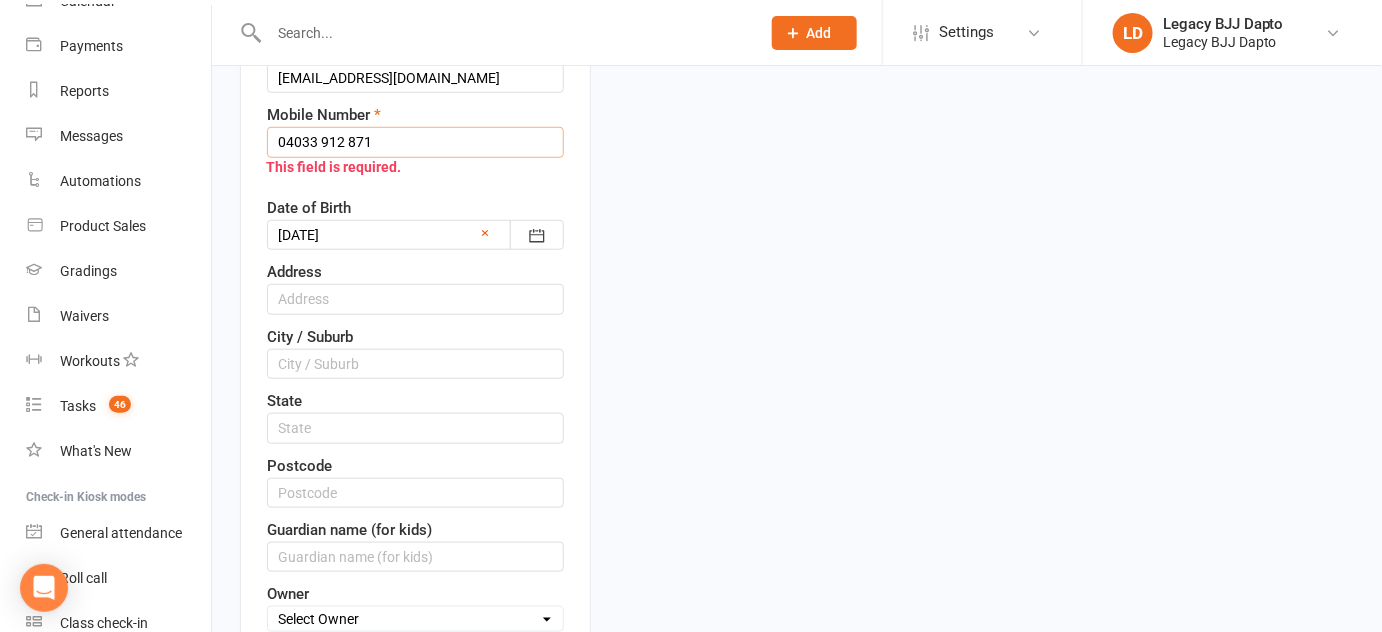scroll, scrollTop: 441, scrollLeft: 0, axis: vertical 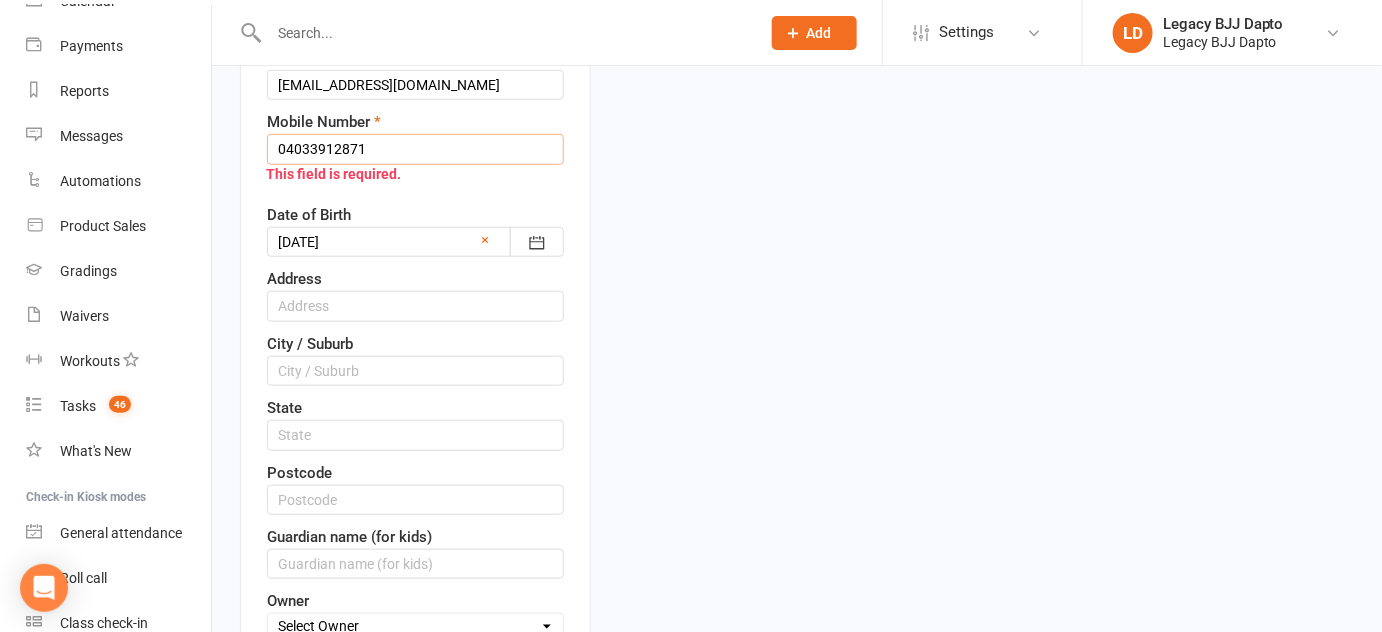 click on "04033912871" at bounding box center (415, 149) 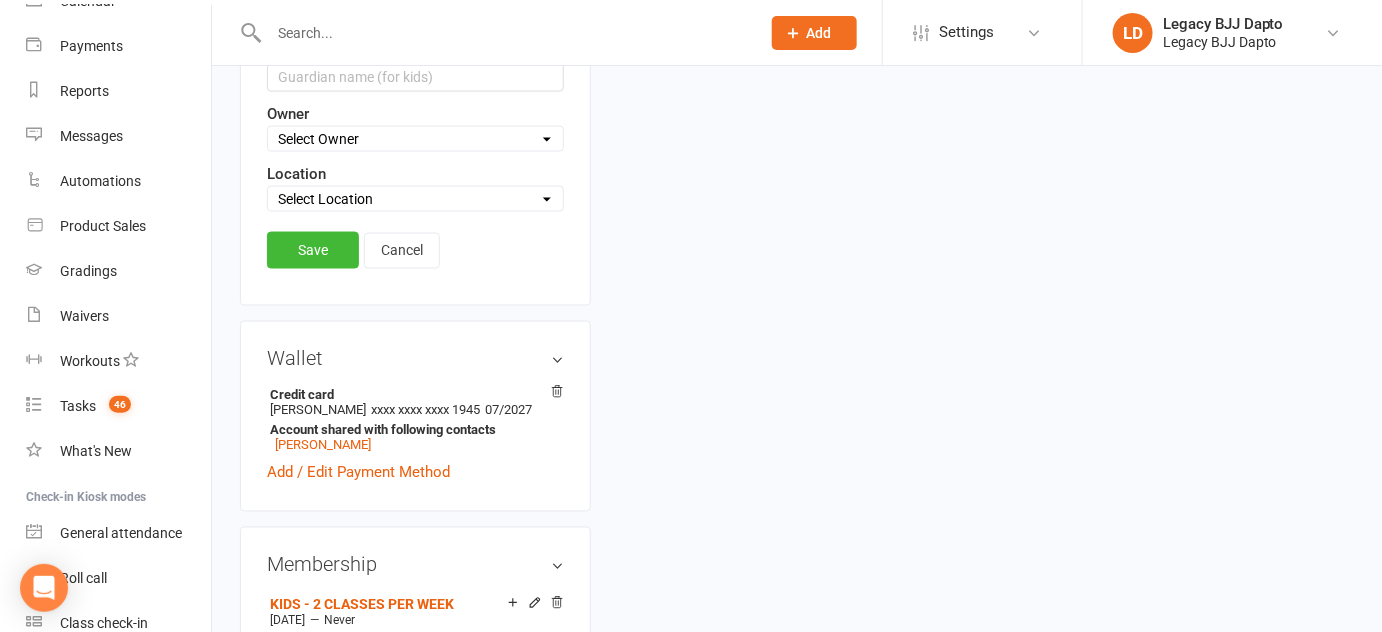 scroll, scrollTop: 1026, scrollLeft: 0, axis: vertical 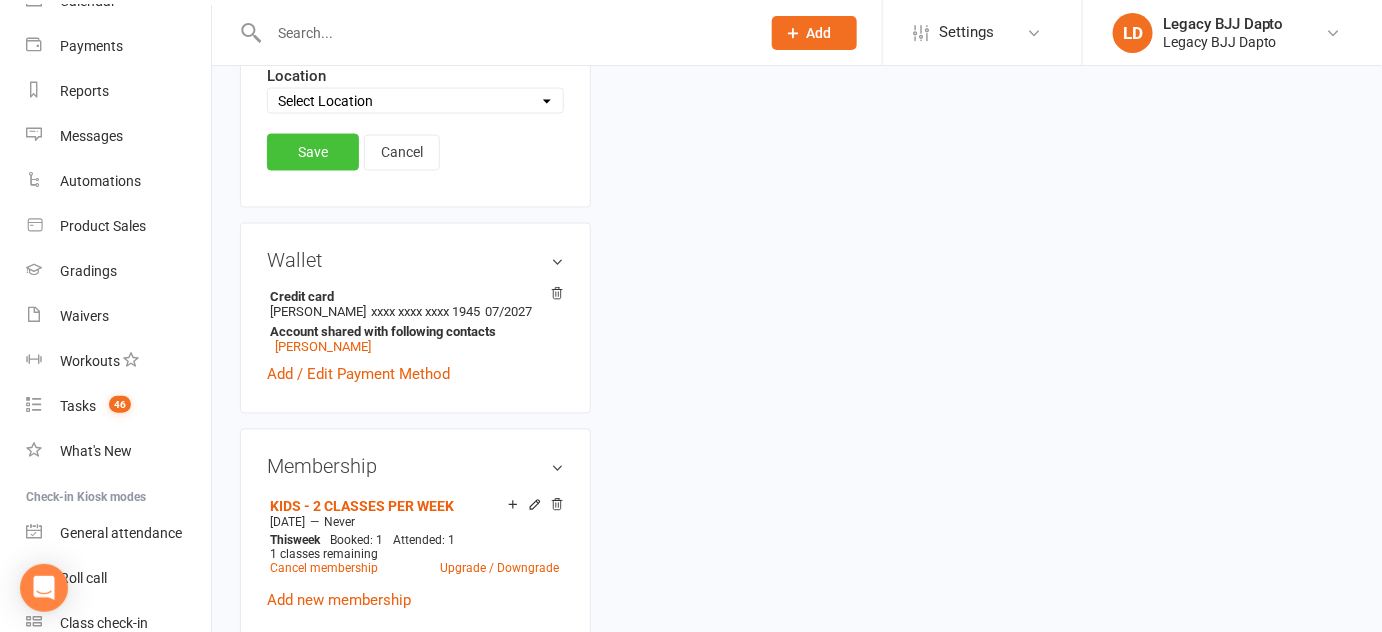 type on "0403912871" 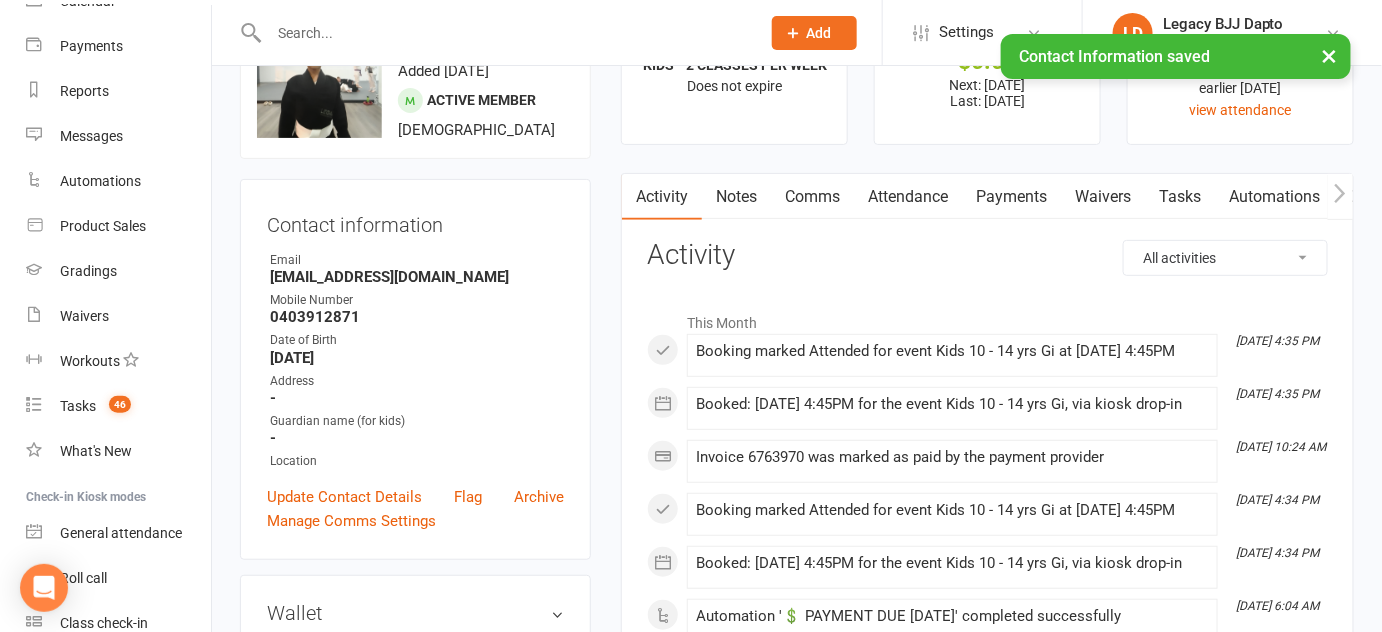 scroll, scrollTop: 0, scrollLeft: 0, axis: both 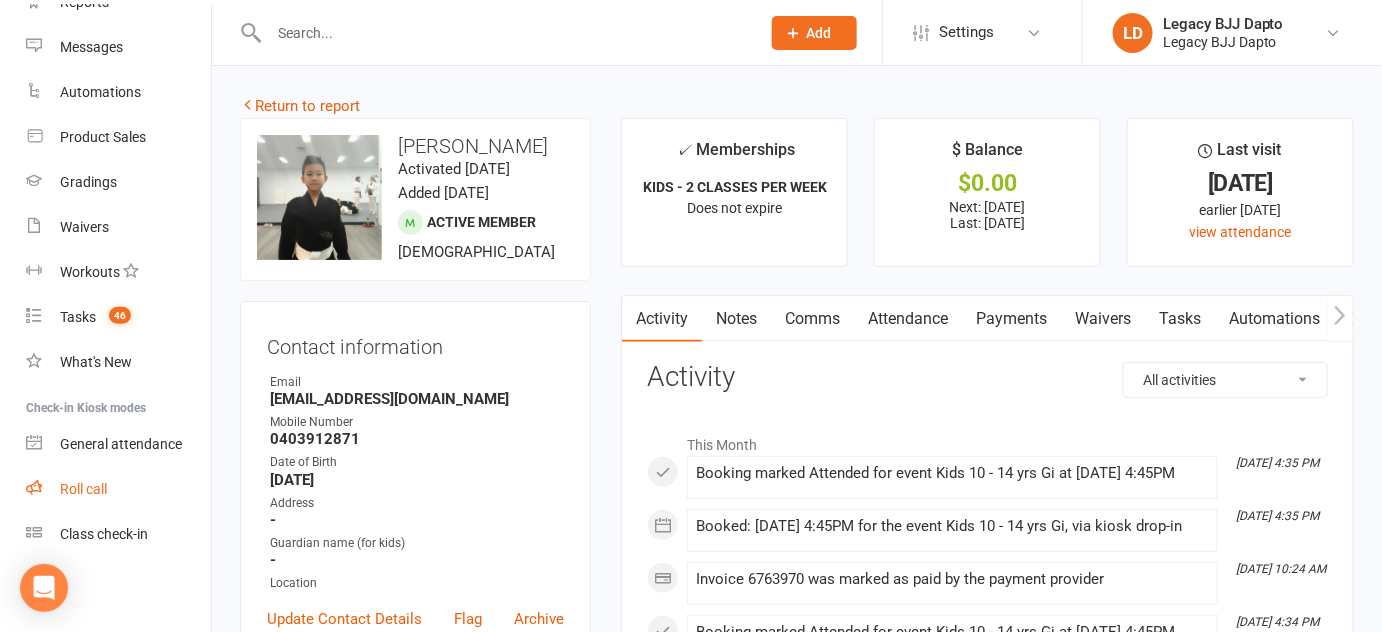 click on "Roll call" at bounding box center (118, 489) 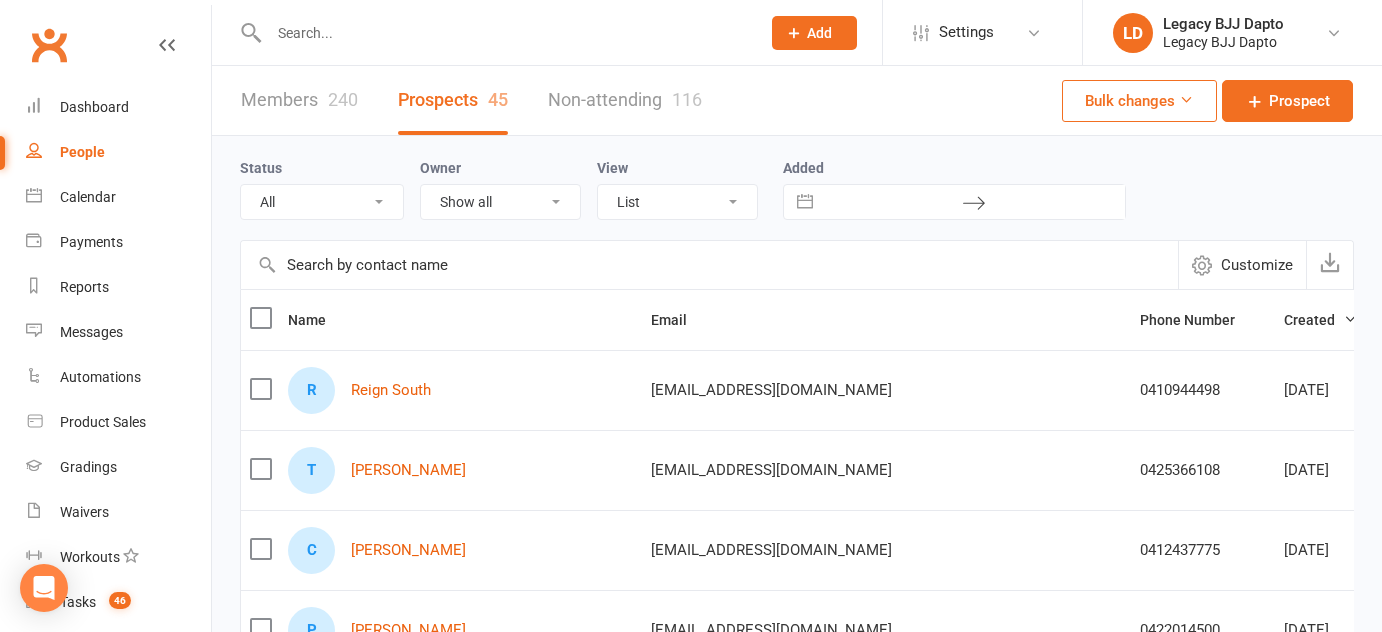 select on "100" 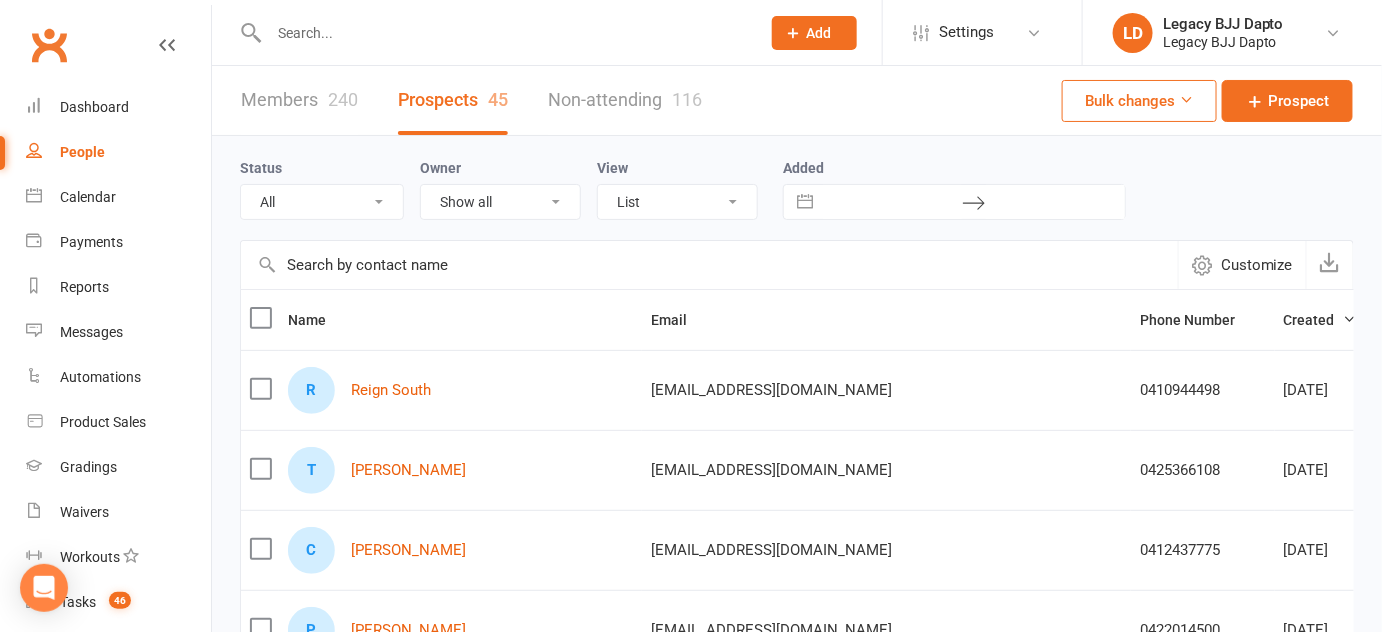 scroll, scrollTop: 0, scrollLeft: 0, axis: both 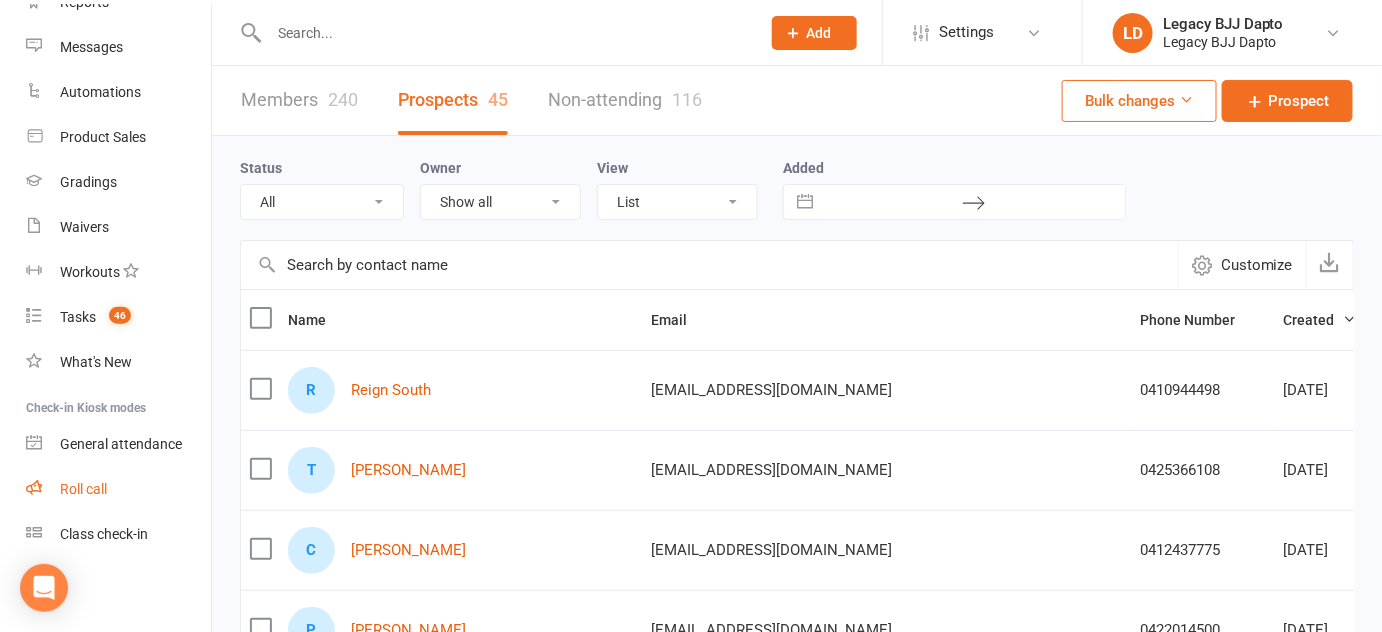 click on "Roll call" at bounding box center (118, 489) 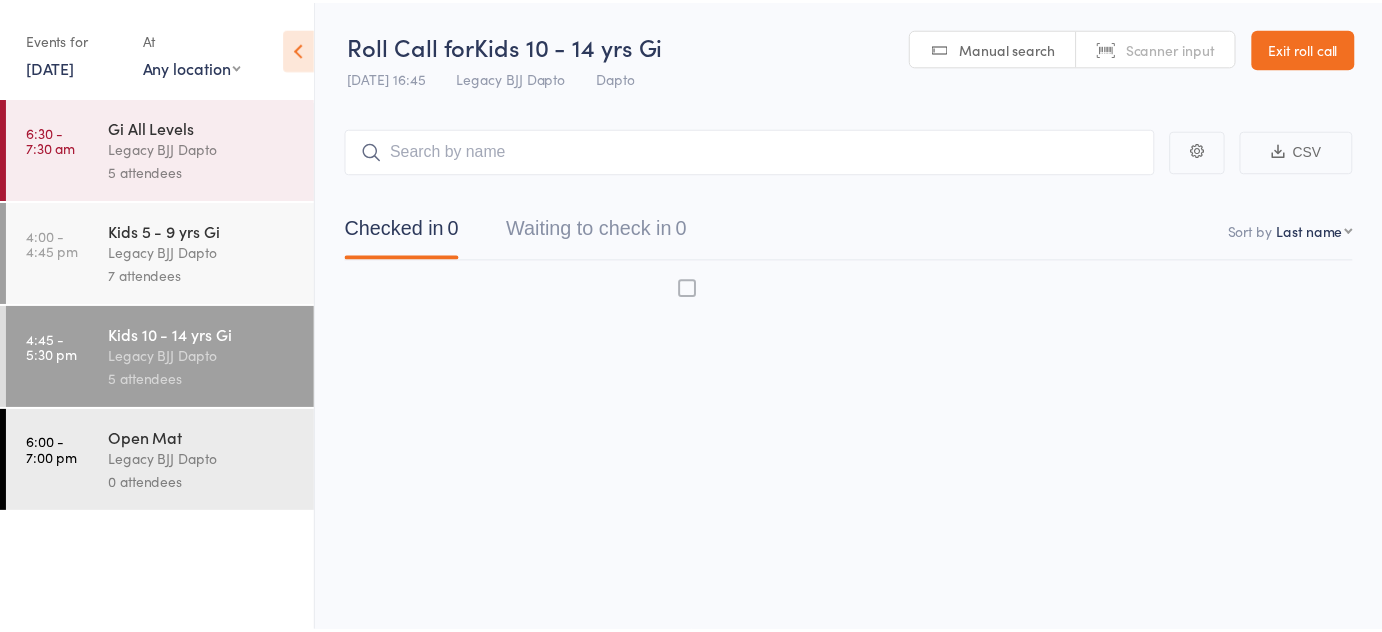 scroll, scrollTop: 0, scrollLeft: 0, axis: both 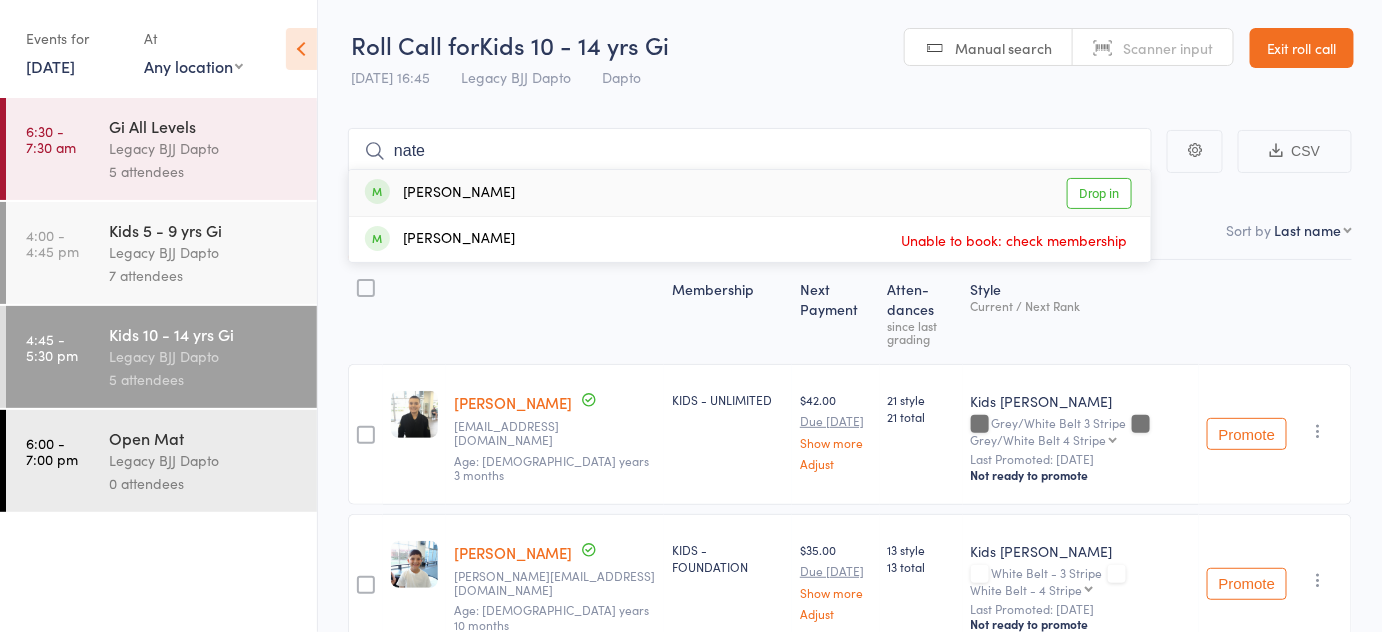 type on "nate" 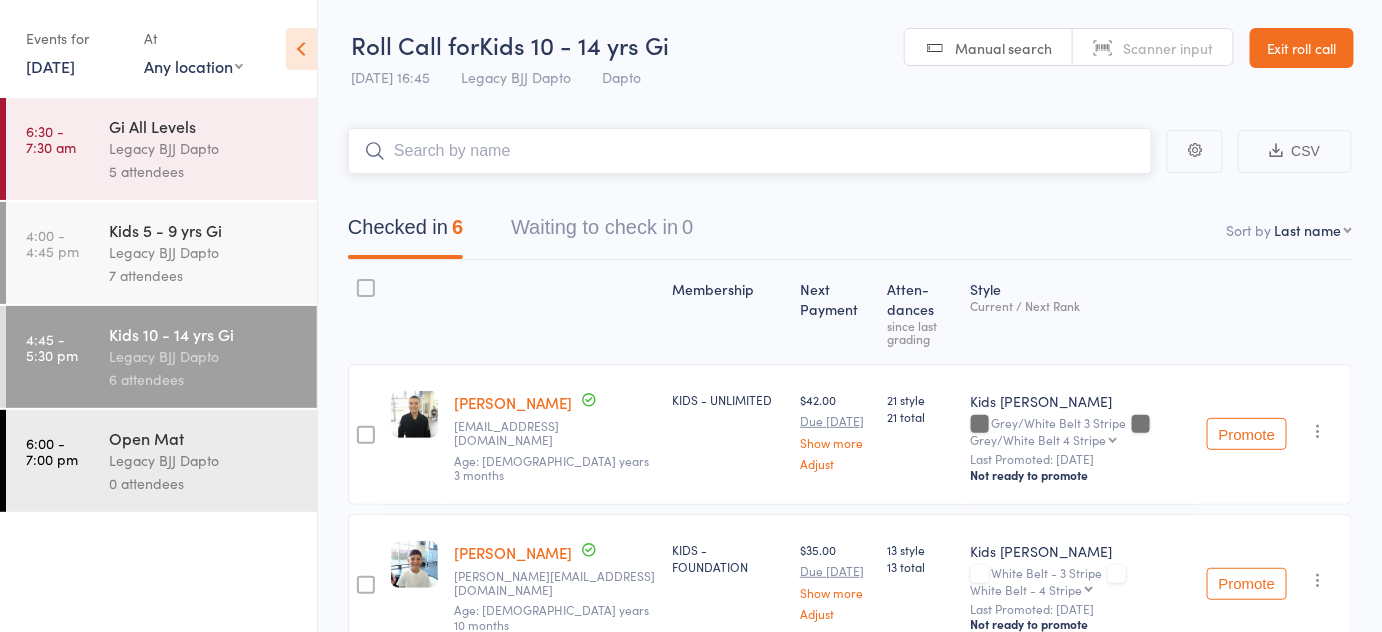 scroll, scrollTop: 2, scrollLeft: 0, axis: vertical 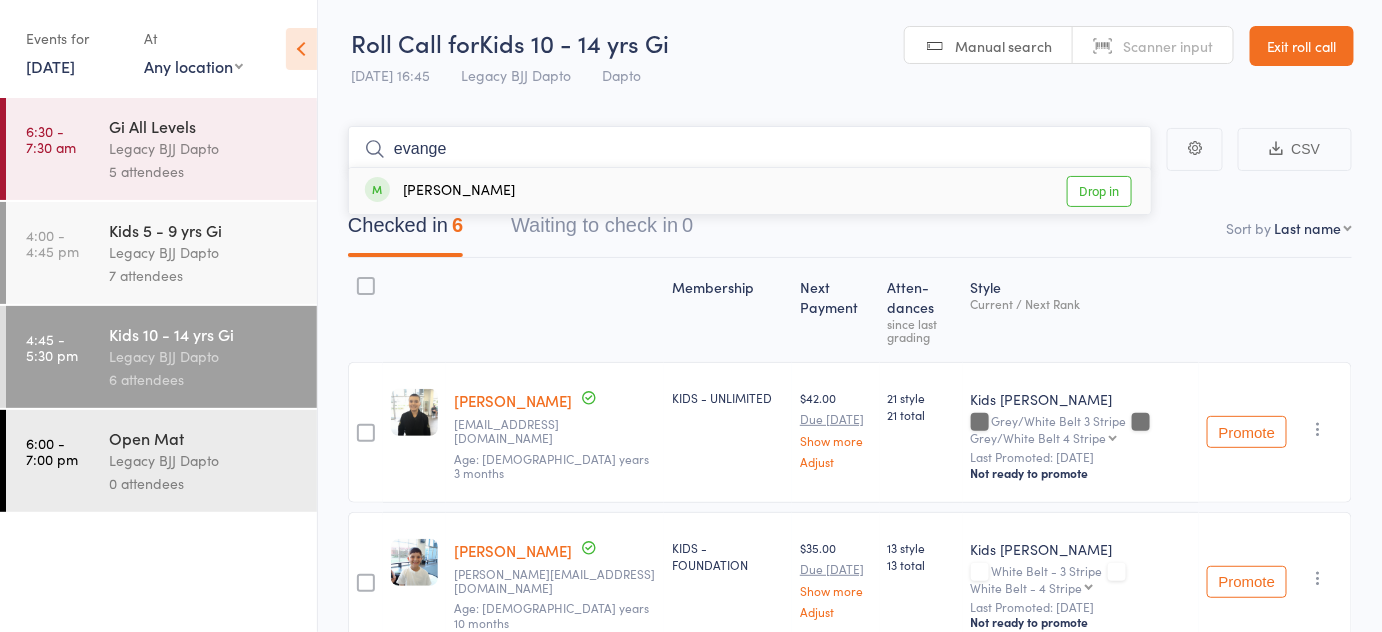 type on "evange" 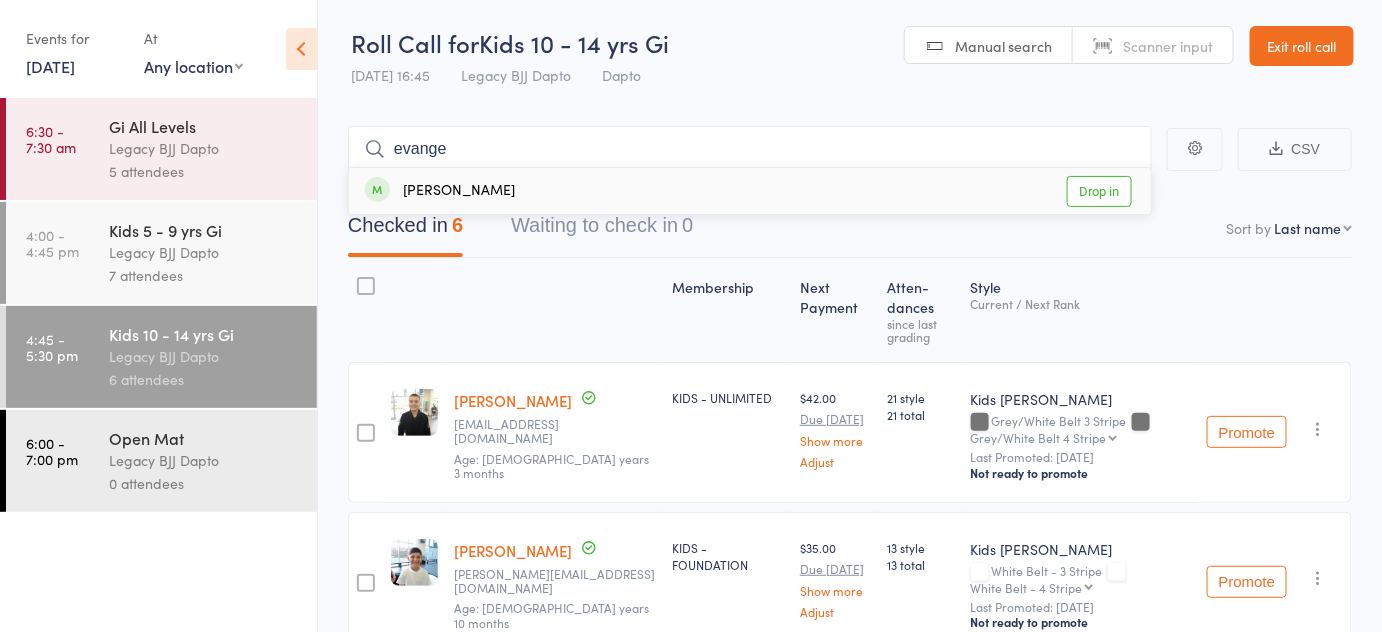 click on "Drop in" at bounding box center [1099, 191] 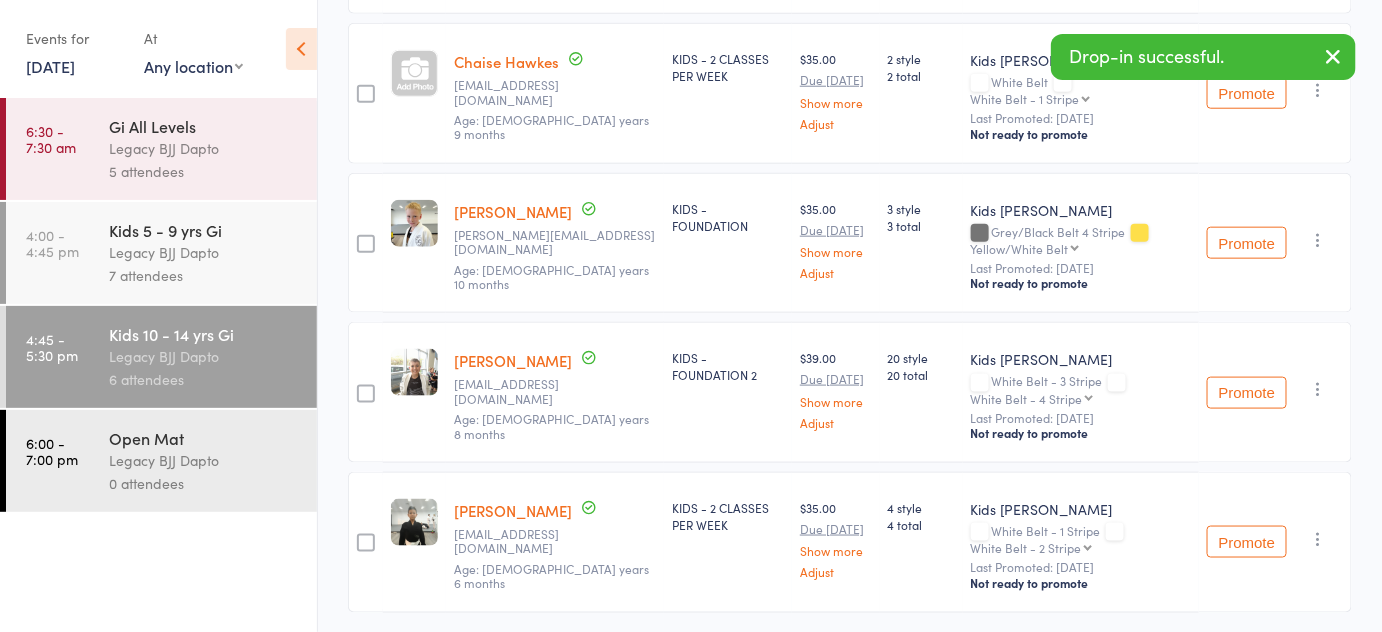 scroll, scrollTop: 840, scrollLeft: 0, axis: vertical 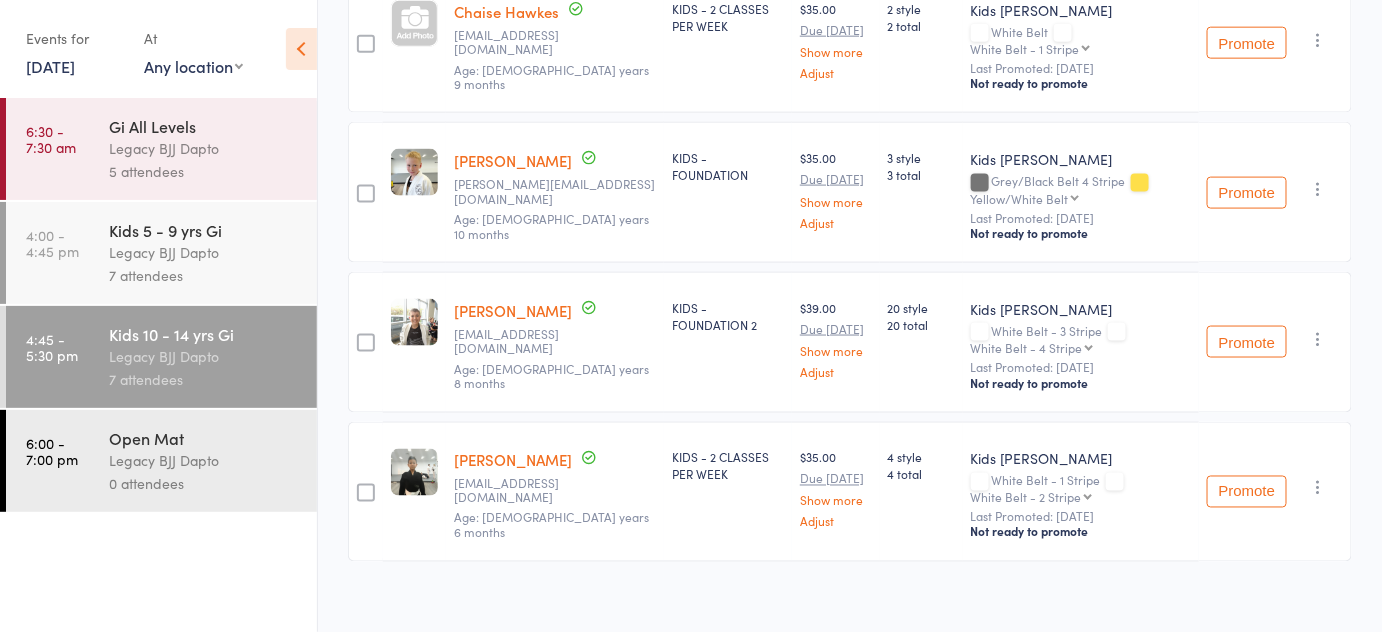 click on "Show more" at bounding box center [835, 350] 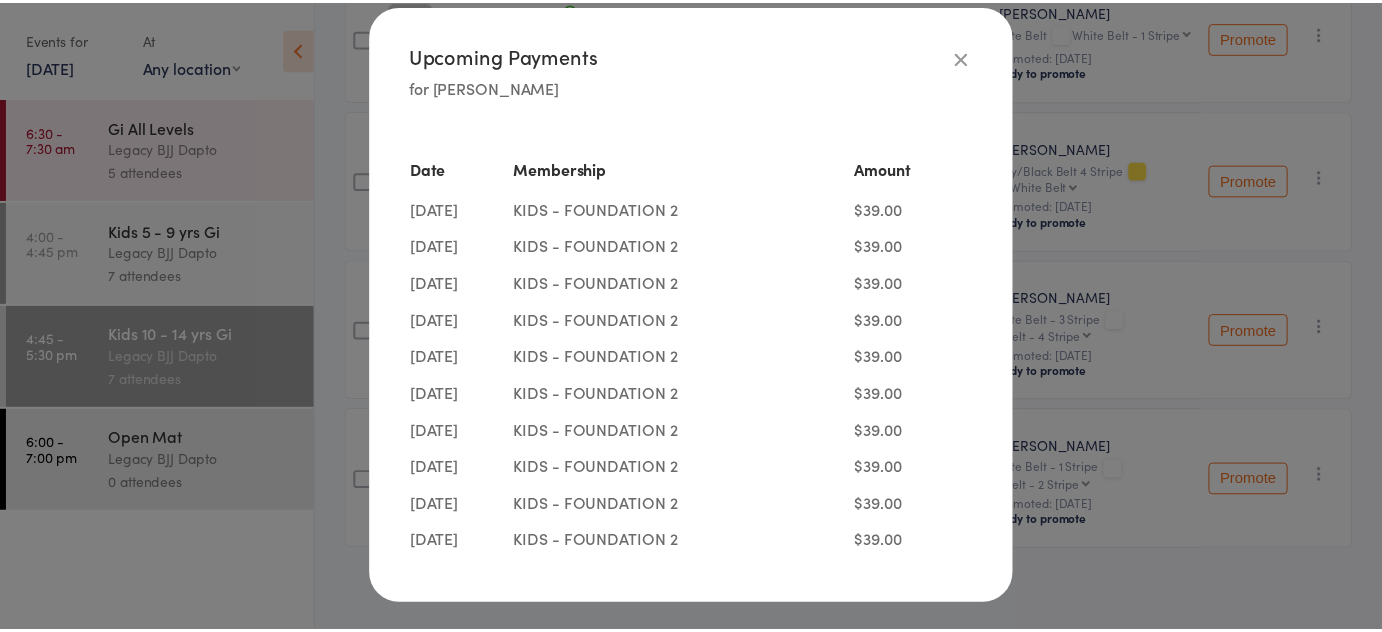 scroll, scrollTop: 97, scrollLeft: 0, axis: vertical 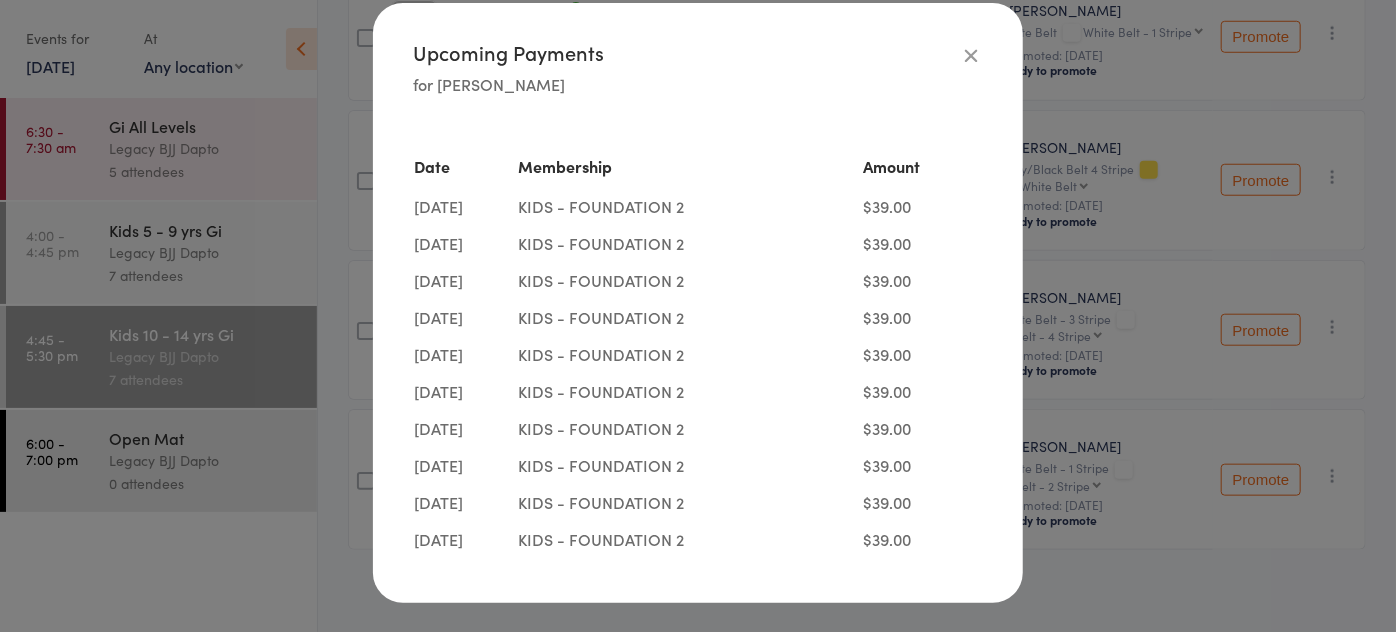 click at bounding box center (971, 55) 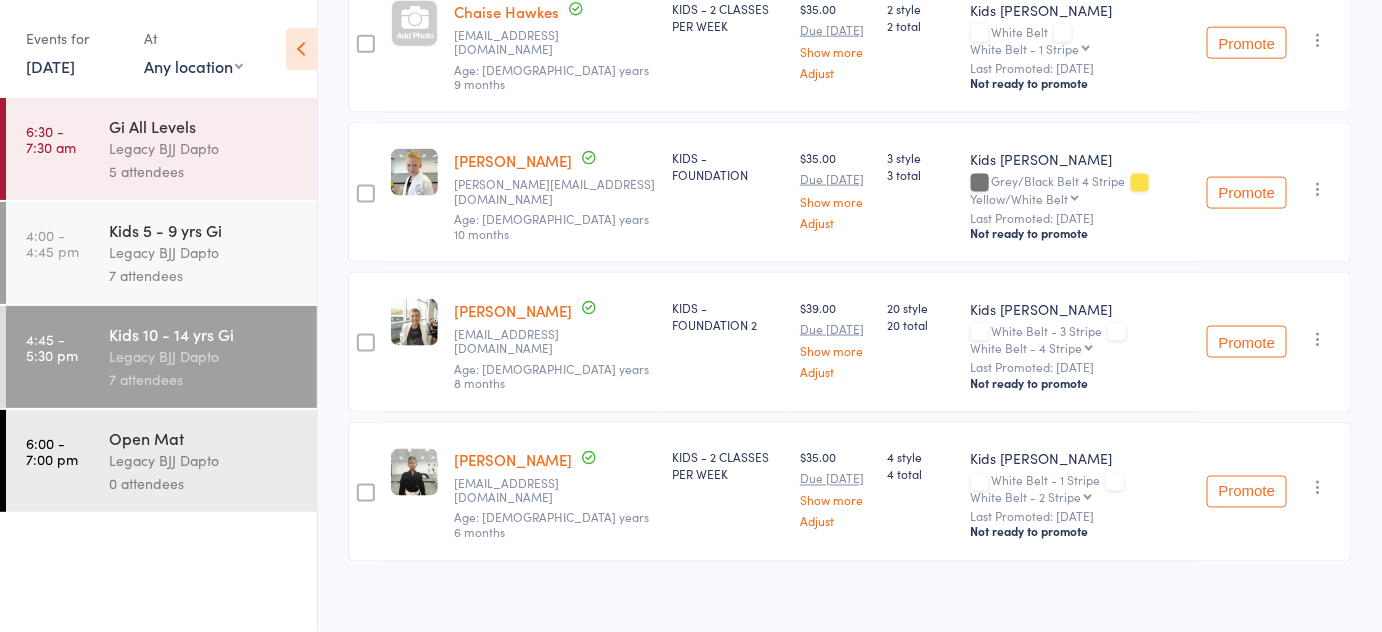 click on "Not ready to promote" at bounding box center [1081, 383] 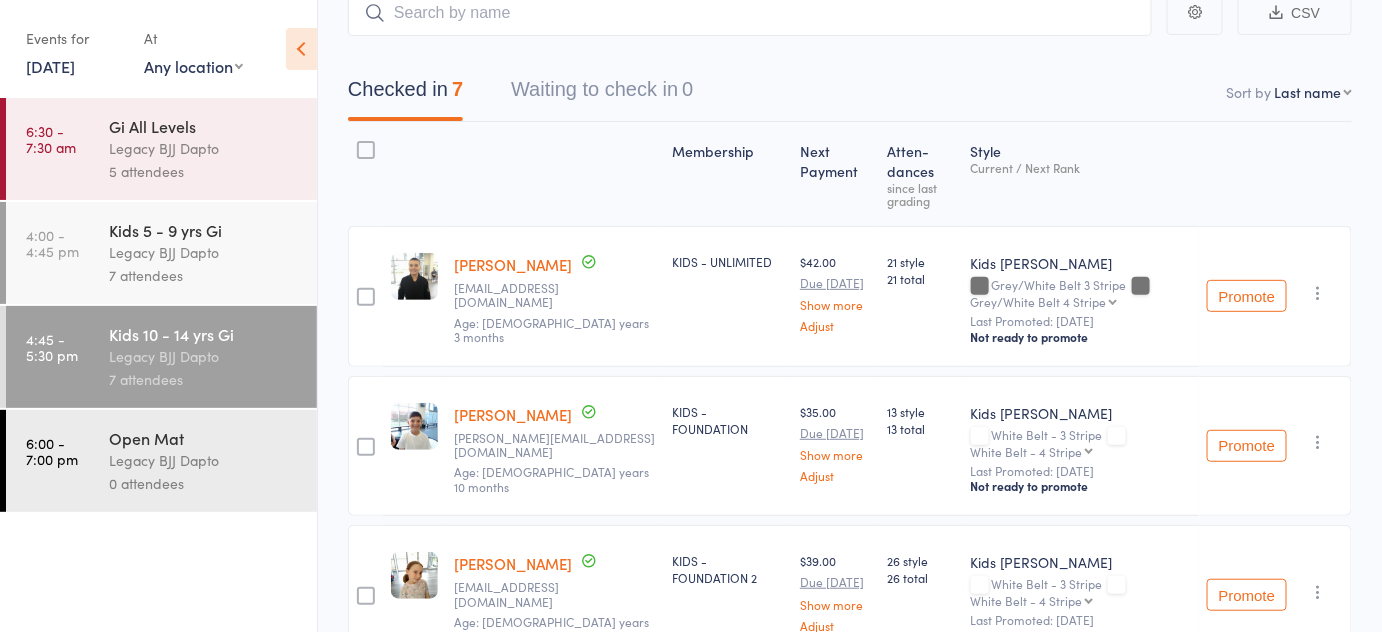 scroll, scrollTop: 0, scrollLeft: 0, axis: both 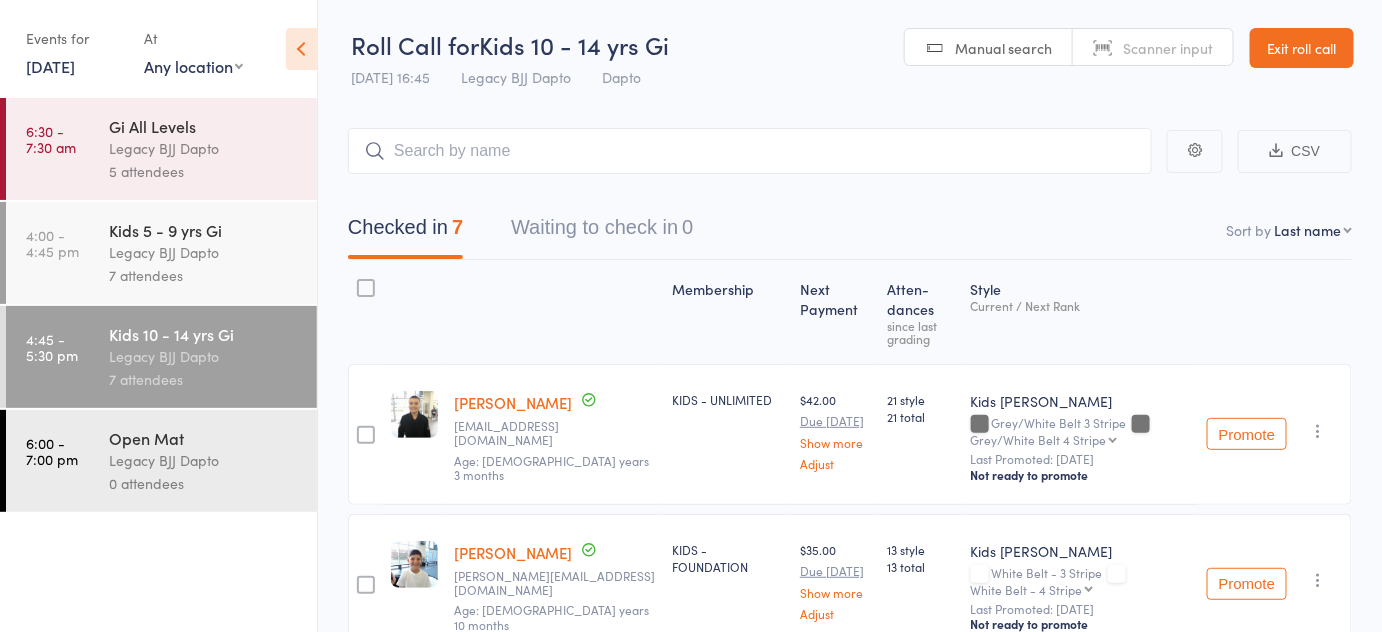 click on "Exit roll call" at bounding box center [1302, 48] 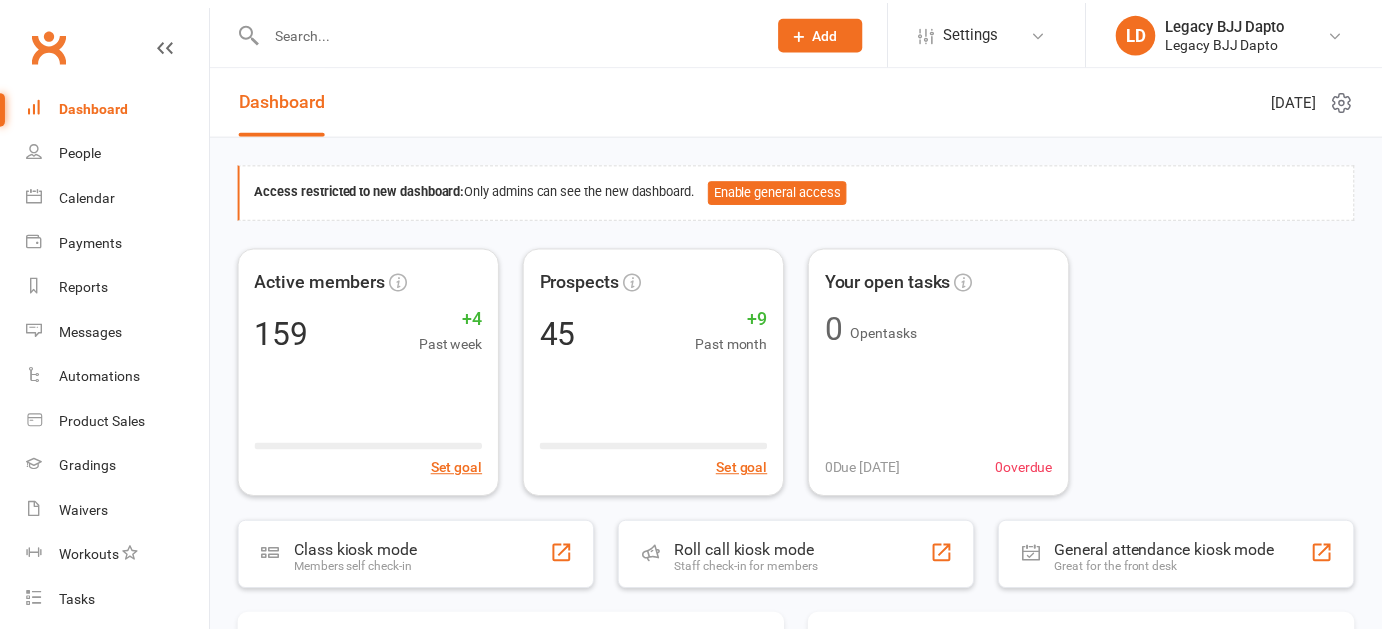 scroll, scrollTop: 0, scrollLeft: 0, axis: both 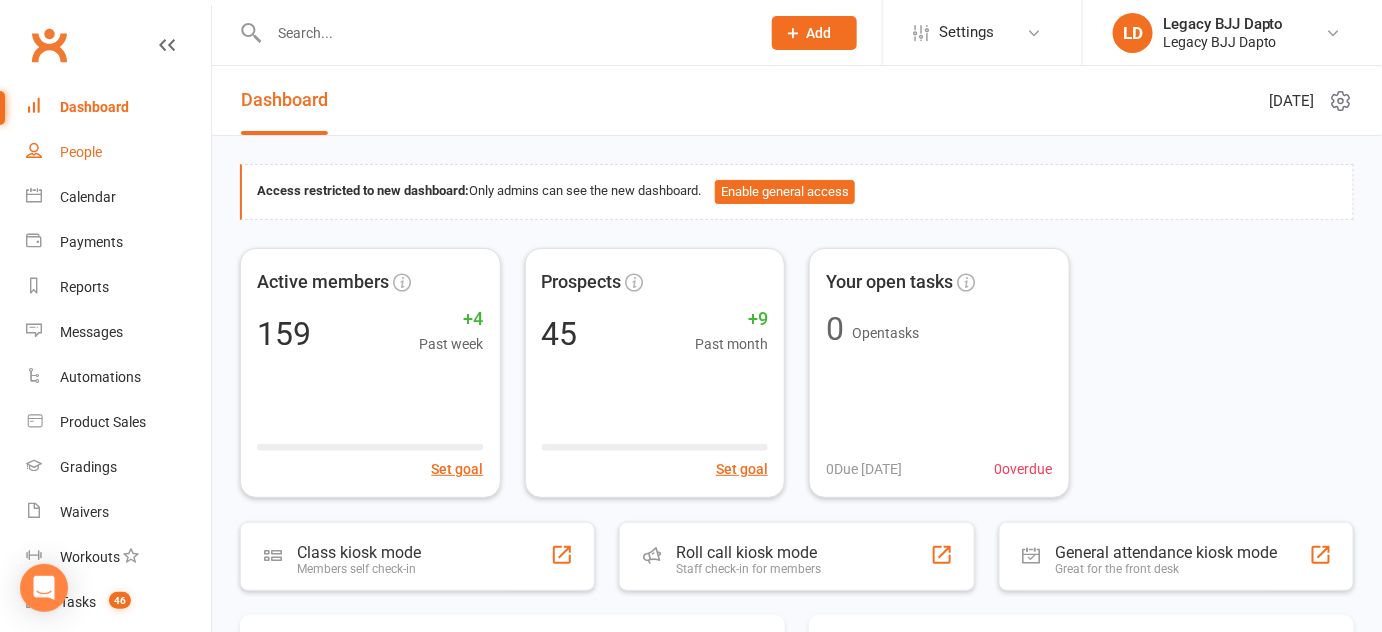 click on "People" at bounding box center (118, 152) 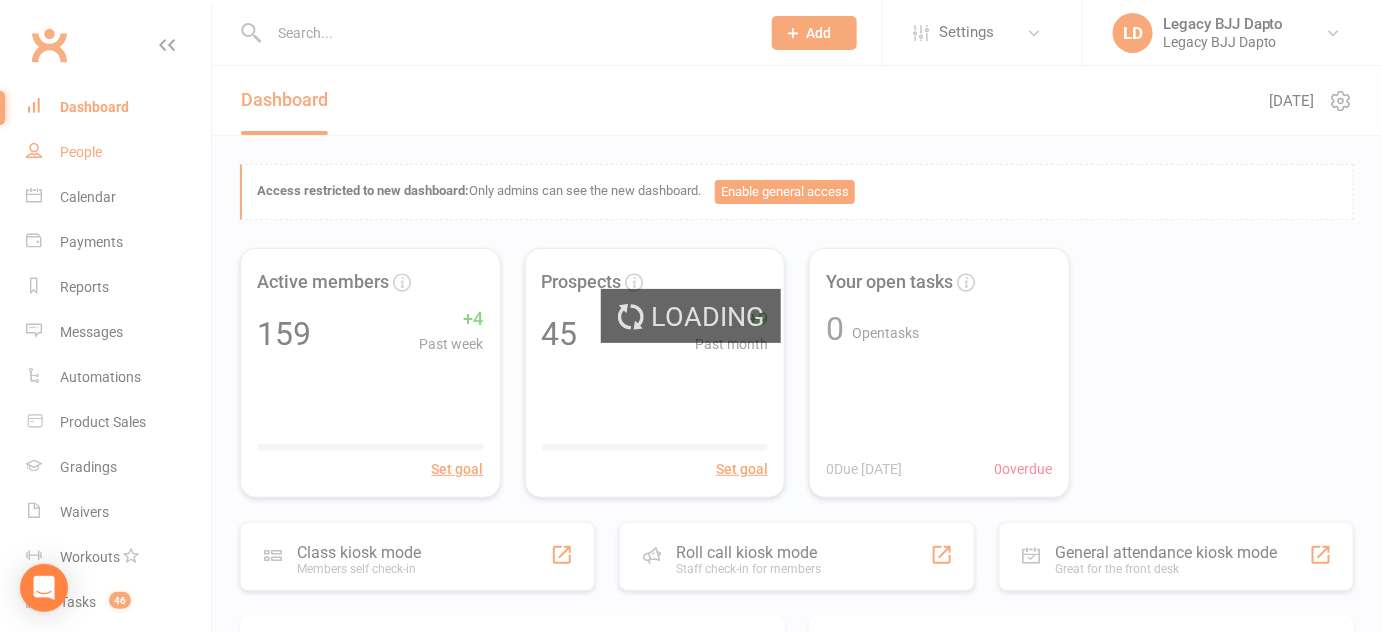 select on "100" 